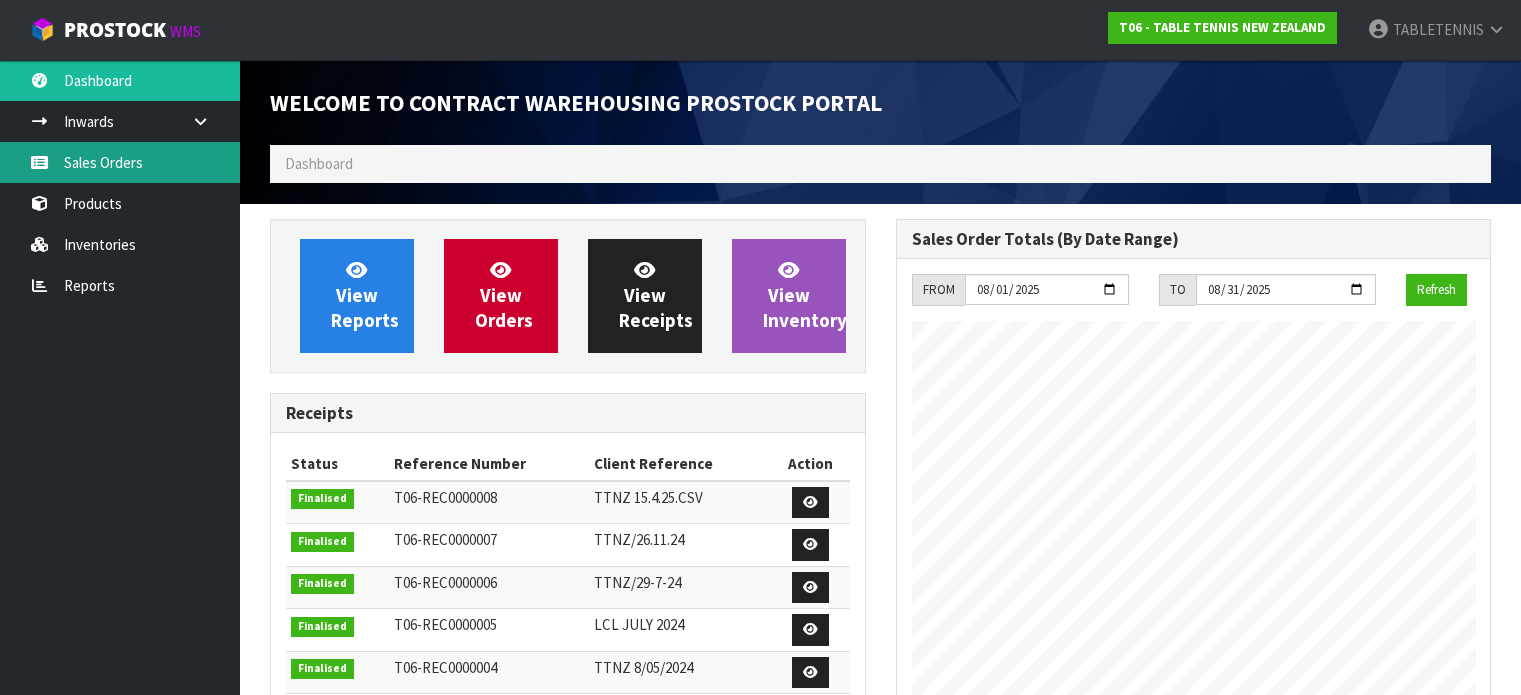 scroll, scrollTop: 0, scrollLeft: 0, axis: both 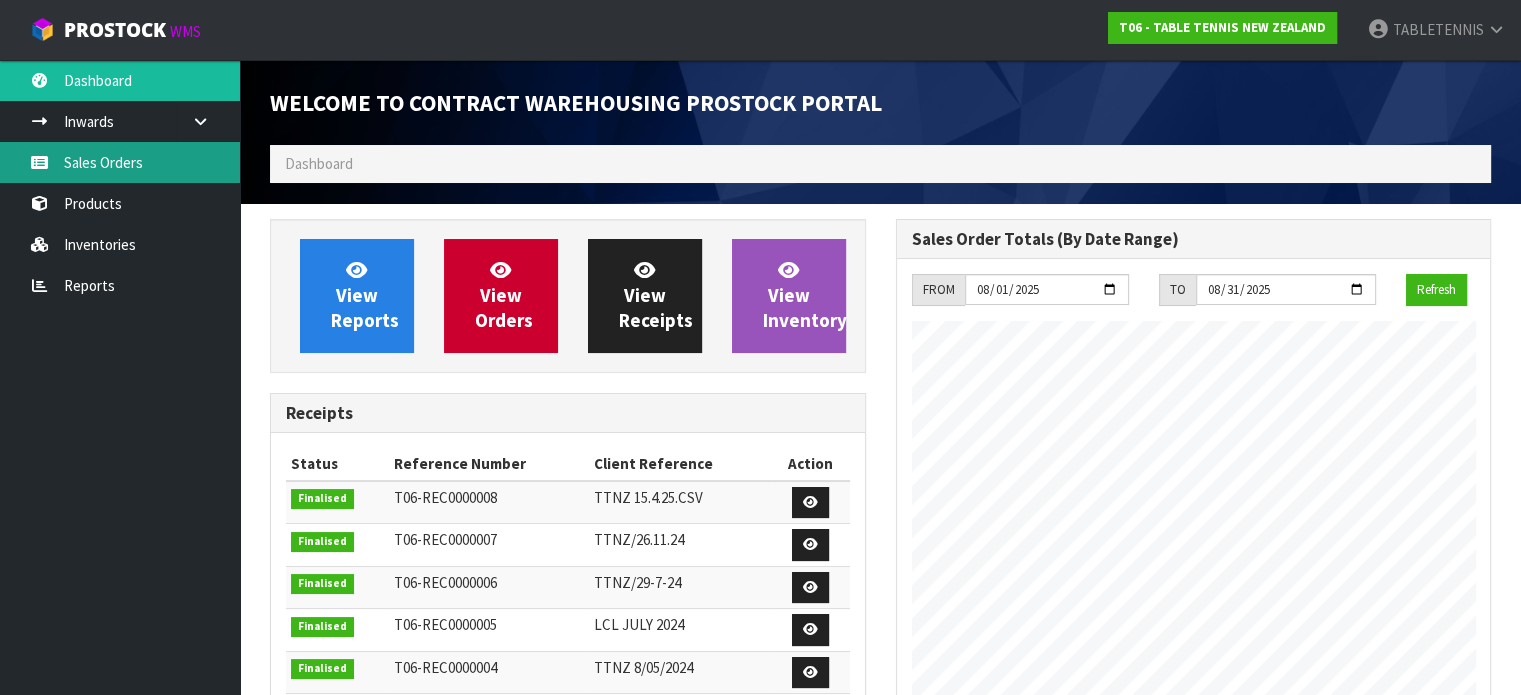 click on "Sales Orders" at bounding box center [120, 162] 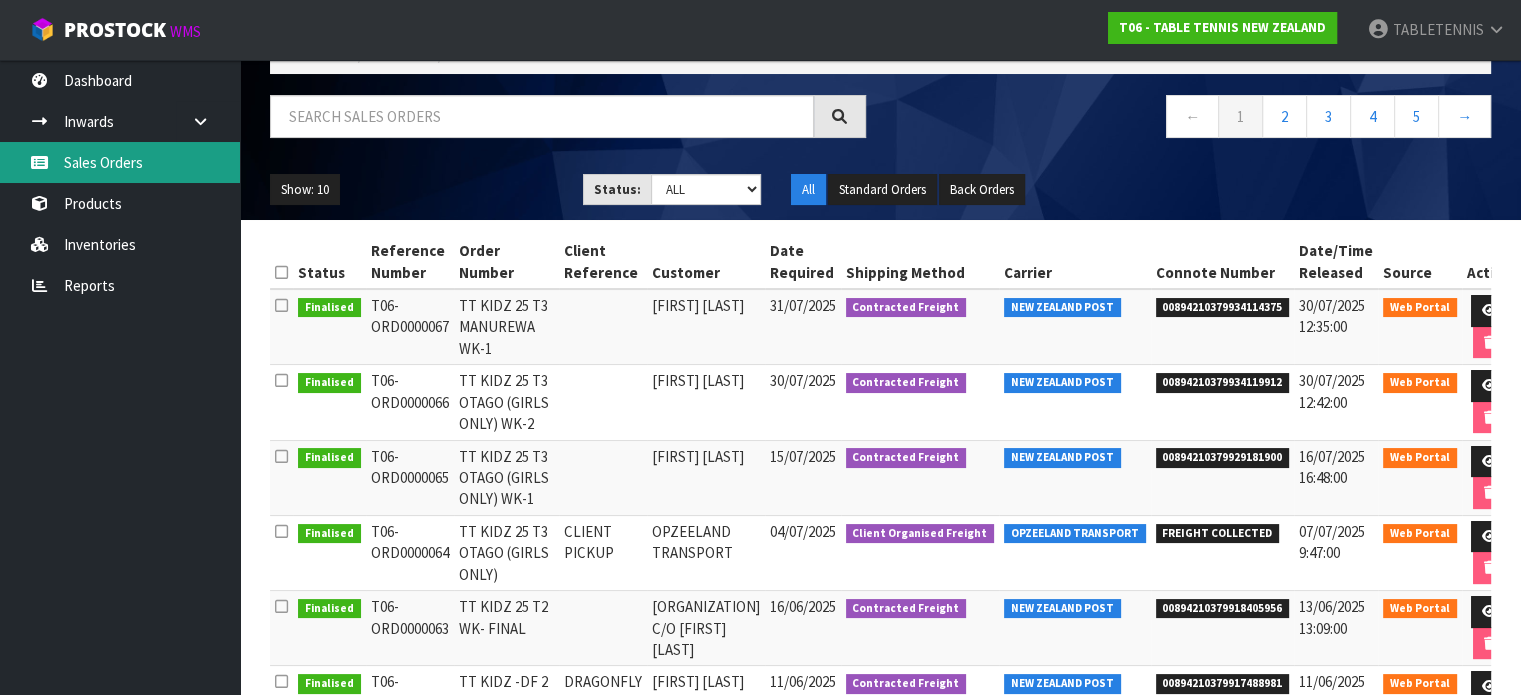scroll, scrollTop: 200, scrollLeft: 0, axis: vertical 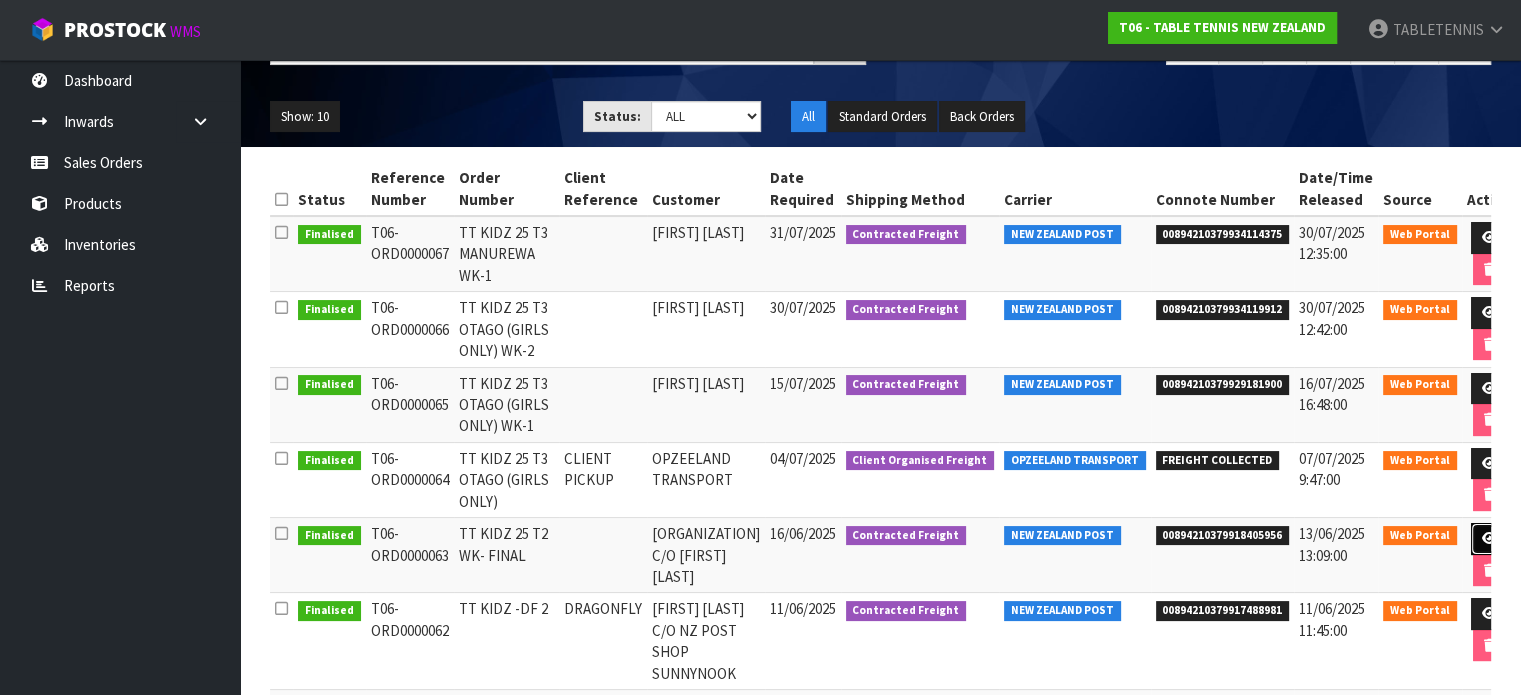 click at bounding box center (1489, 538) 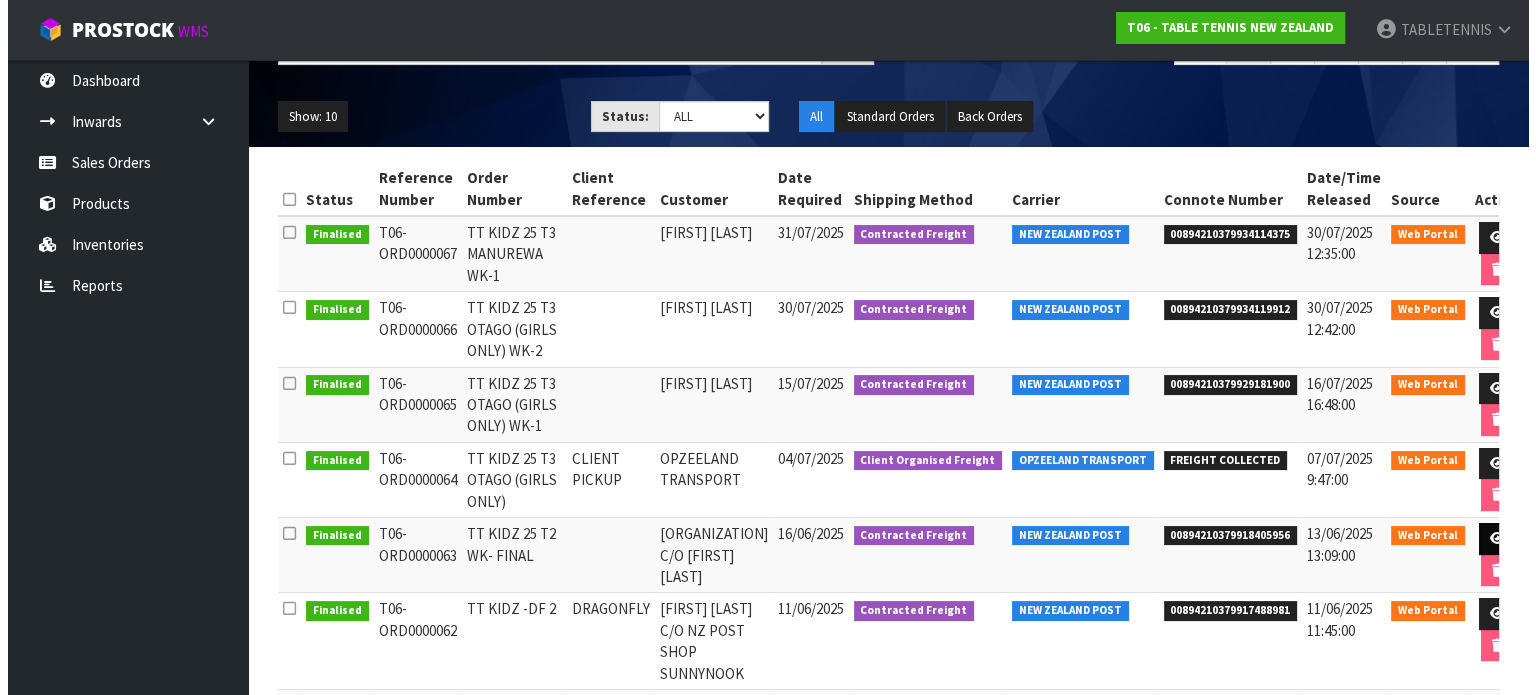 scroll, scrollTop: 0, scrollLeft: 0, axis: both 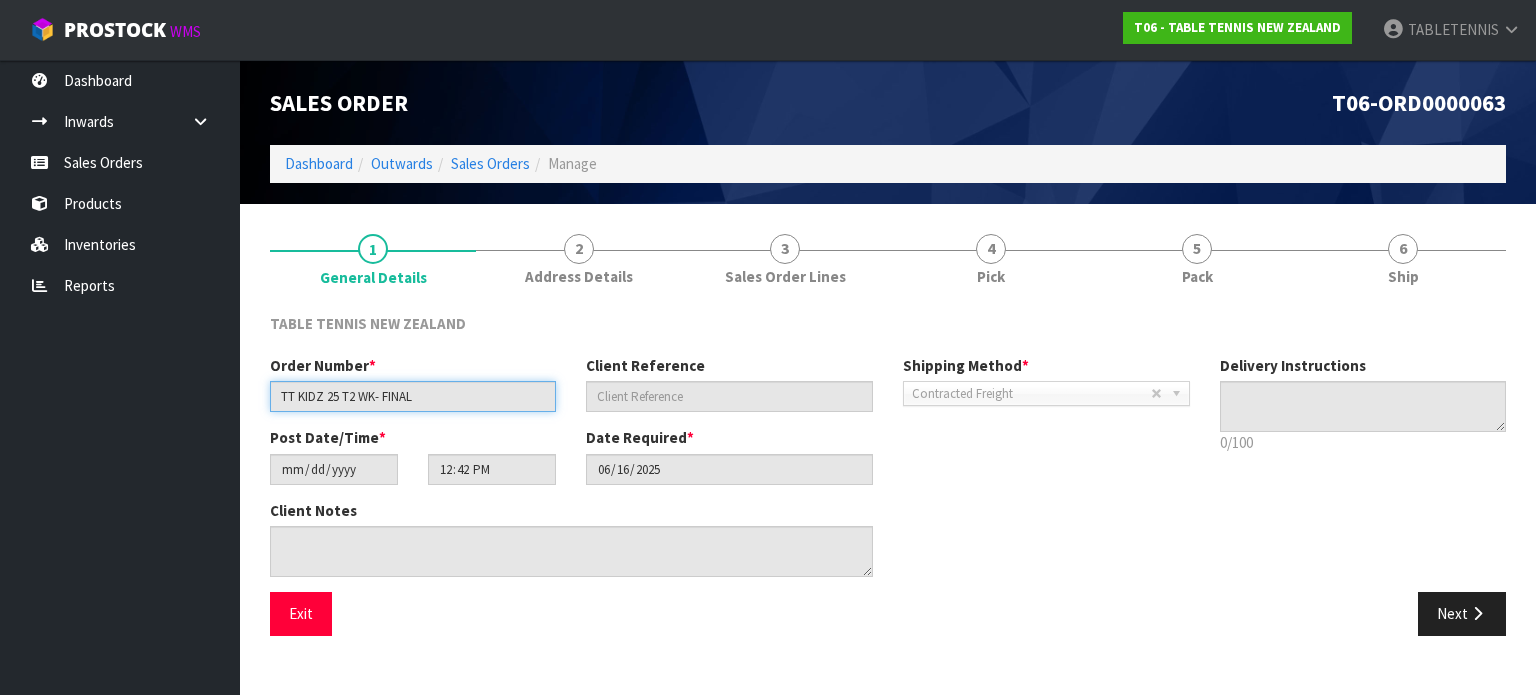 drag, startPoint x: 461, startPoint y: 394, endPoint x: 212, endPoint y: 407, distance: 249.33913 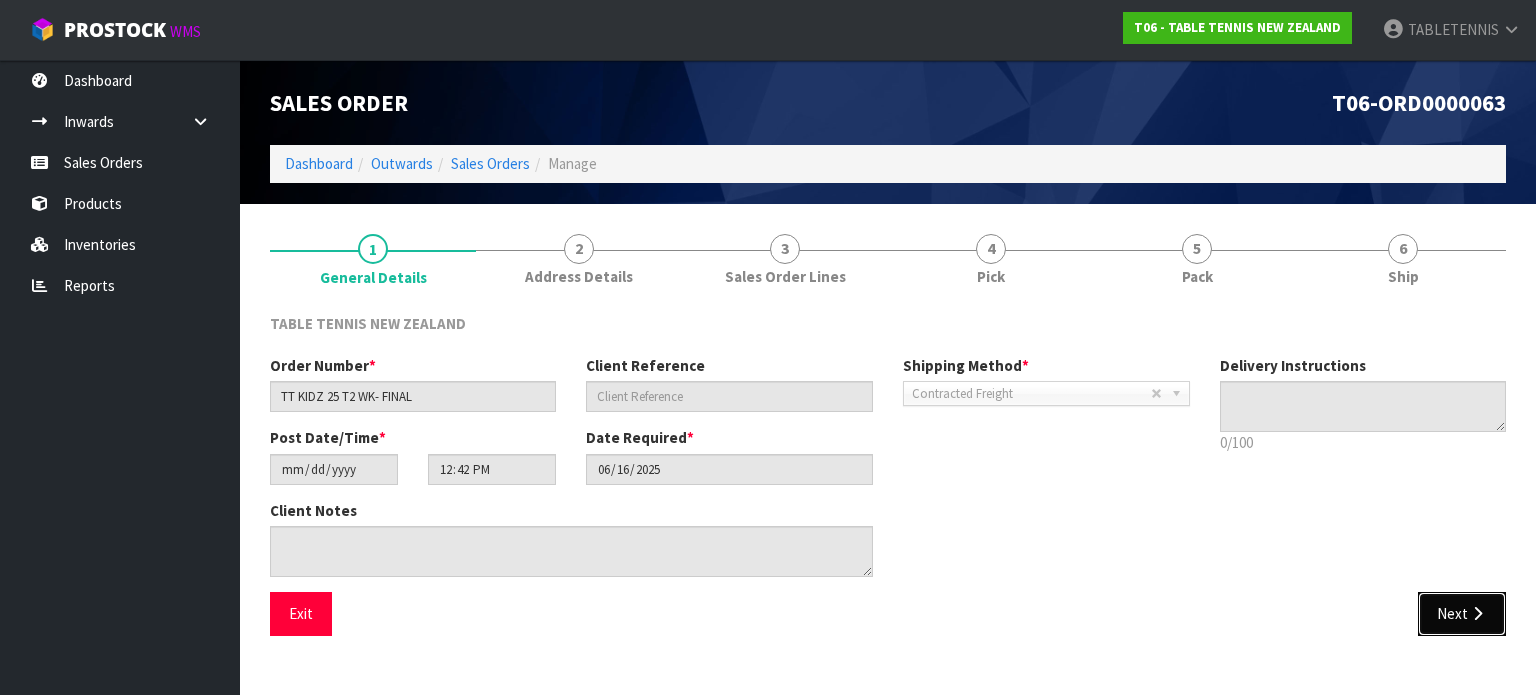 click on "Next" at bounding box center [1462, 613] 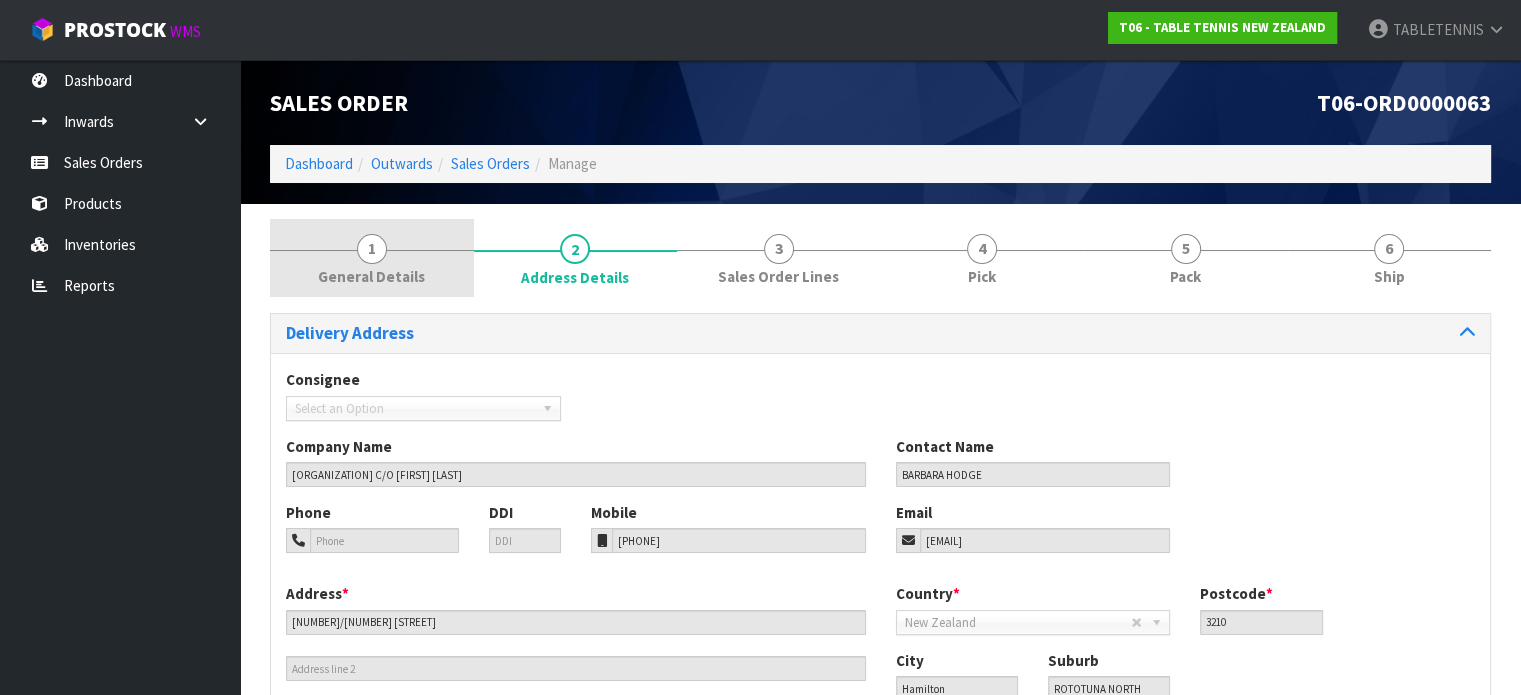 click on "1" at bounding box center [372, 249] 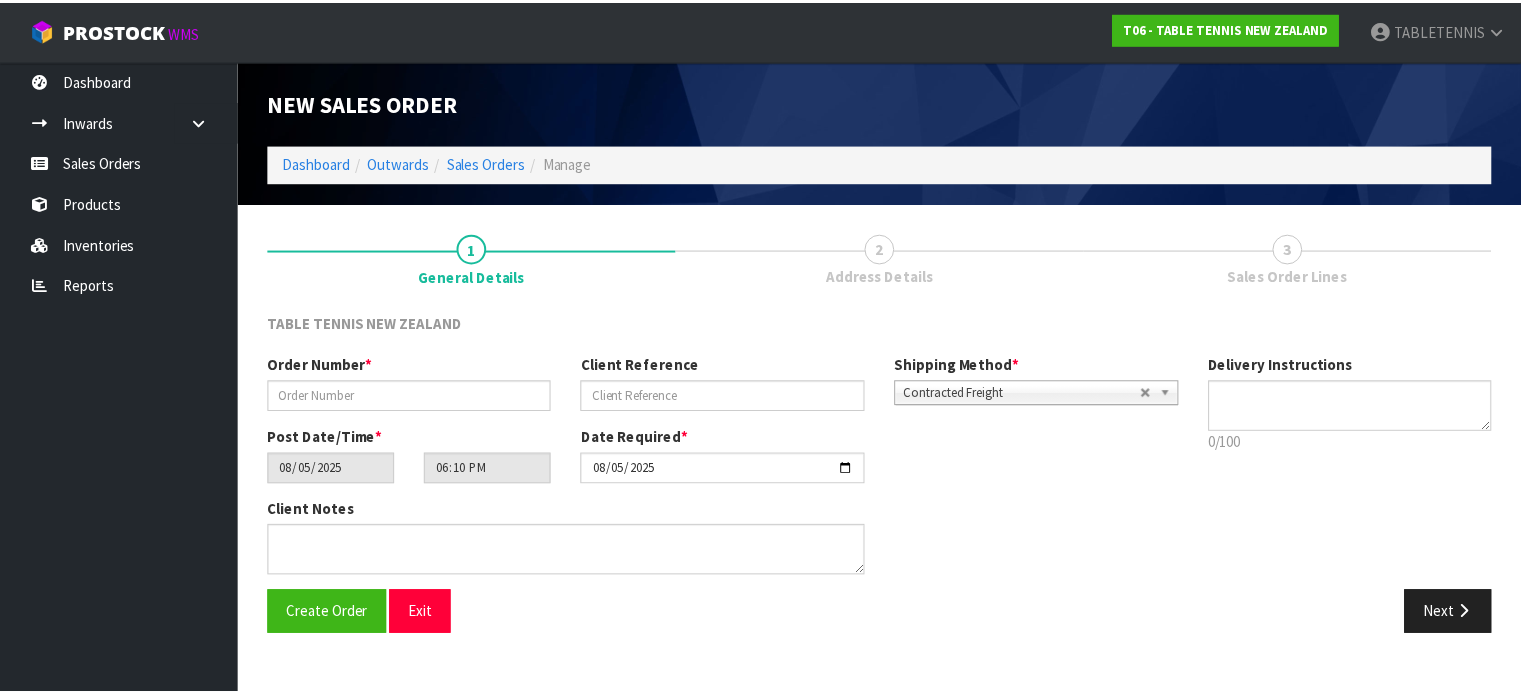 scroll, scrollTop: 0, scrollLeft: 0, axis: both 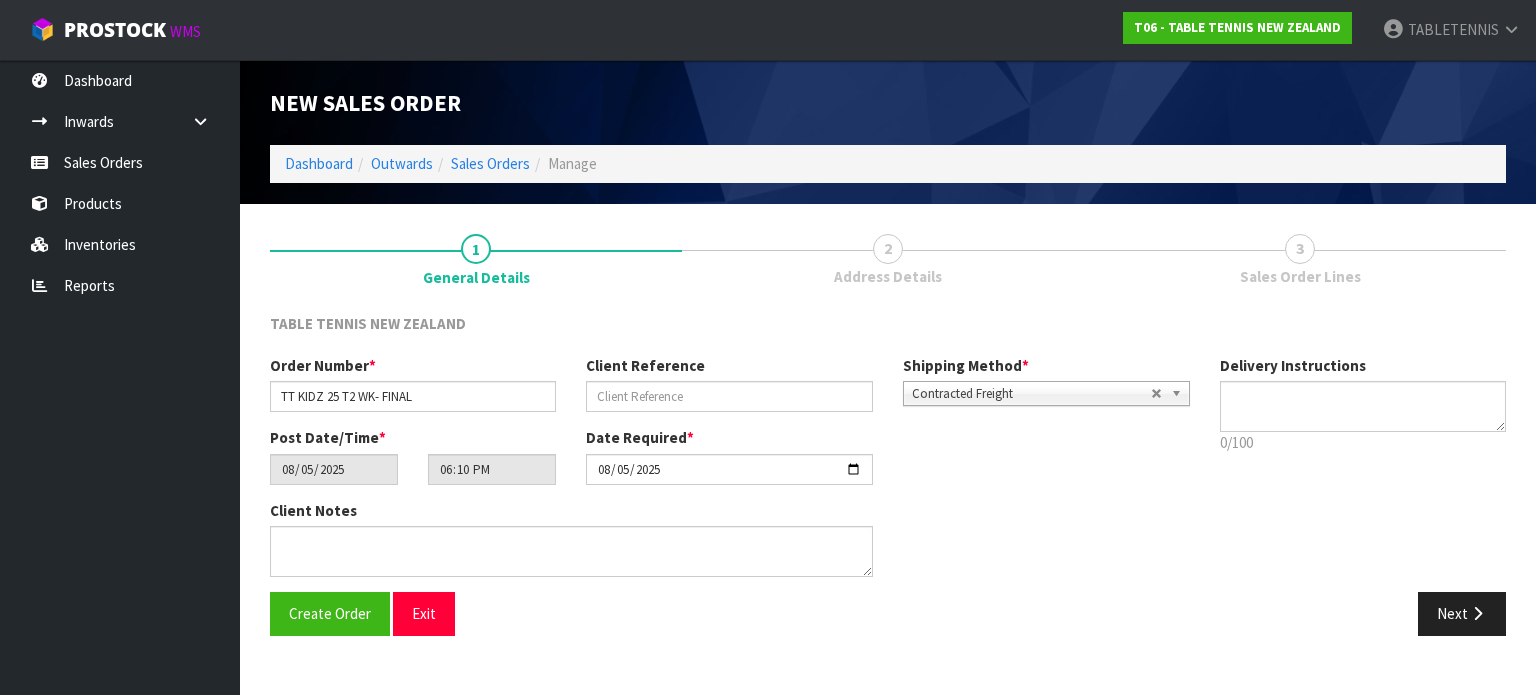 drag, startPoint x: 380, startPoint y: 400, endPoint x: 416, endPoint y: 400, distance: 36 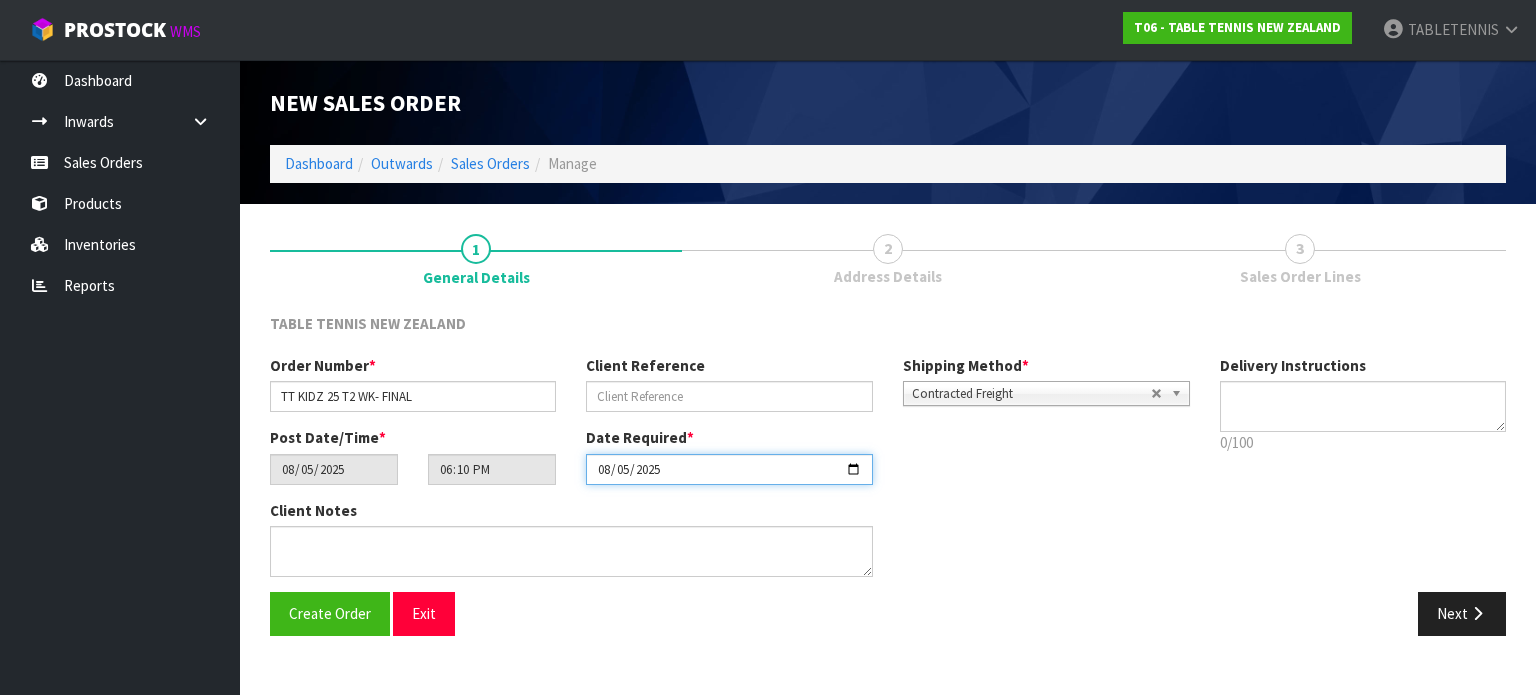 click on "2025-08-05" at bounding box center [729, 469] 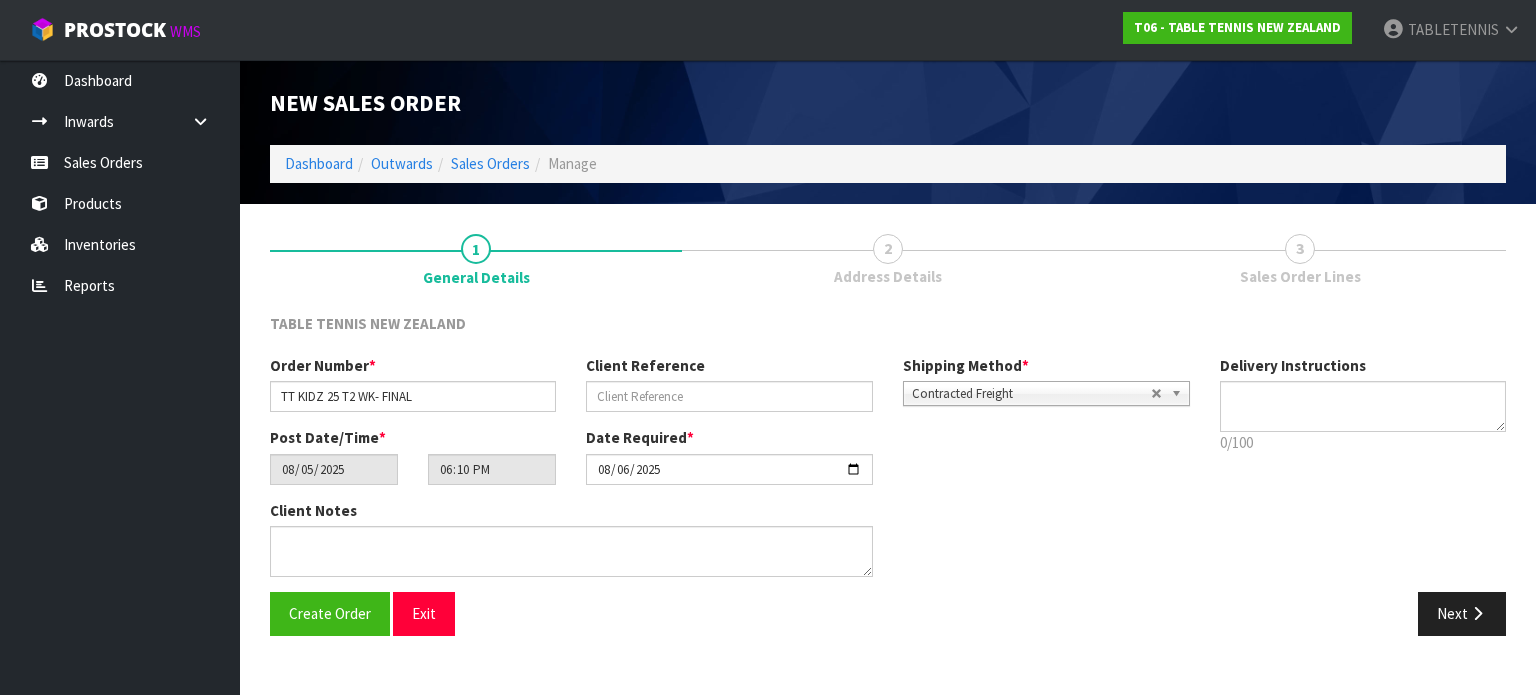 click on "Post Date/Time  *
[DATE]
[TIME]
Date Required  *
[DATE]" at bounding box center (730, 463) 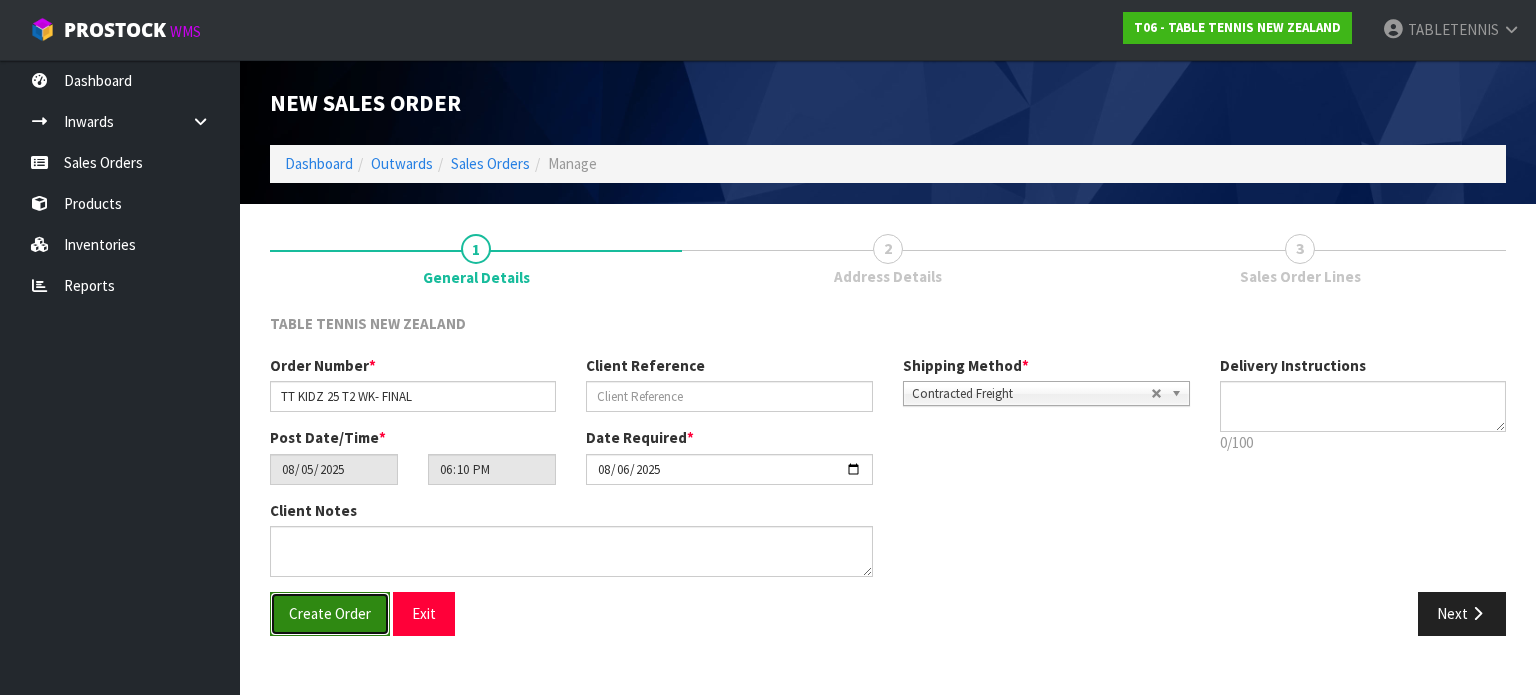 click on "Create Order" at bounding box center (330, 613) 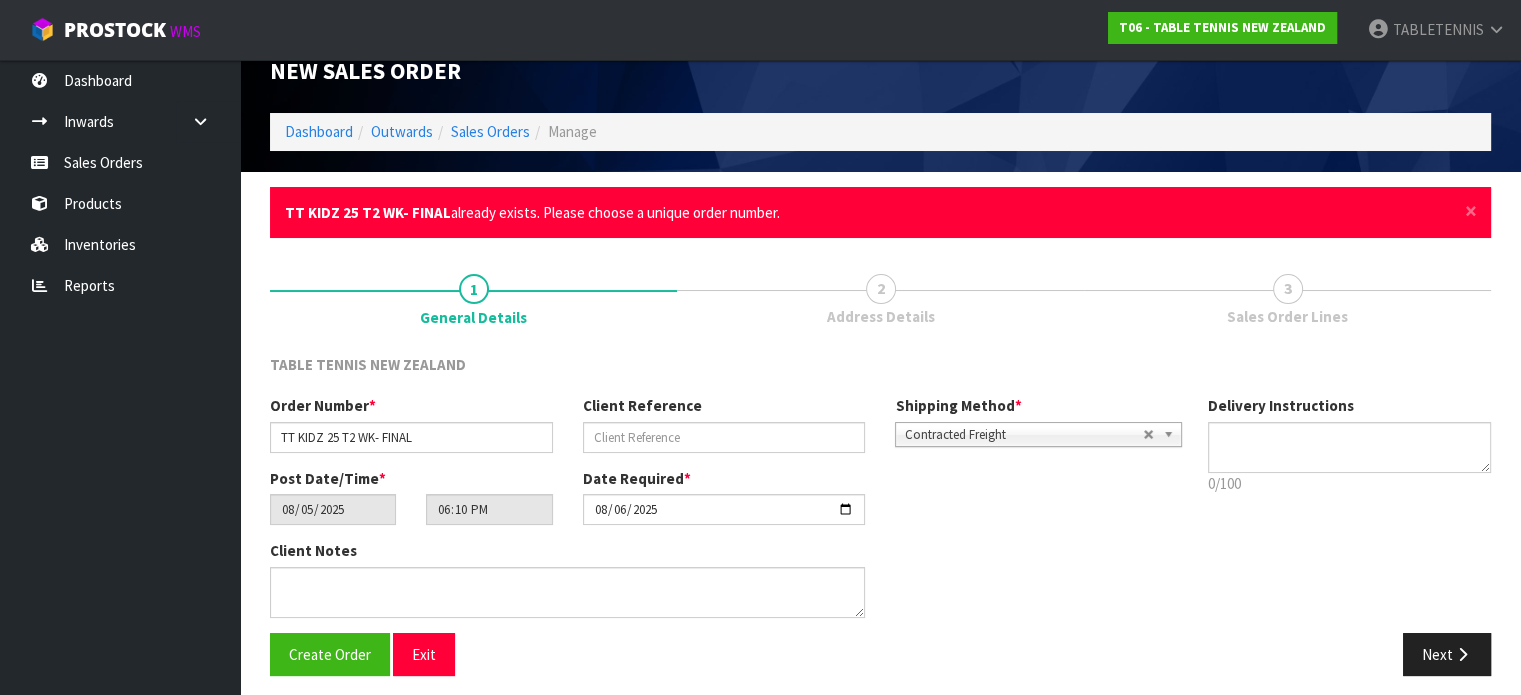 scroll, scrollTop: 41, scrollLeft: 0, axis: vertical 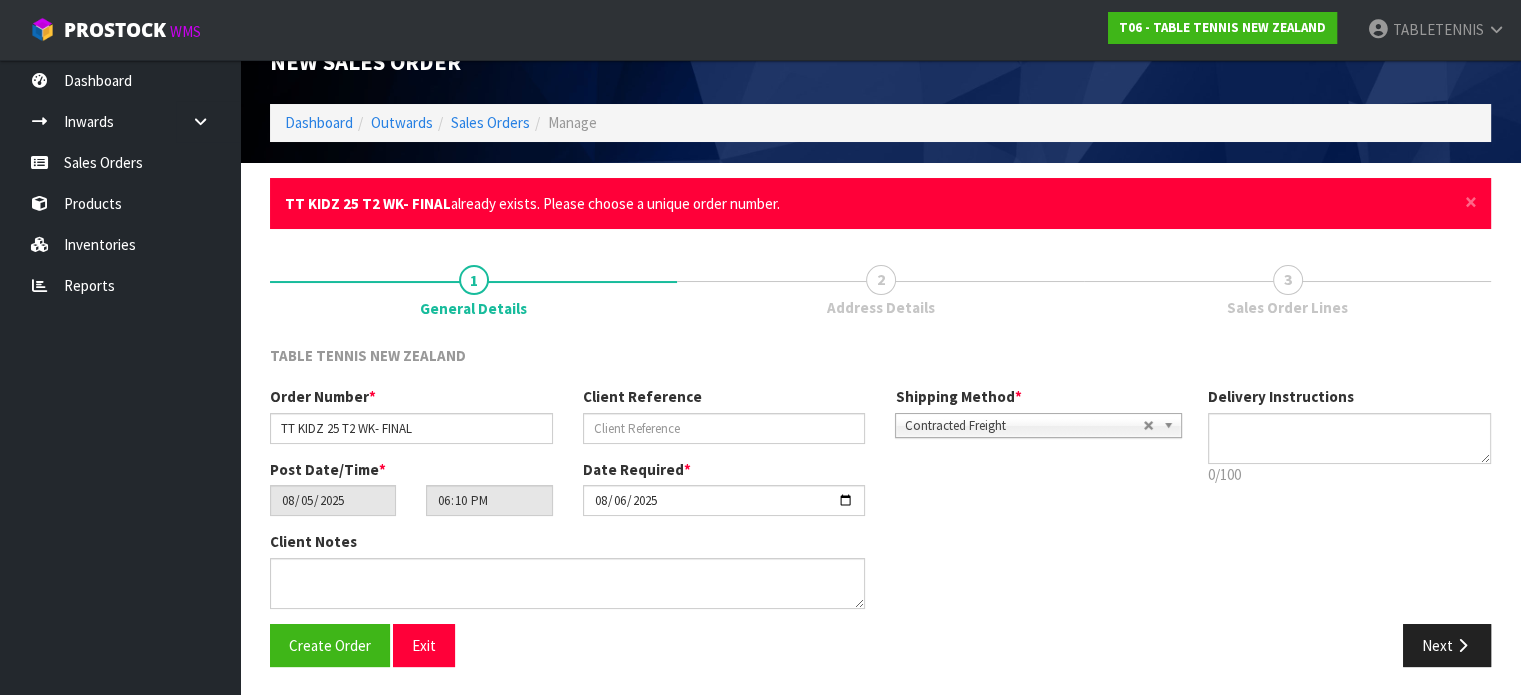 click on "Order Number * TT KIDZ 25 T2WK- FINAL
Client Reference
Shipping Method * Pickup Contracted Freight Contracted Freight
Post Date/Time * 2025-08-05 18:10:00.000
Date Required * 2025-08-06
Client Notes
Delivery Instructions
0/100 Delivery instructions has exceeded maximum length!" at bounding box center (880, 504) 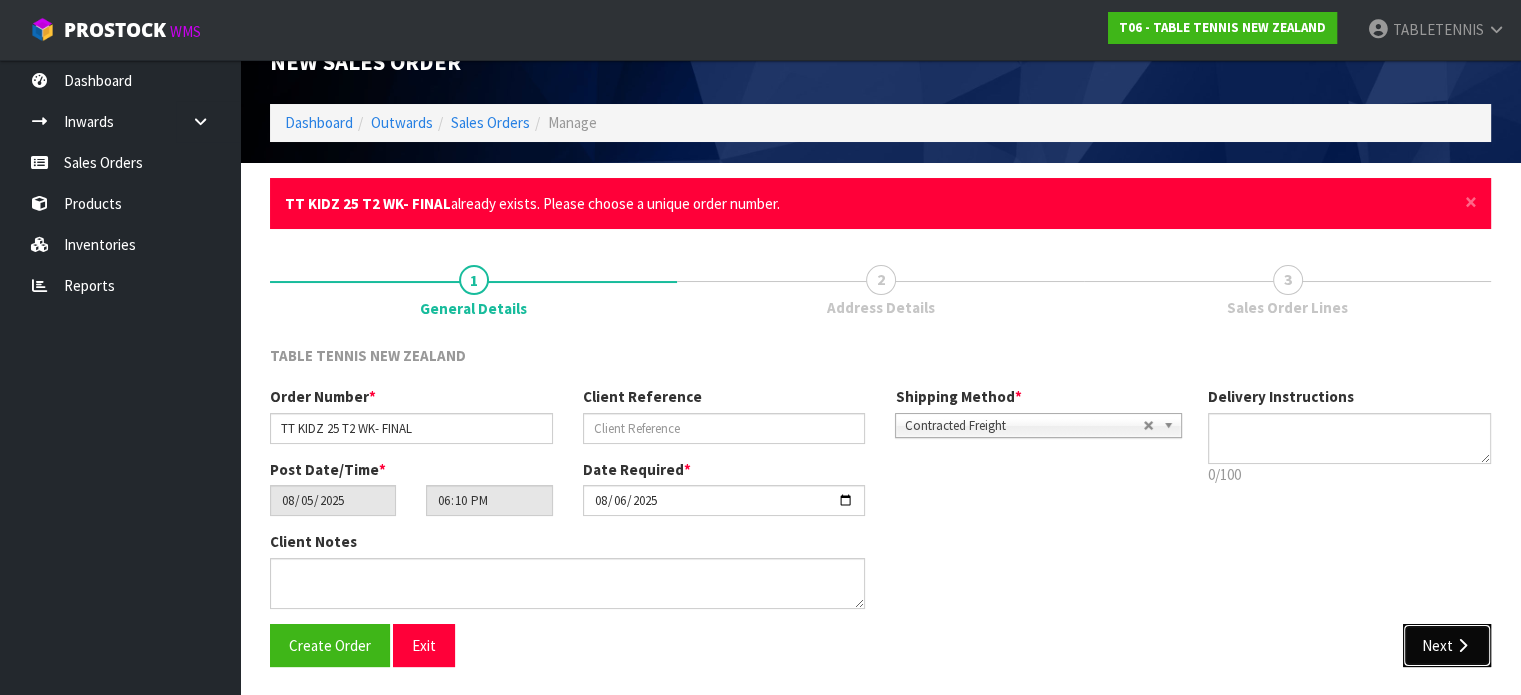 click on "Next" at bounding box center (1447, 645) 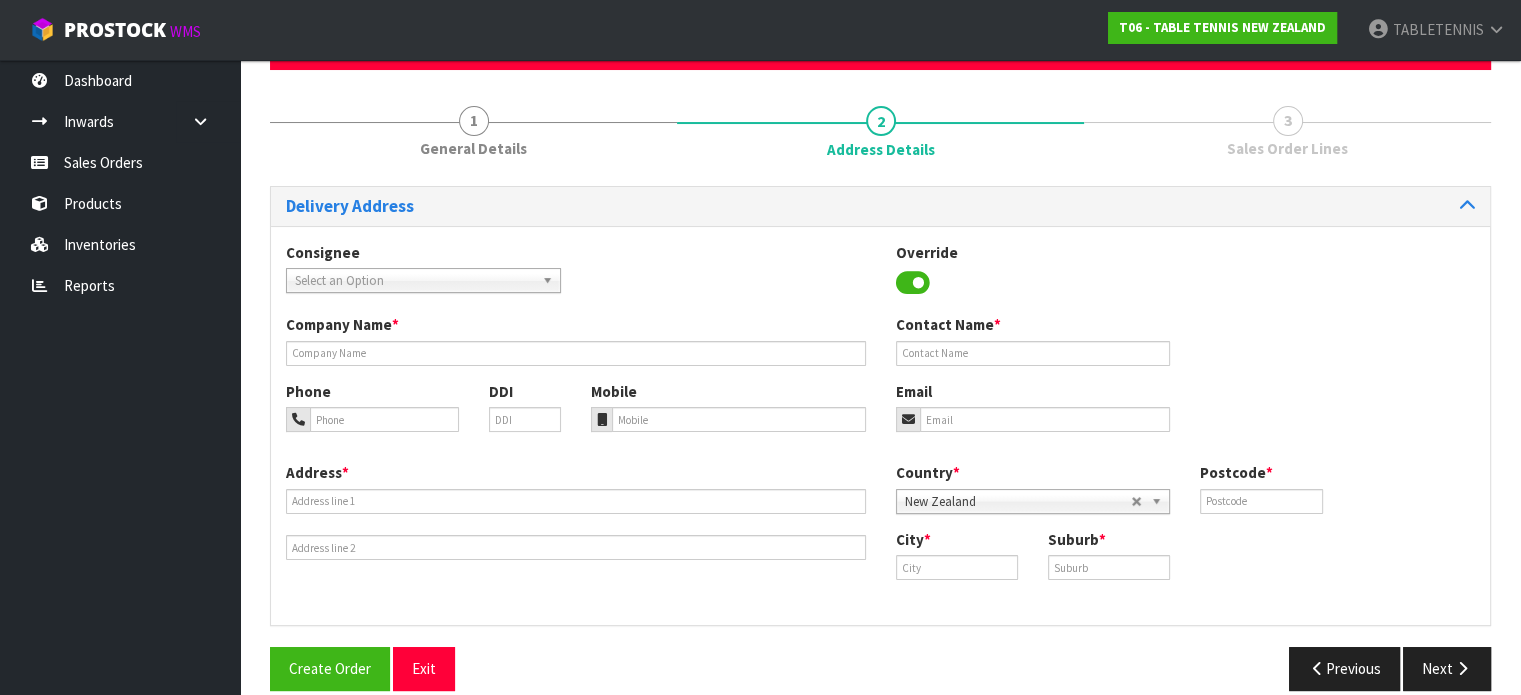 scroll, scrollTop: 224, scrollLeft: 0, axis: vertical 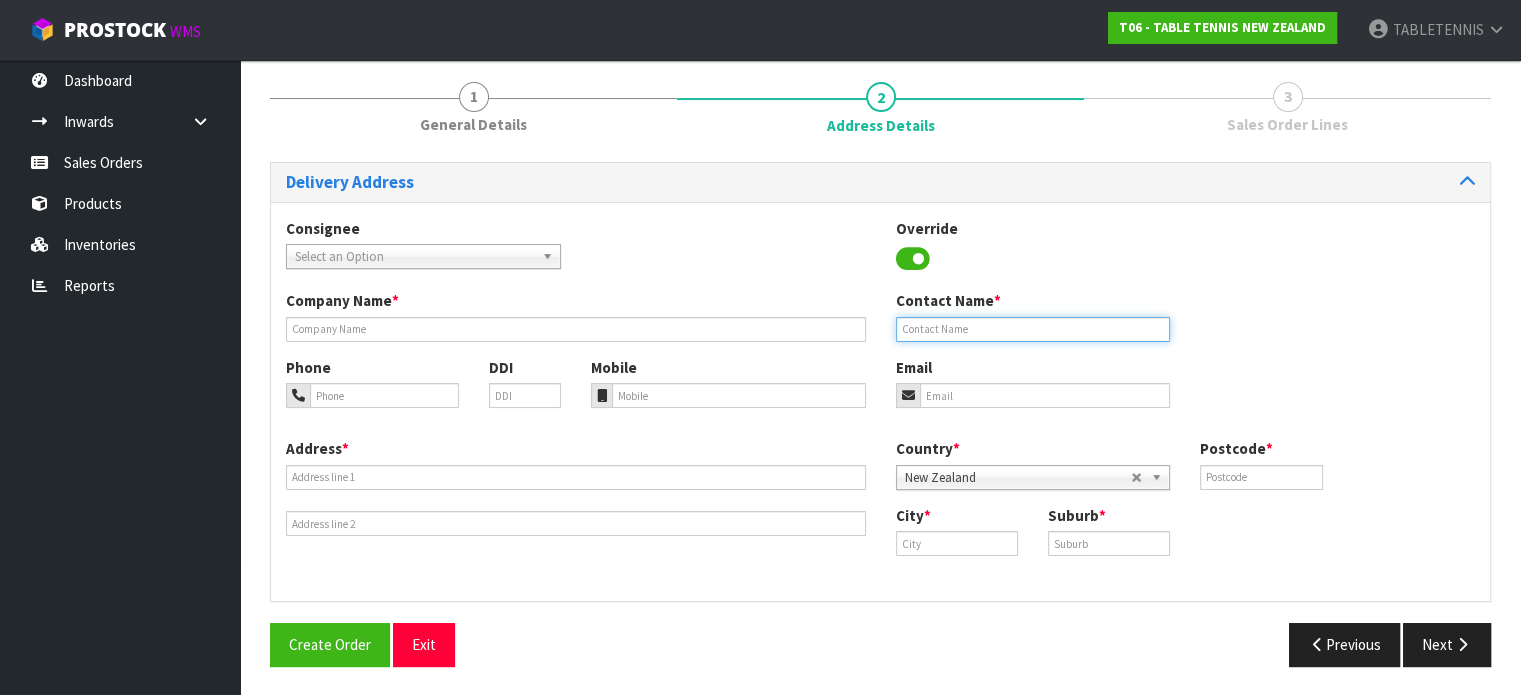 click at bounding box center (1033, 329) 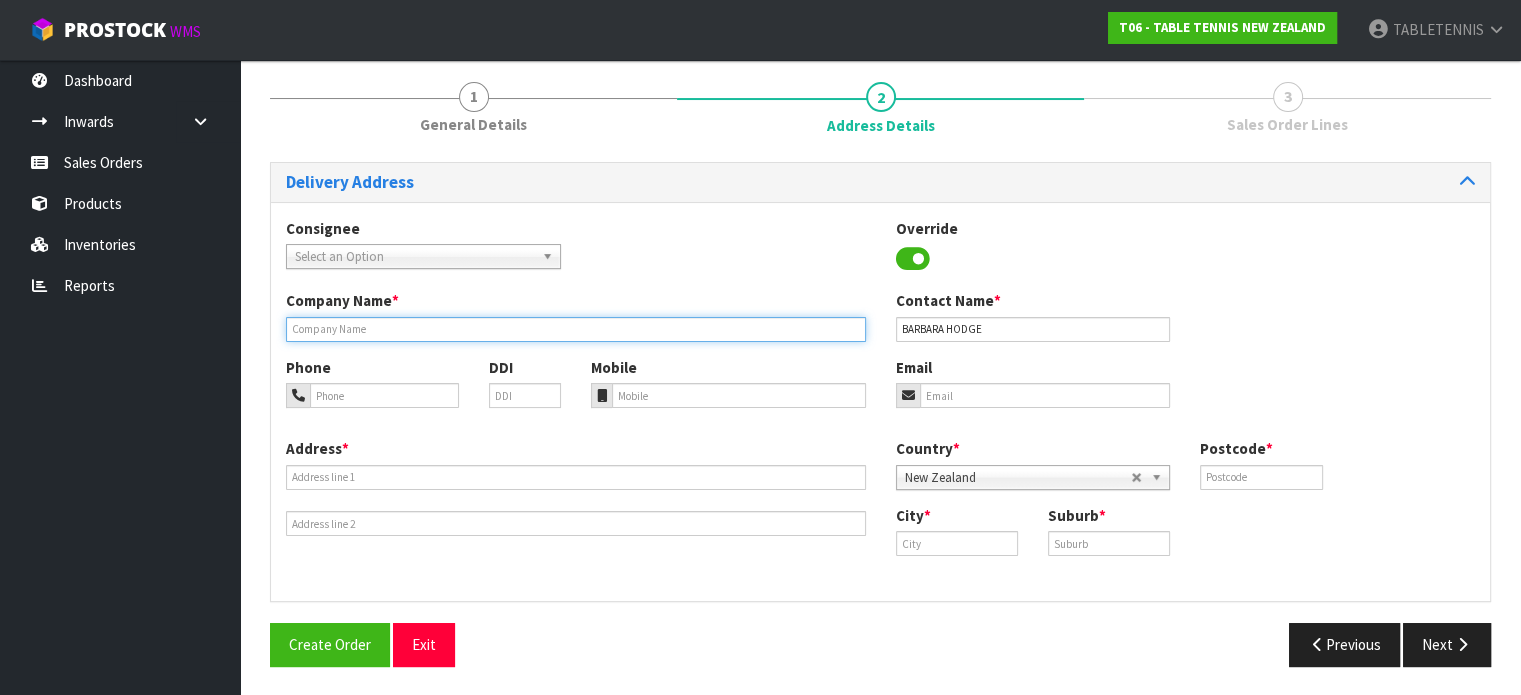 type on "[COMPANY] C/O [FIRSTNAME] [LASTNAME]" 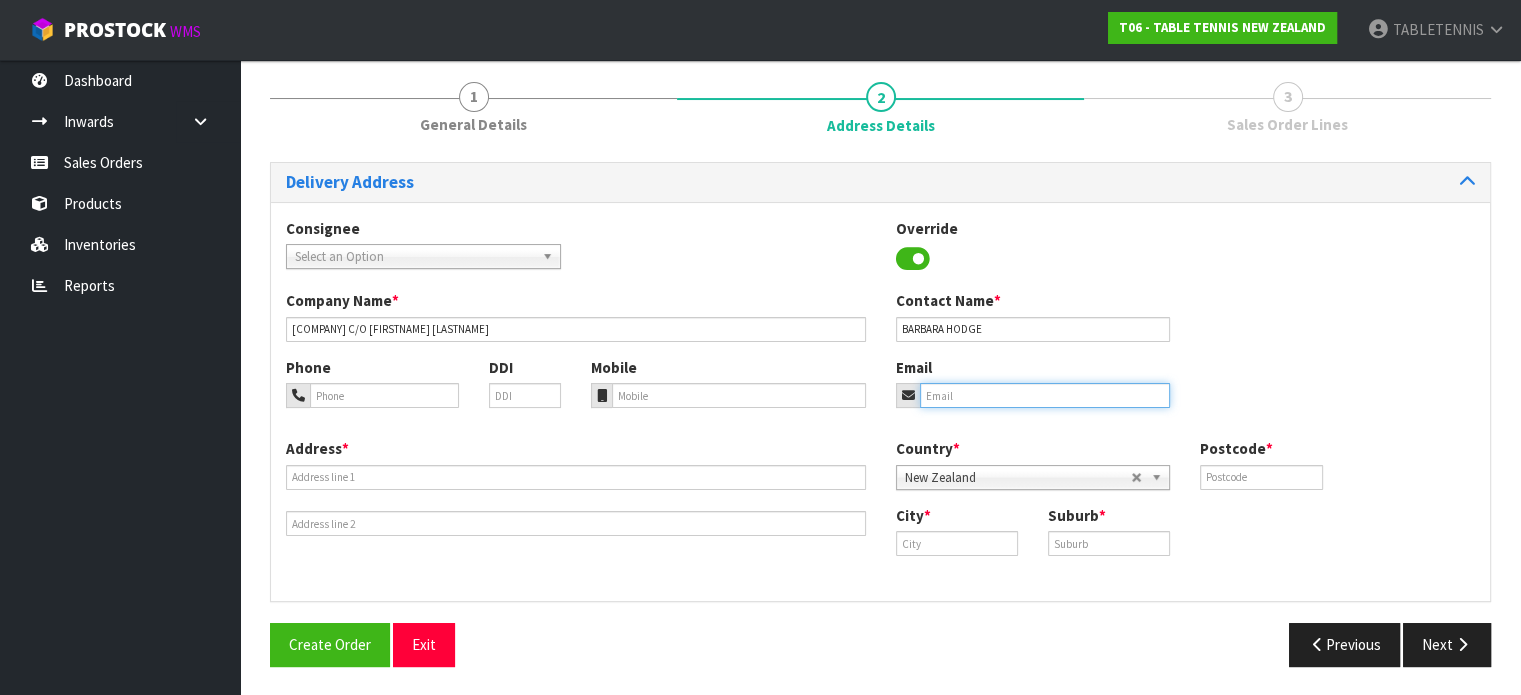 type on "[COMPANY]@[EXAMPLE].COM" 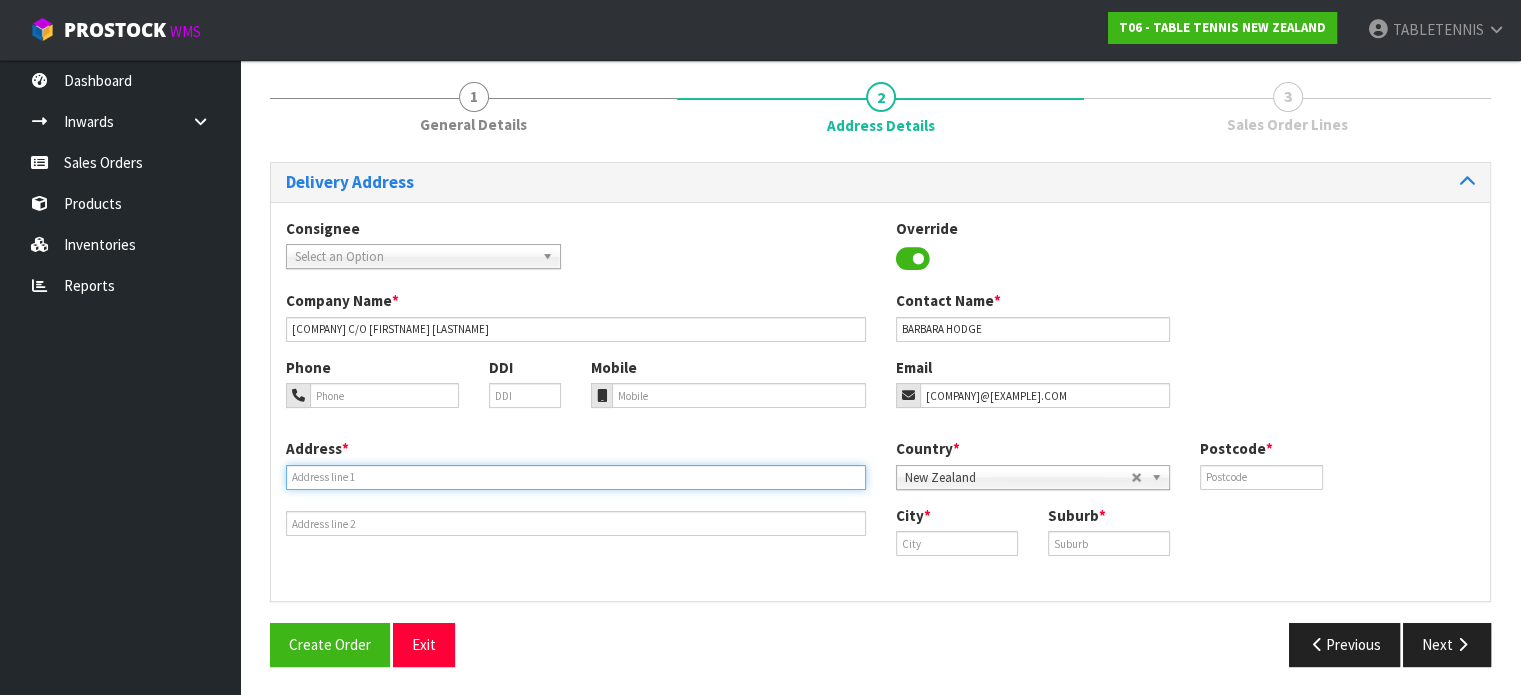 type on "[NUMBER] [STREET]" 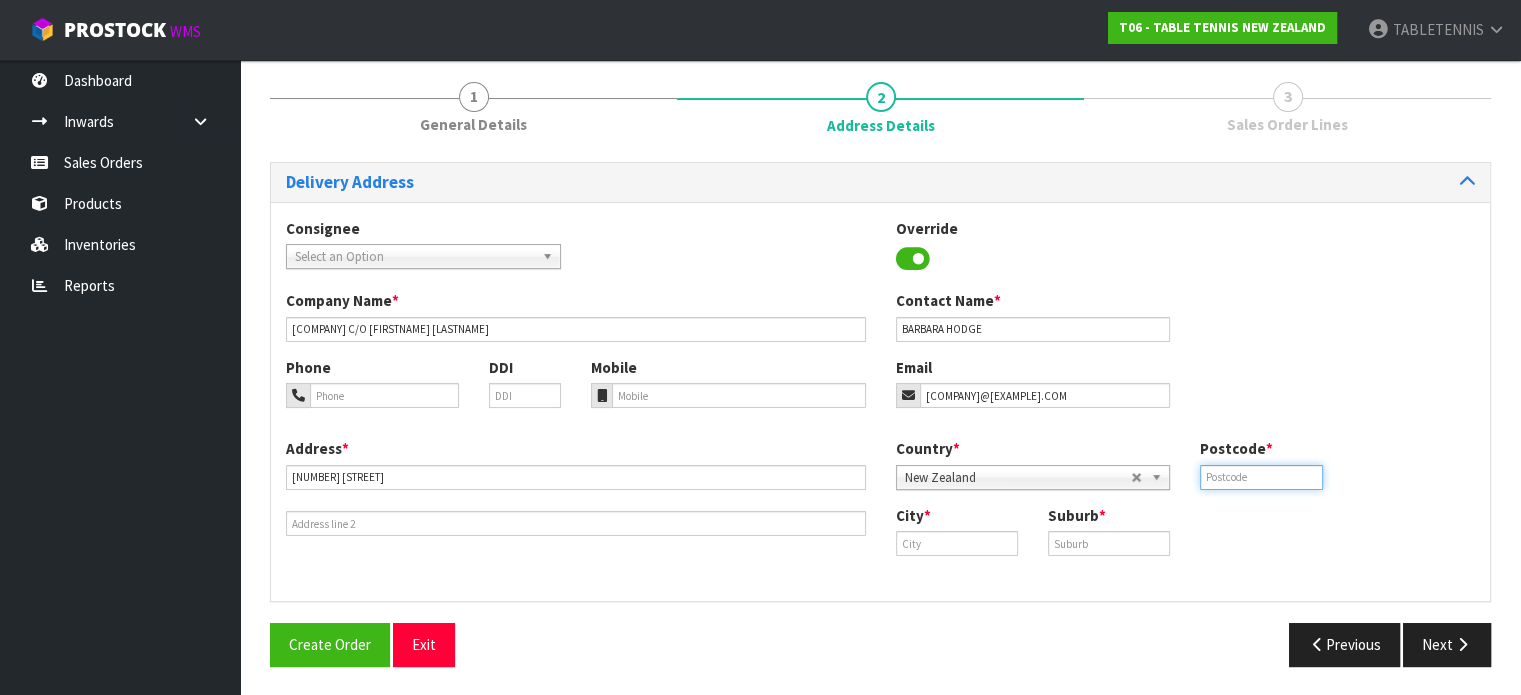 type on "3210" 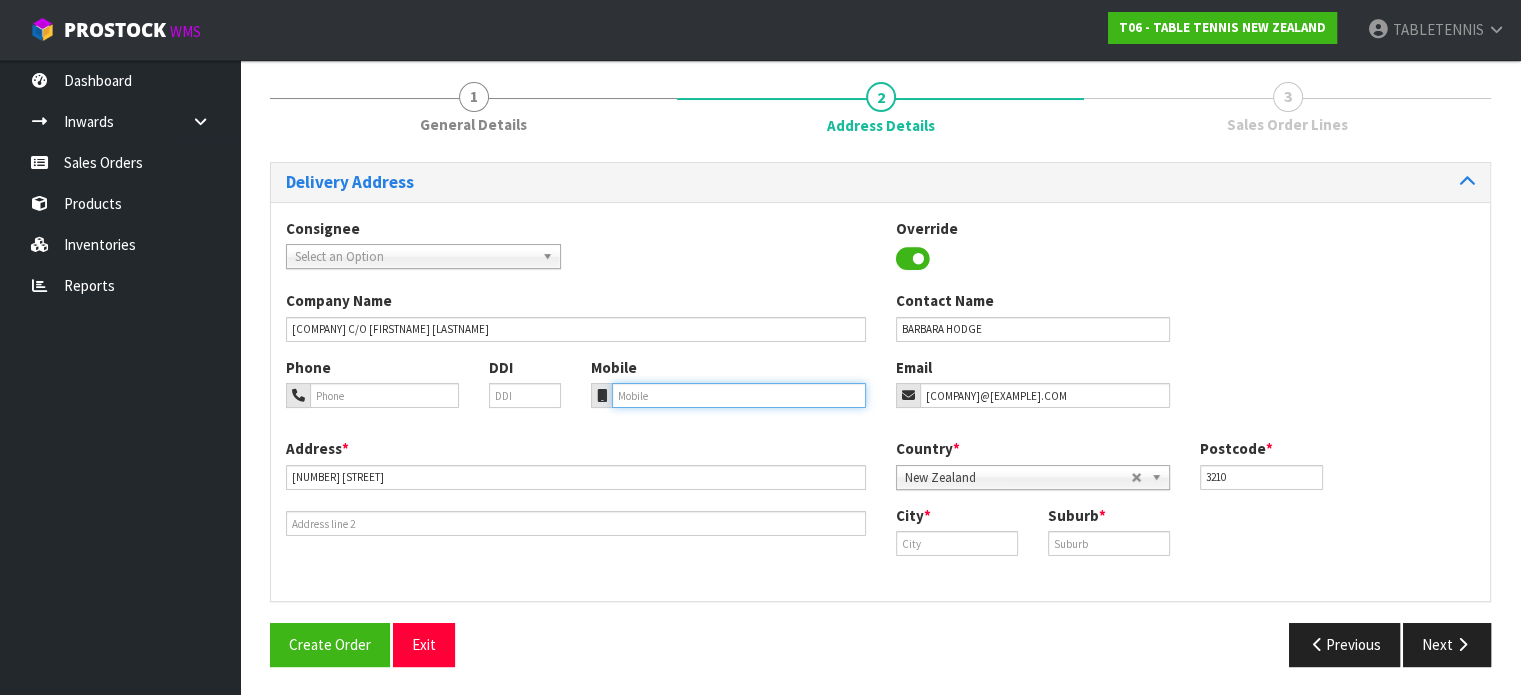 click at bounding box center (739, 395) 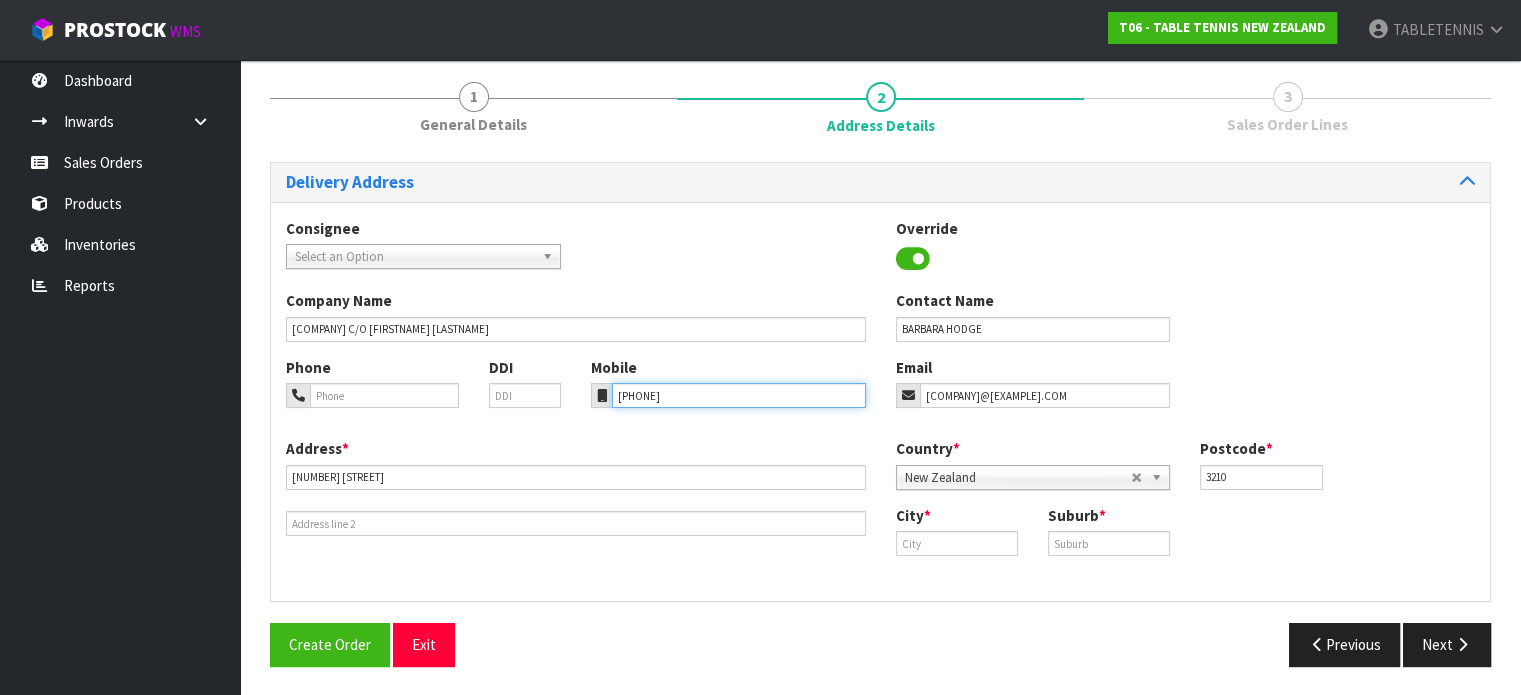 type on "[PHONE]" 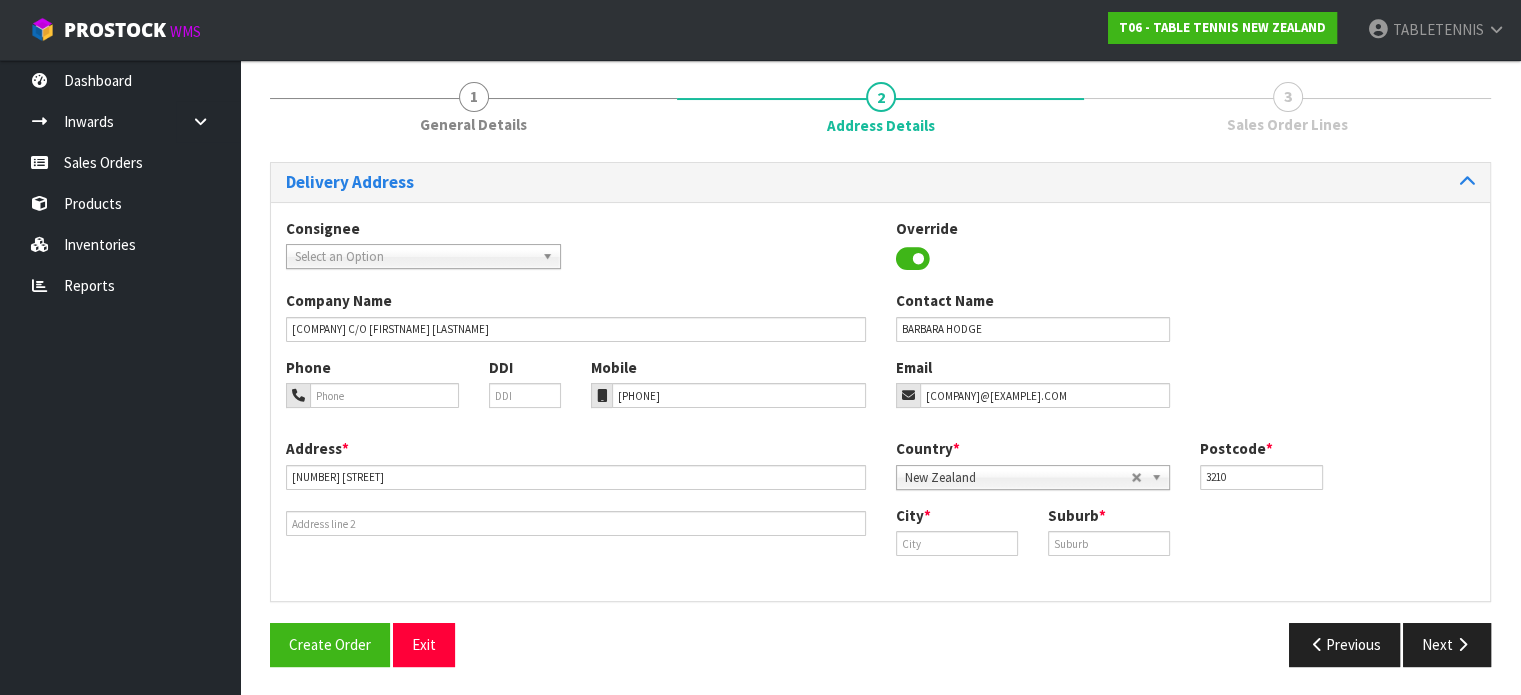 click on "Create Order
Exit" at bounding box center [568, 644] 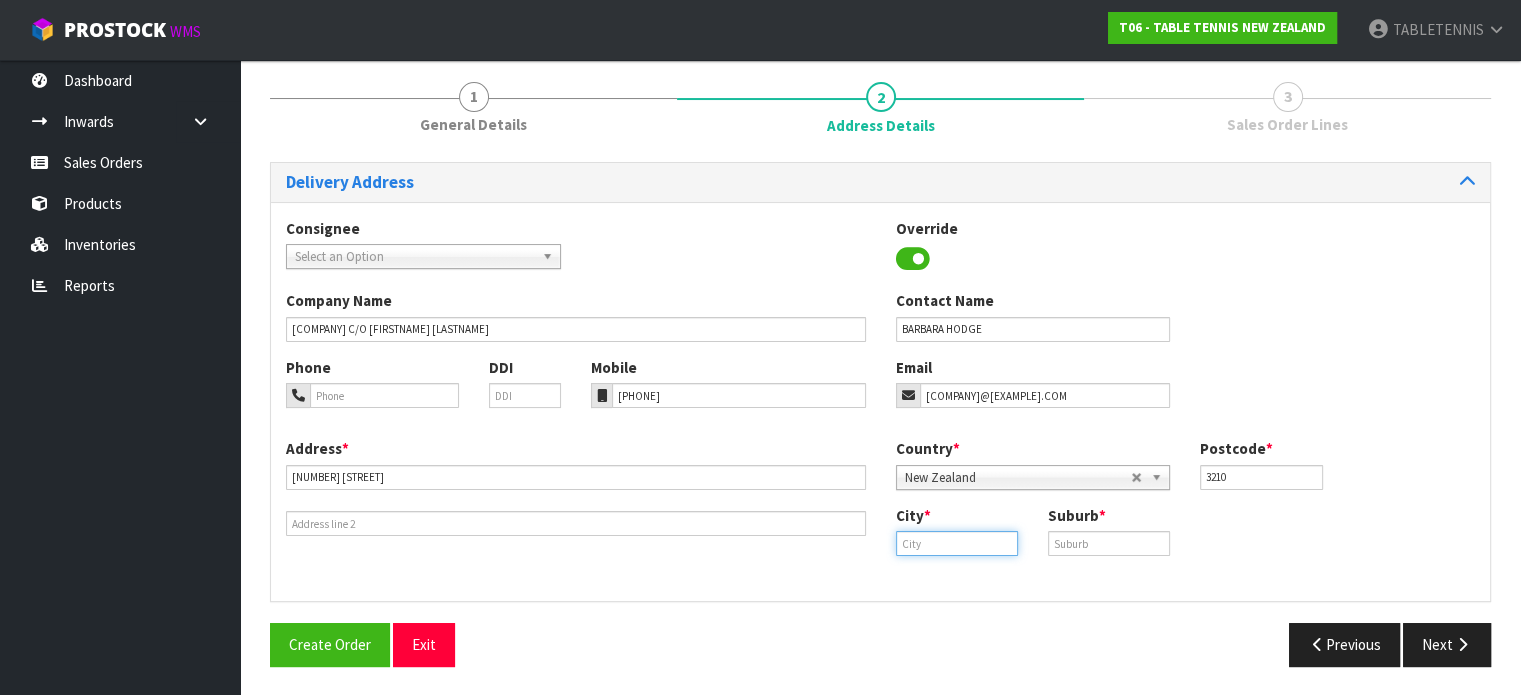 click at bounding box center [957, 543] 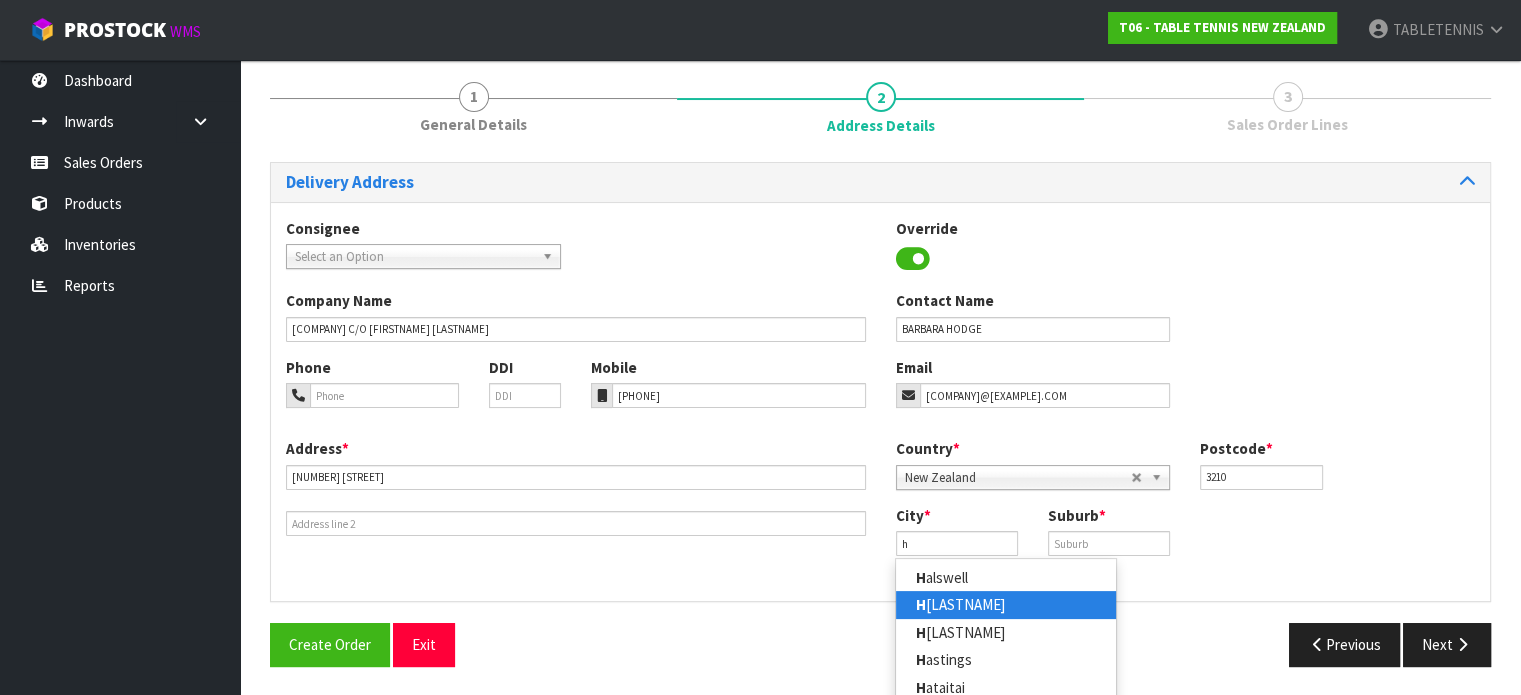 click on "[LASTNAME]" at bounding box center (1006, 604) 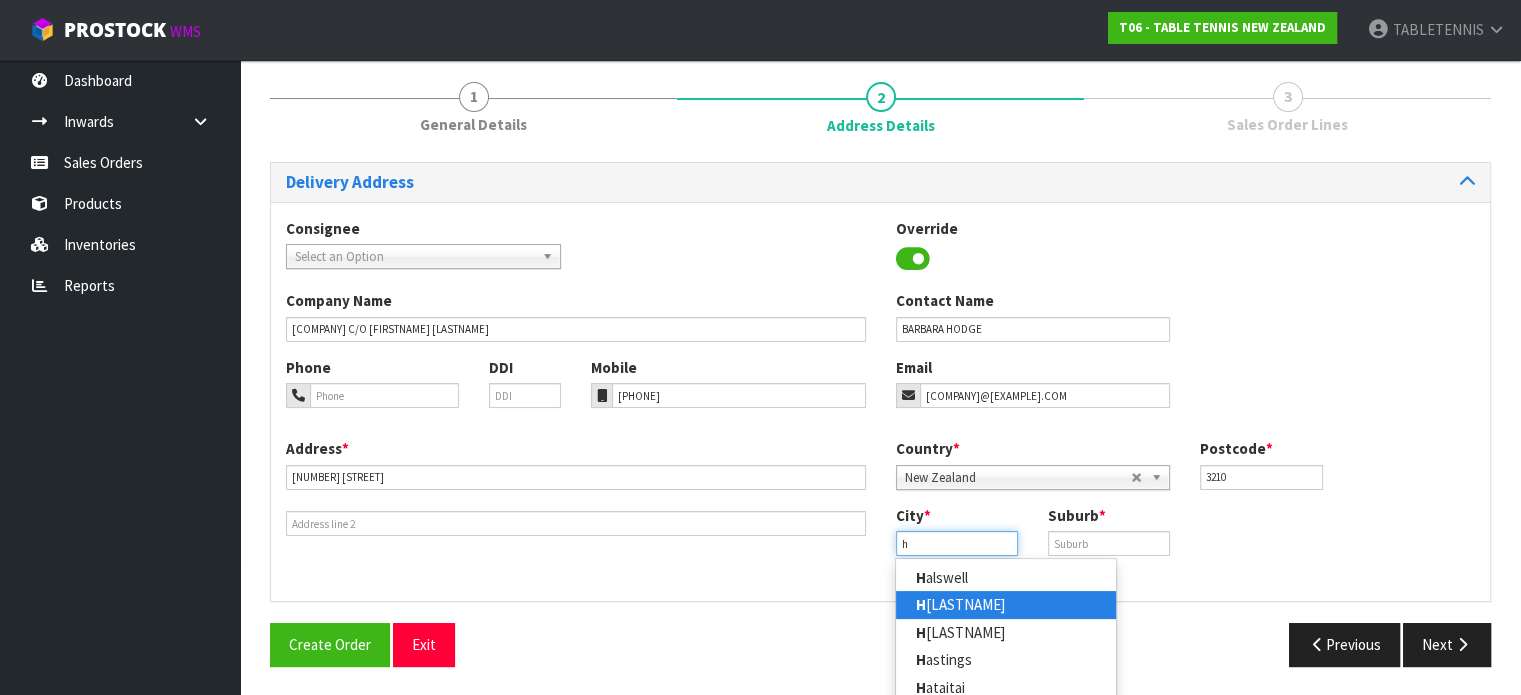 type on "Hamilton" 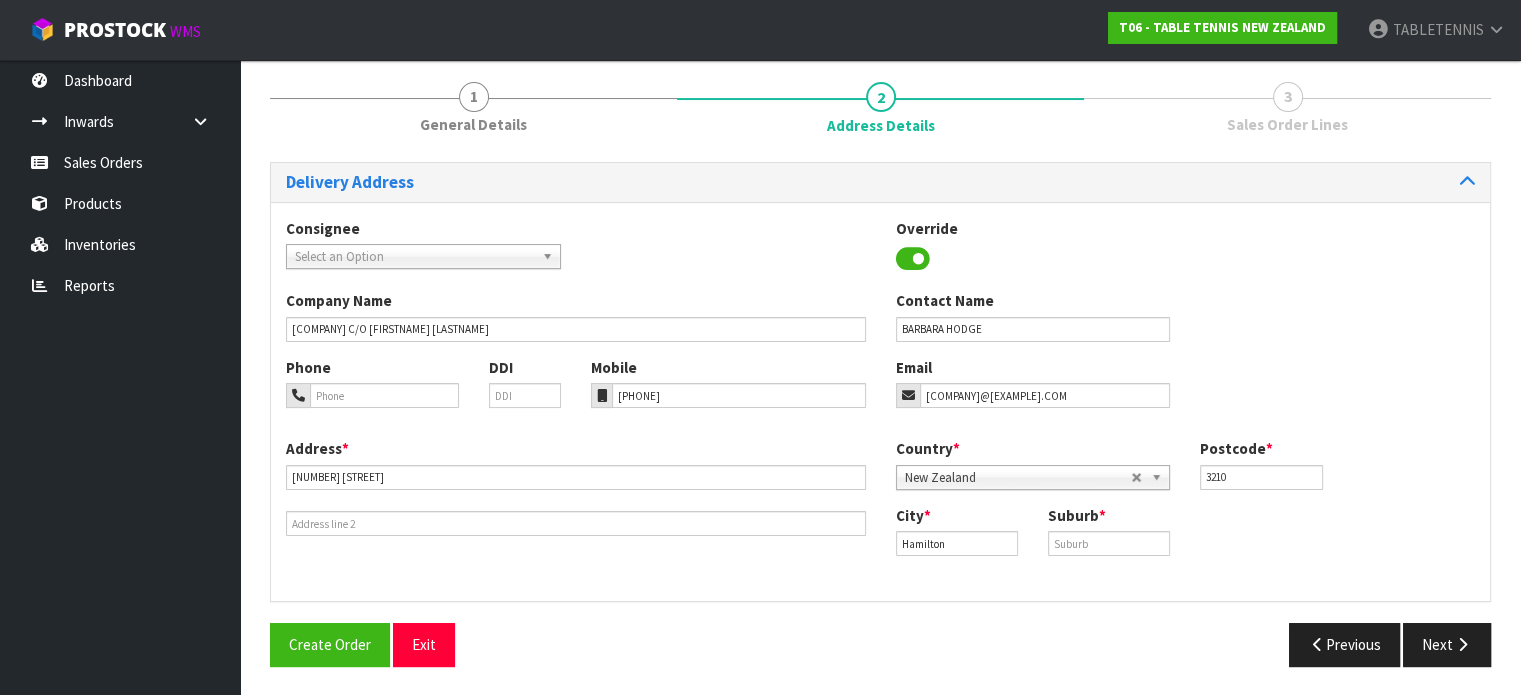 click on "Suburb  *" at bounding box center [1077, 515] 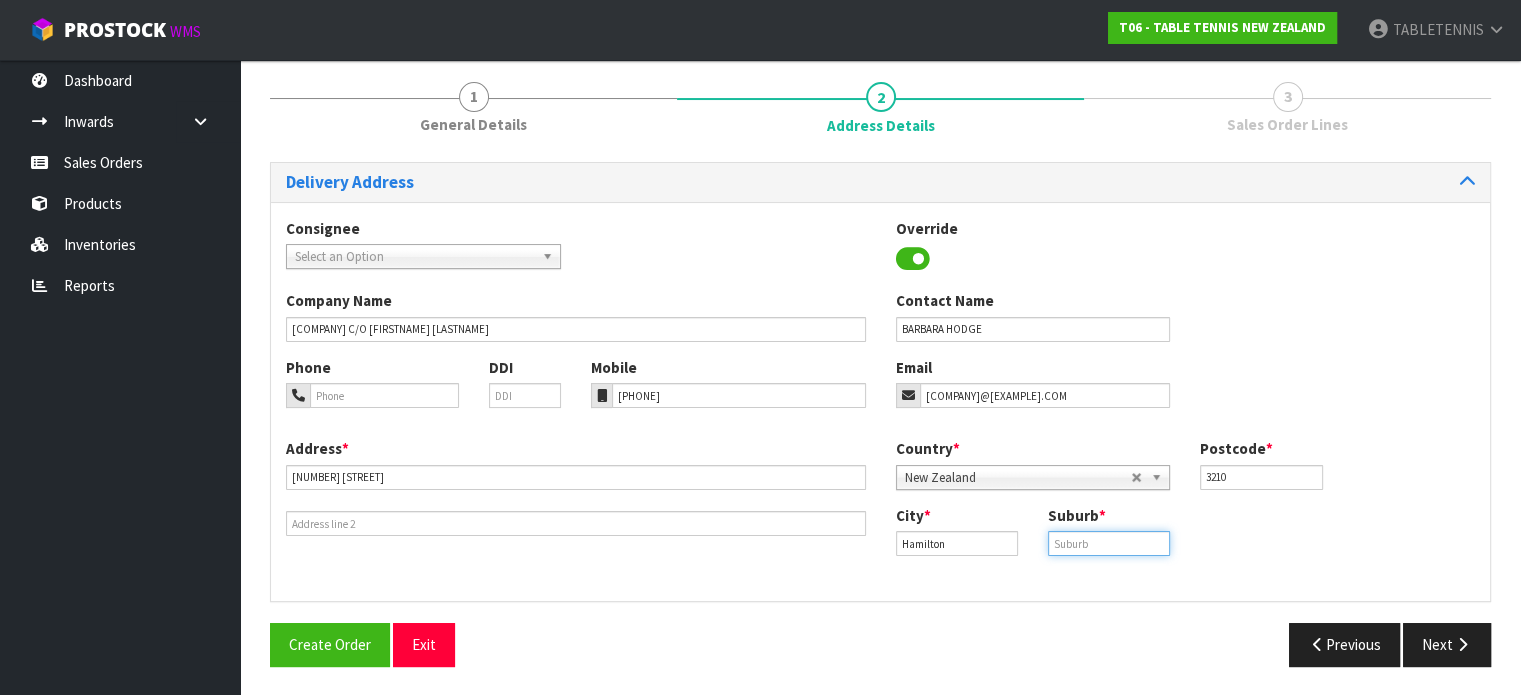 click at bounding box center [1109, 543] 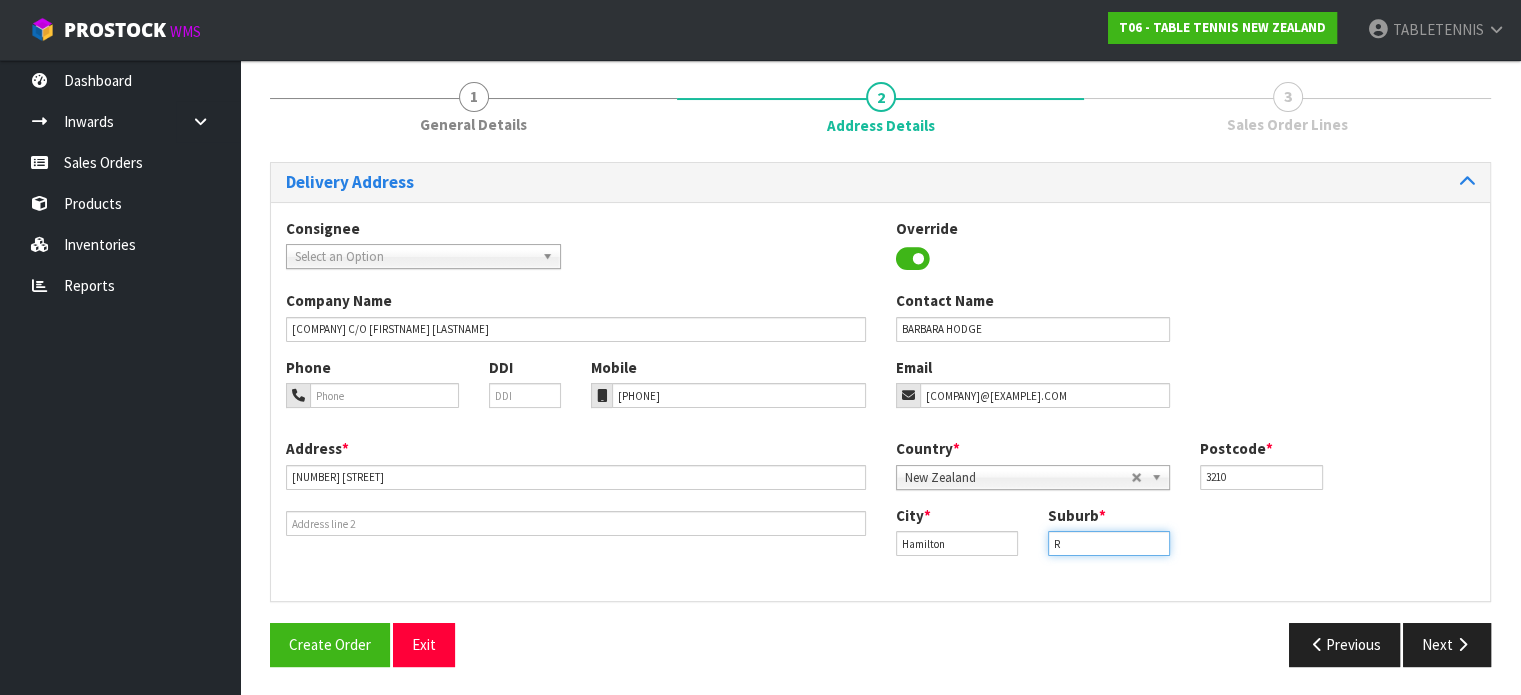type on "ROTOTUNA NORTH" 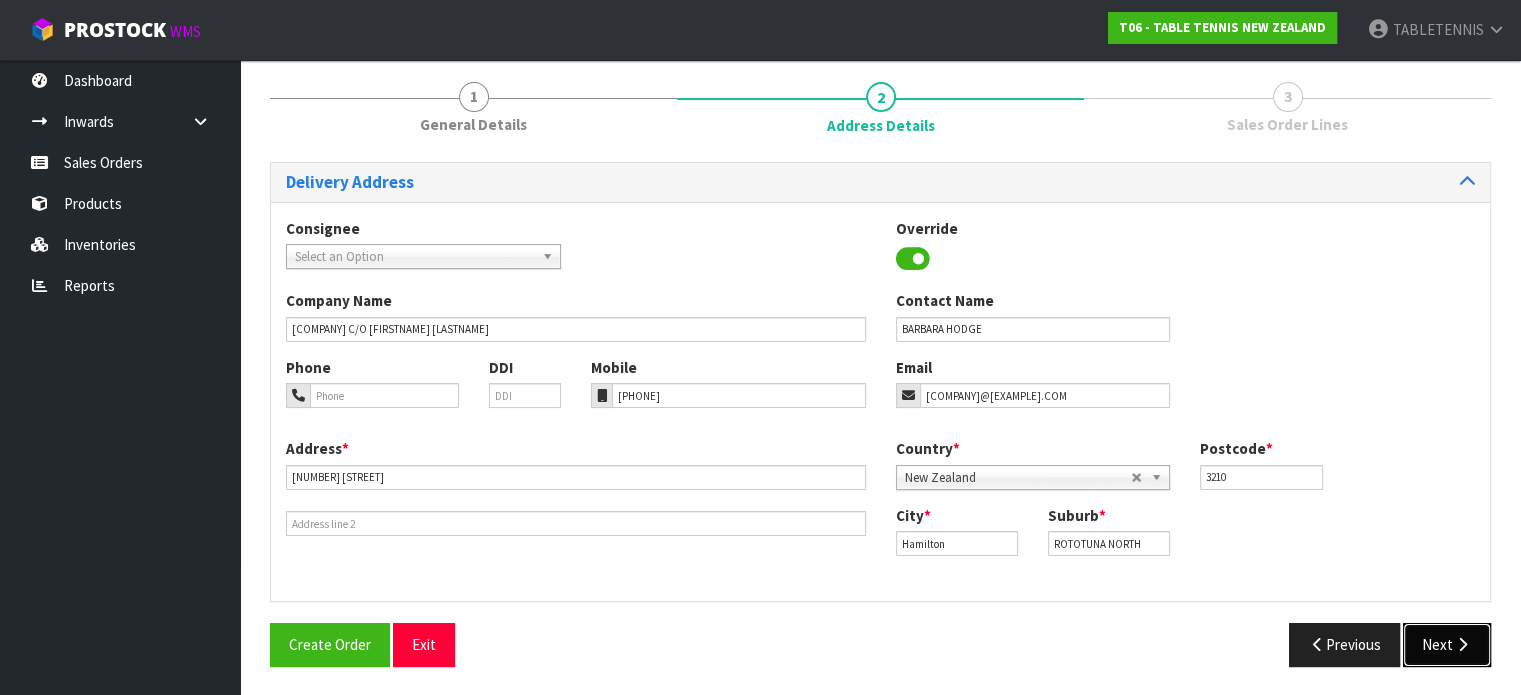 click on "Next" at bounding box center [1447, 644] 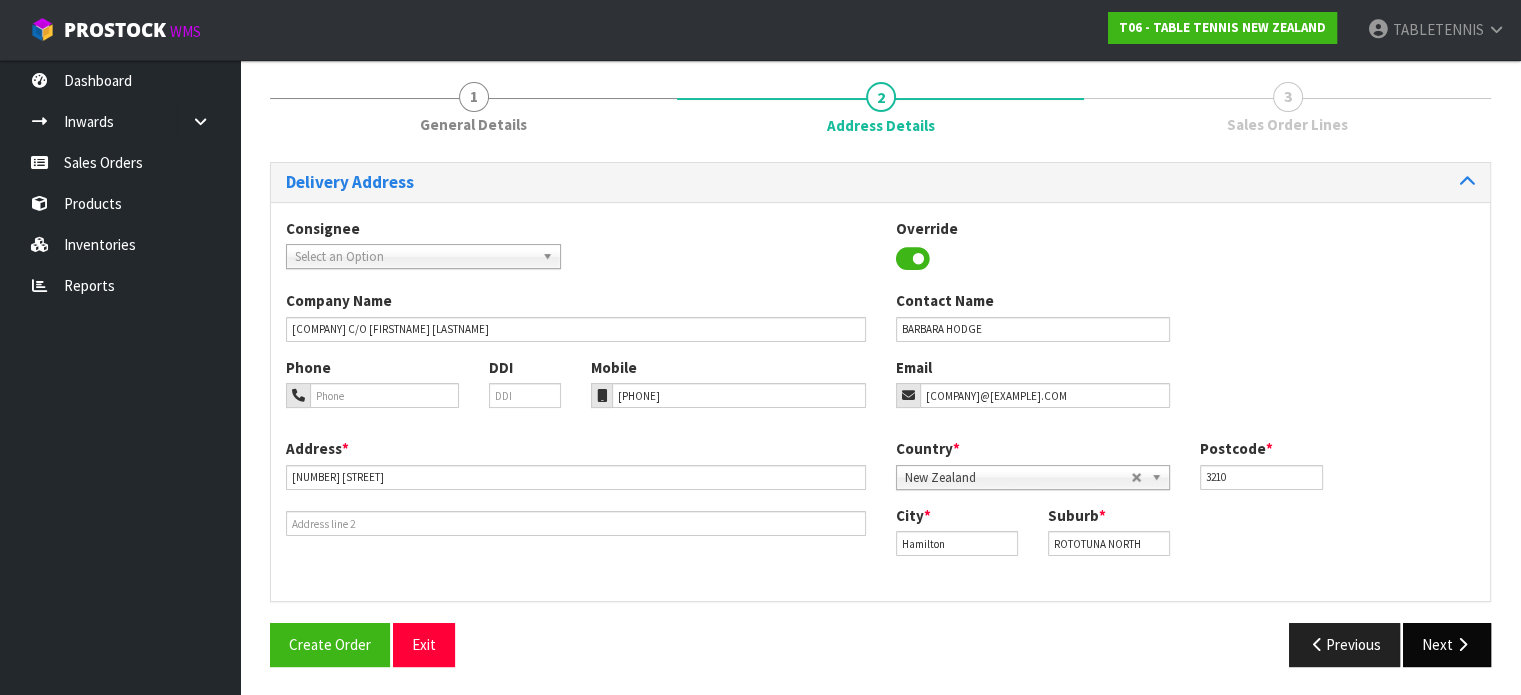scroll, scrollTop: 0, scrollLeft: 0, axis: both 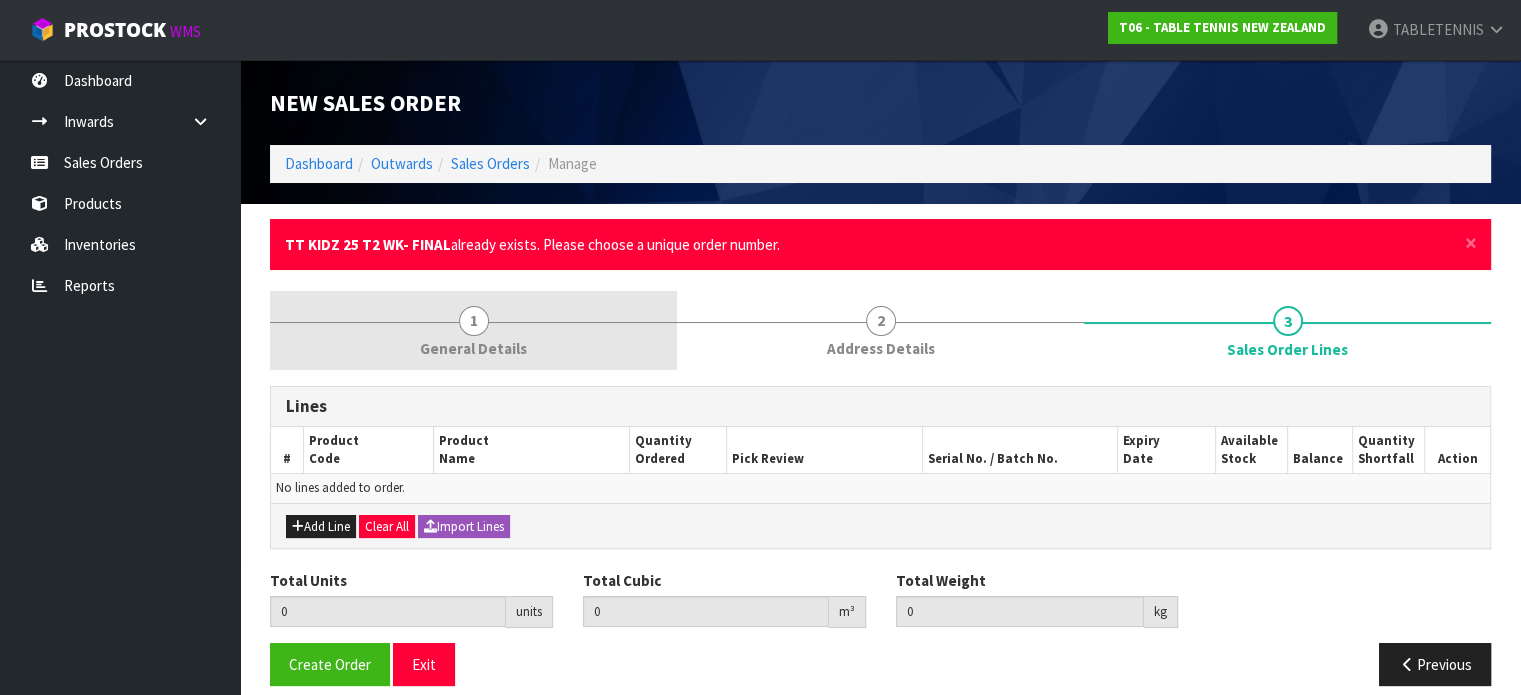 click on "1" at bounding box center (474, 321) 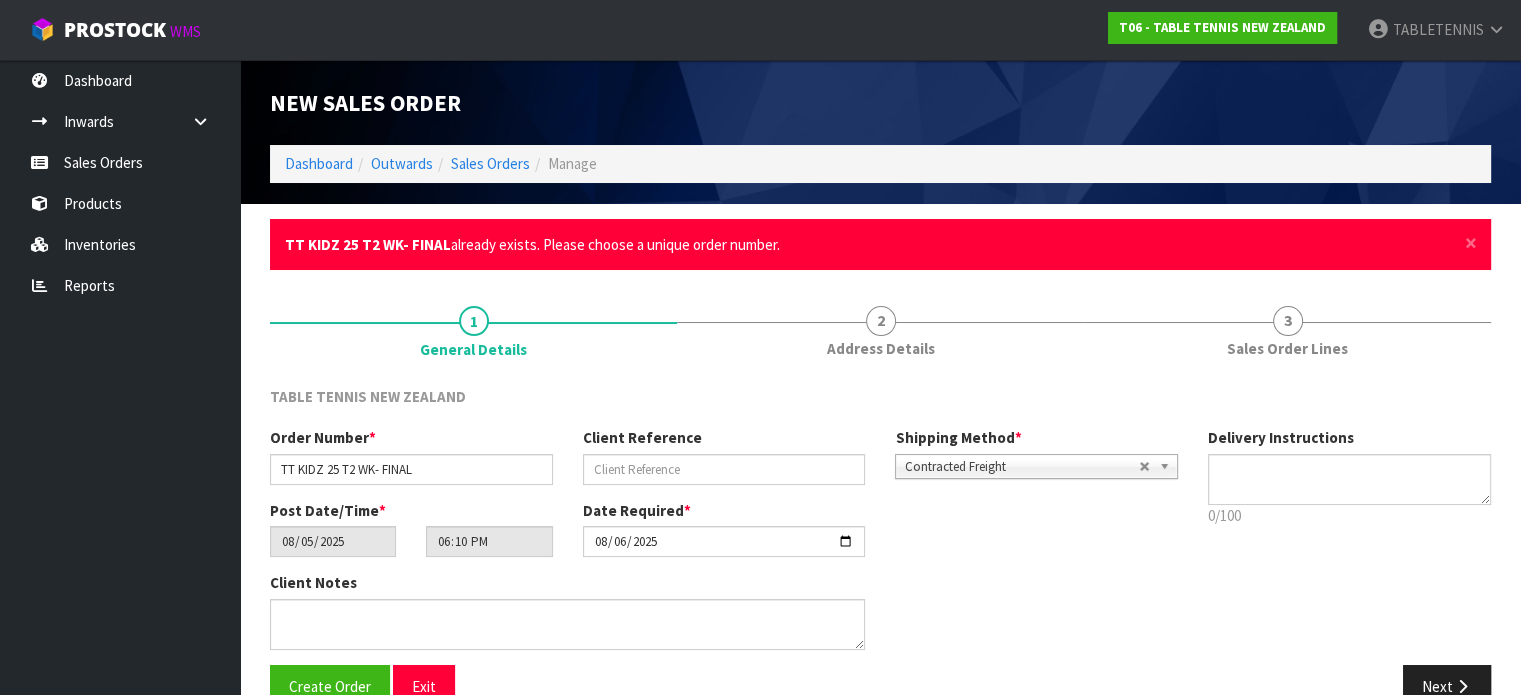 scroll, scrollTop: 41, scrollLeft: 0, axis: vertical 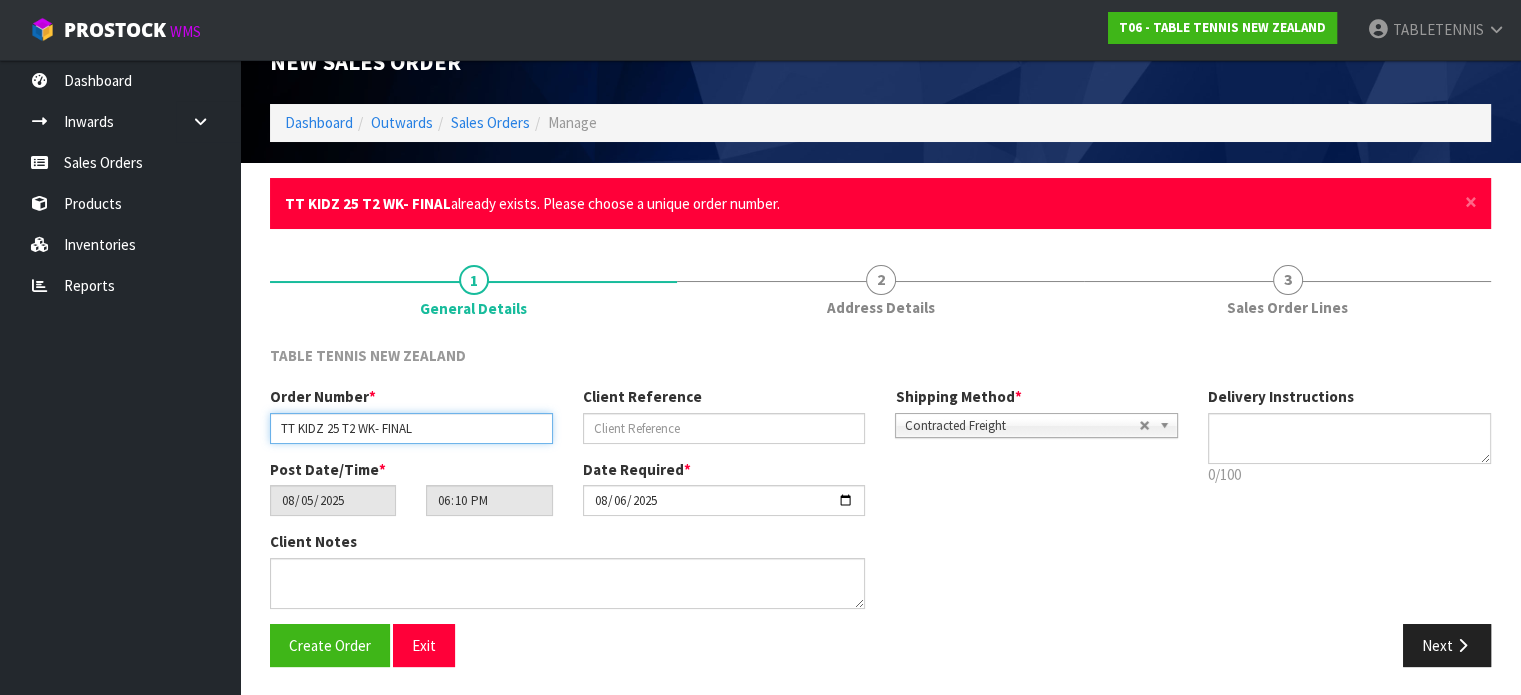 click on "TT KIDZ 25 T2 WK- FINAL" at bounding box center [411, 428] 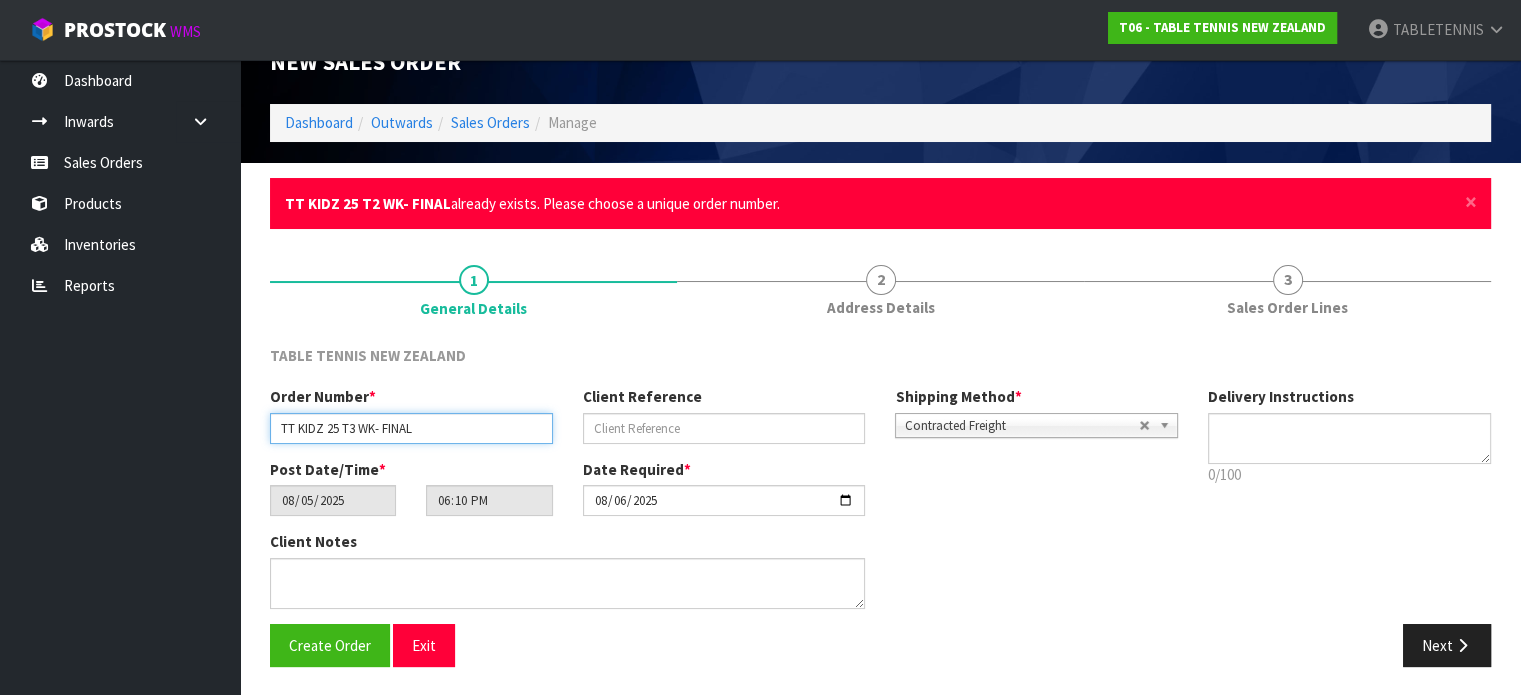 drag, startPoint x: 461, startPoint y: 425, endPoint x: 382, endPoint y: 430, distance: 79.15807 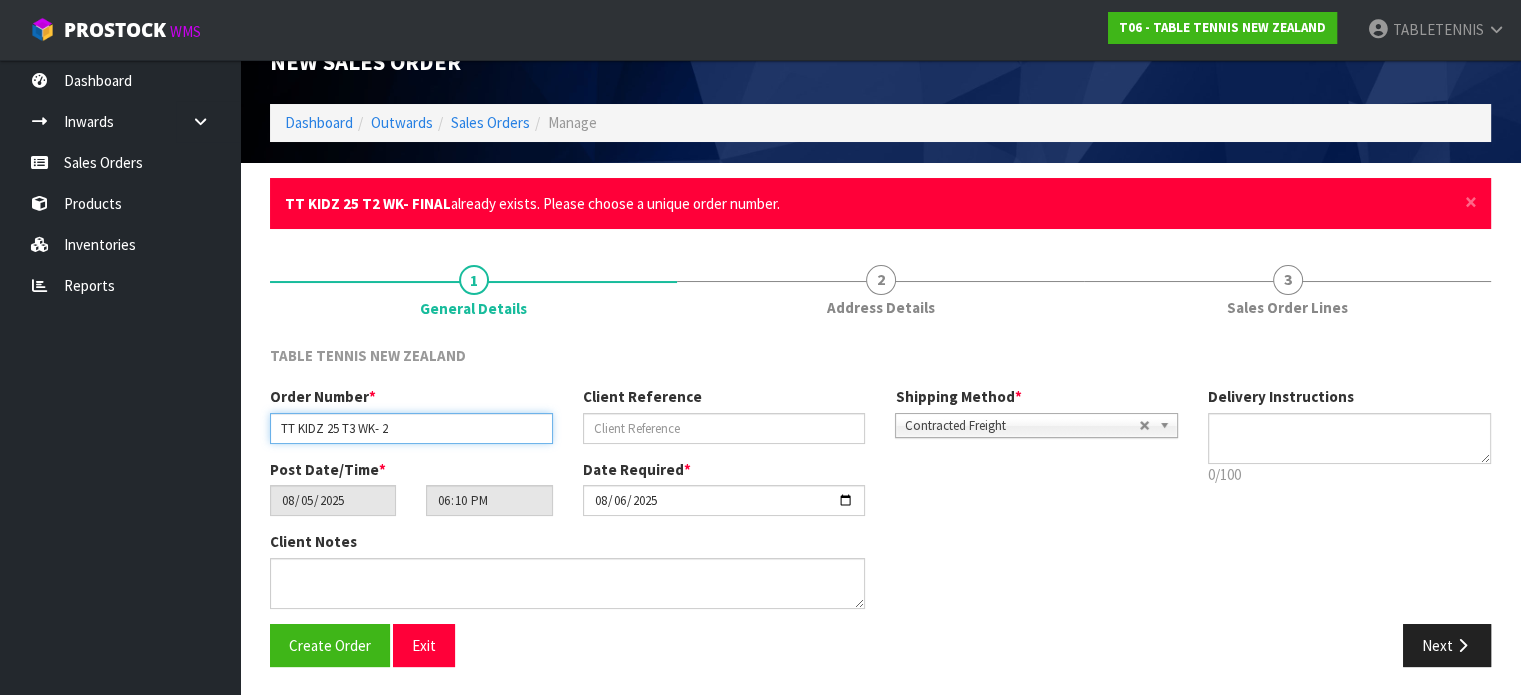 type on "TT KIDZ 25 T3 WK- 2" 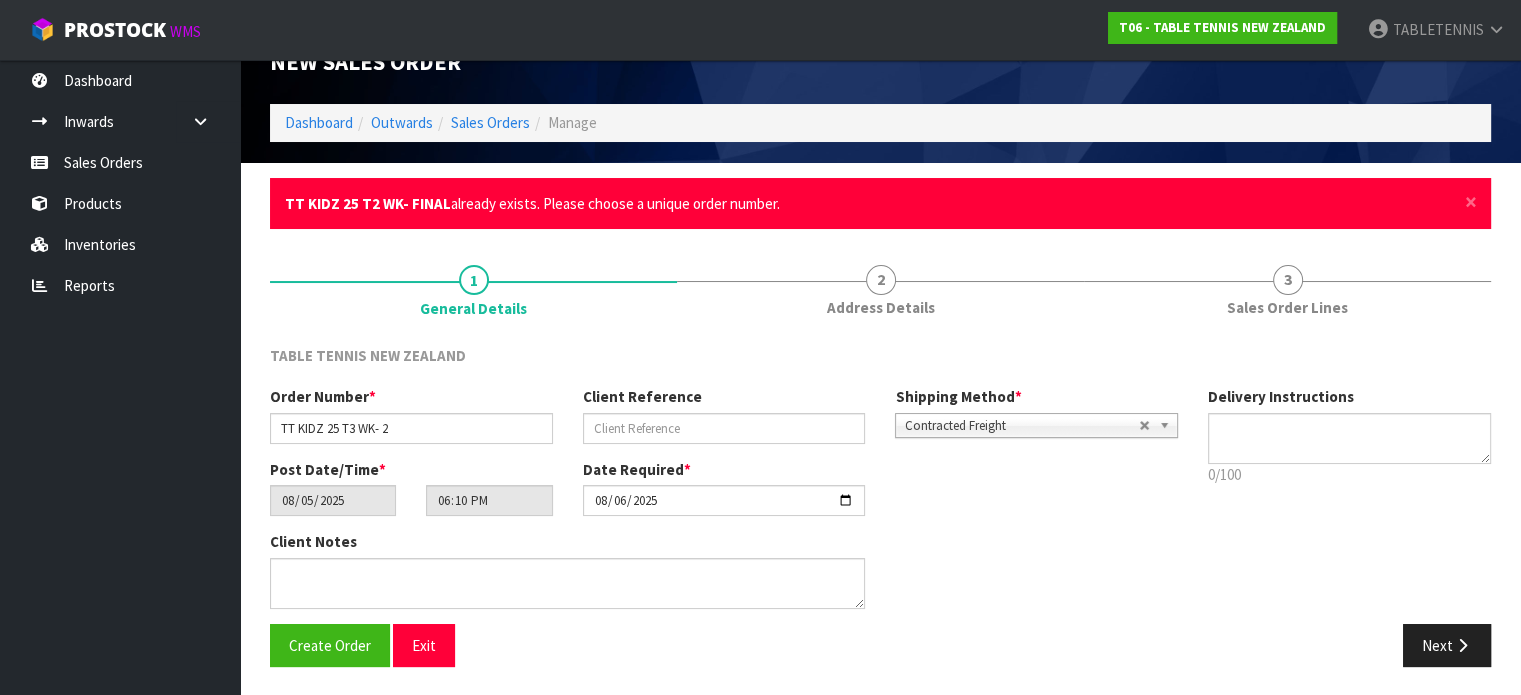drag, startPoint x: 1156, startPoint y: 591, endPoint x: 1156, endPoint y: 574, distance: 17 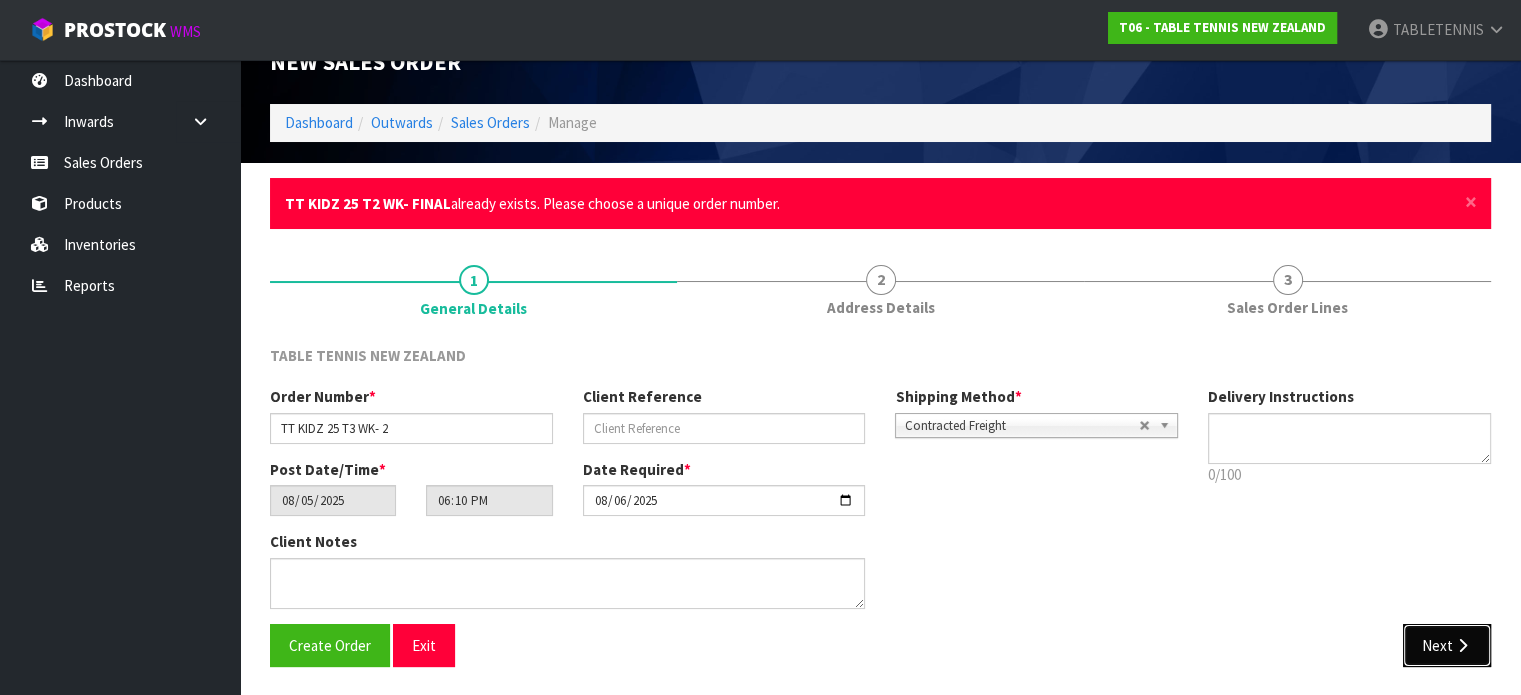 click on "Next" at bounding box center [1447, 645] 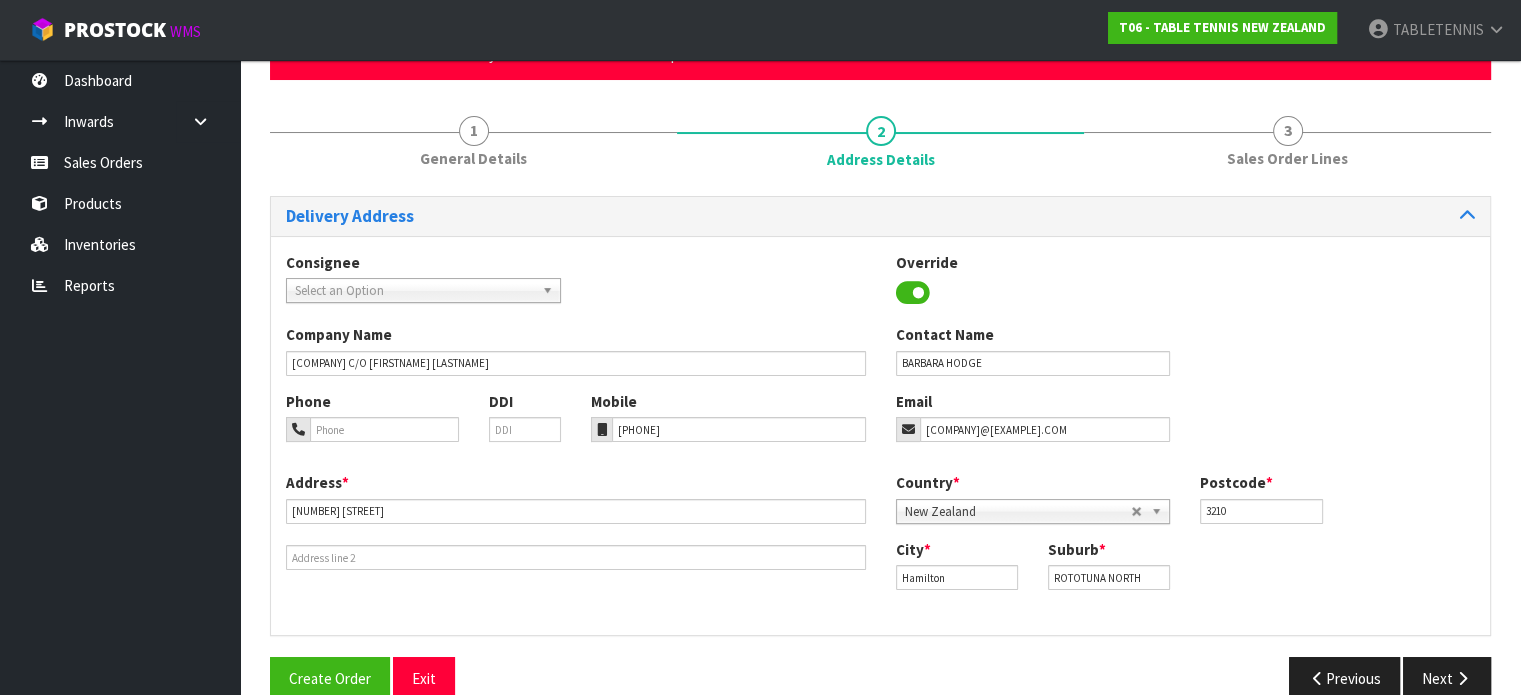 scroll, scrollTop: 224, scrollLeft: 0, axis: vertical 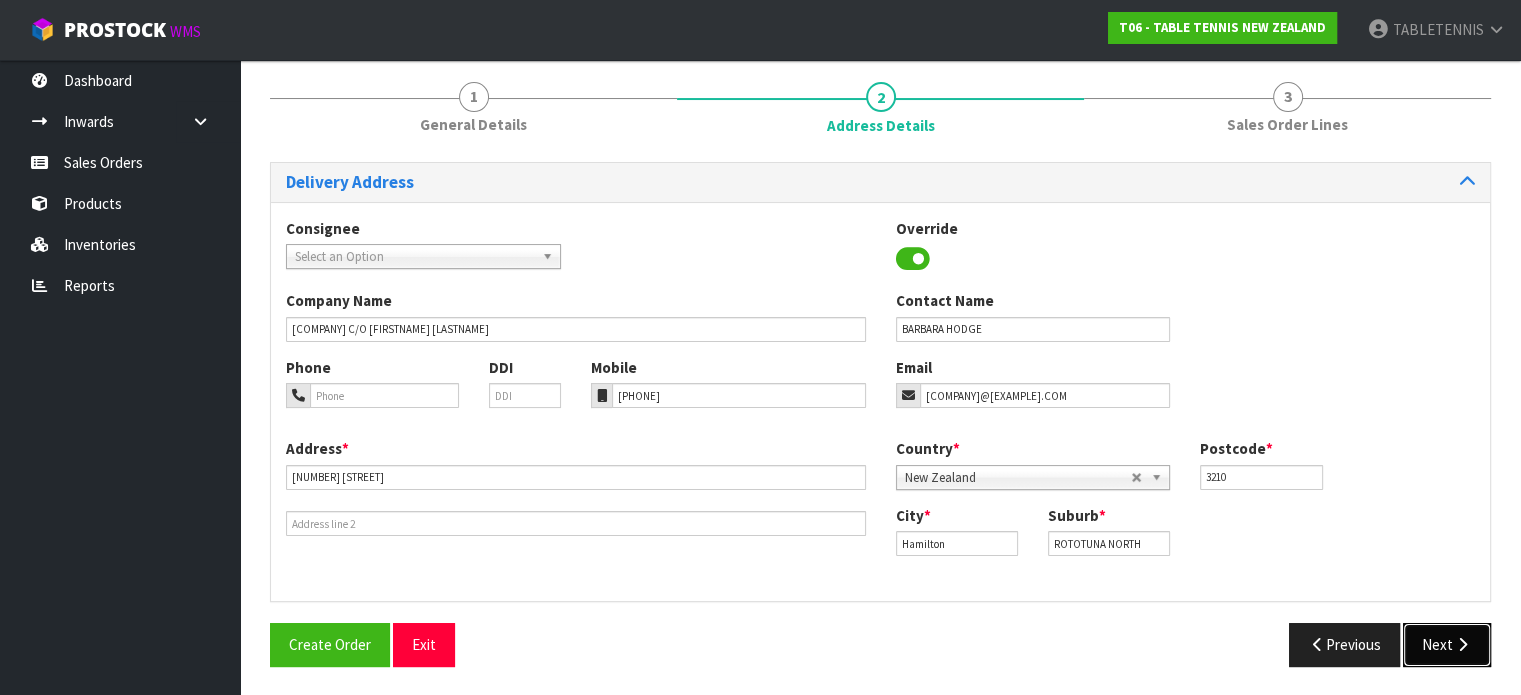click on "Next" at bounding box center (1447, 644) 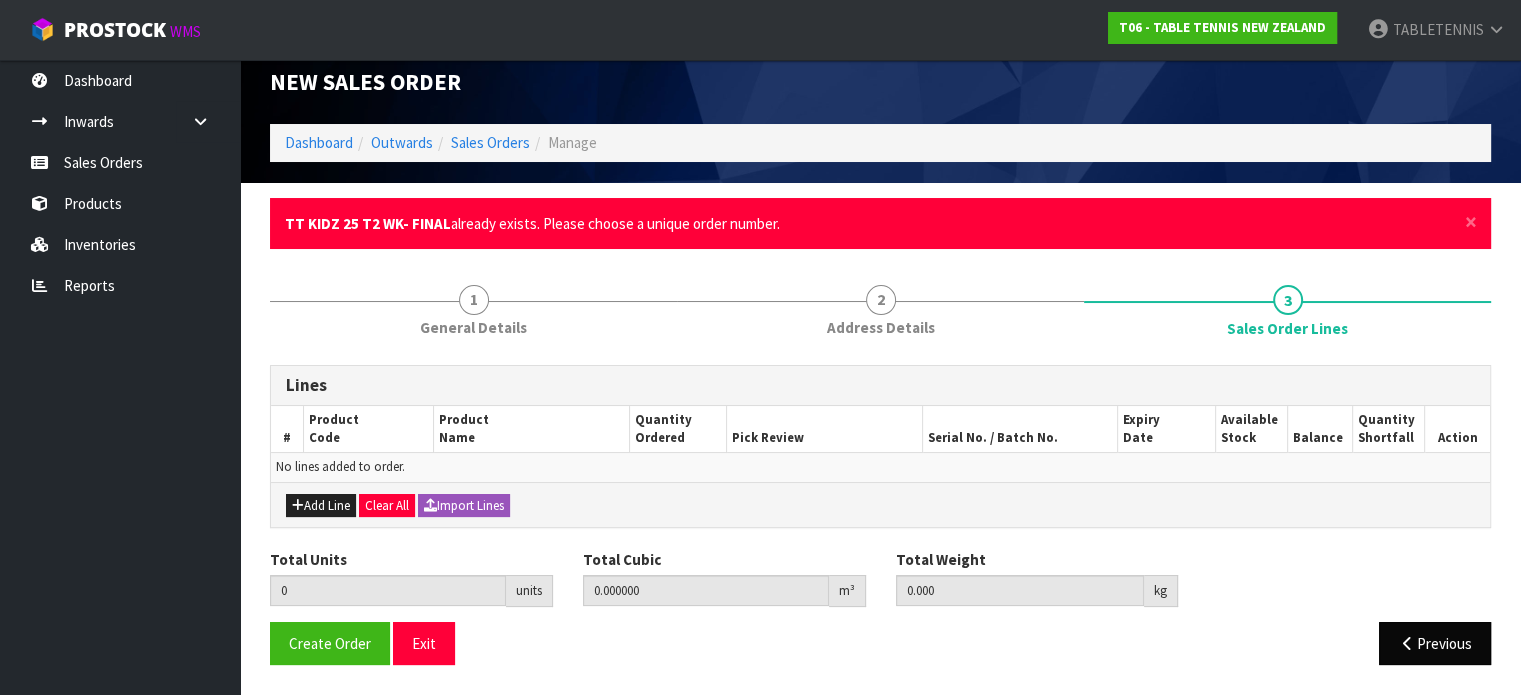 scroll, scrollTop: 17, scrollLeft: 0, axis: vertical 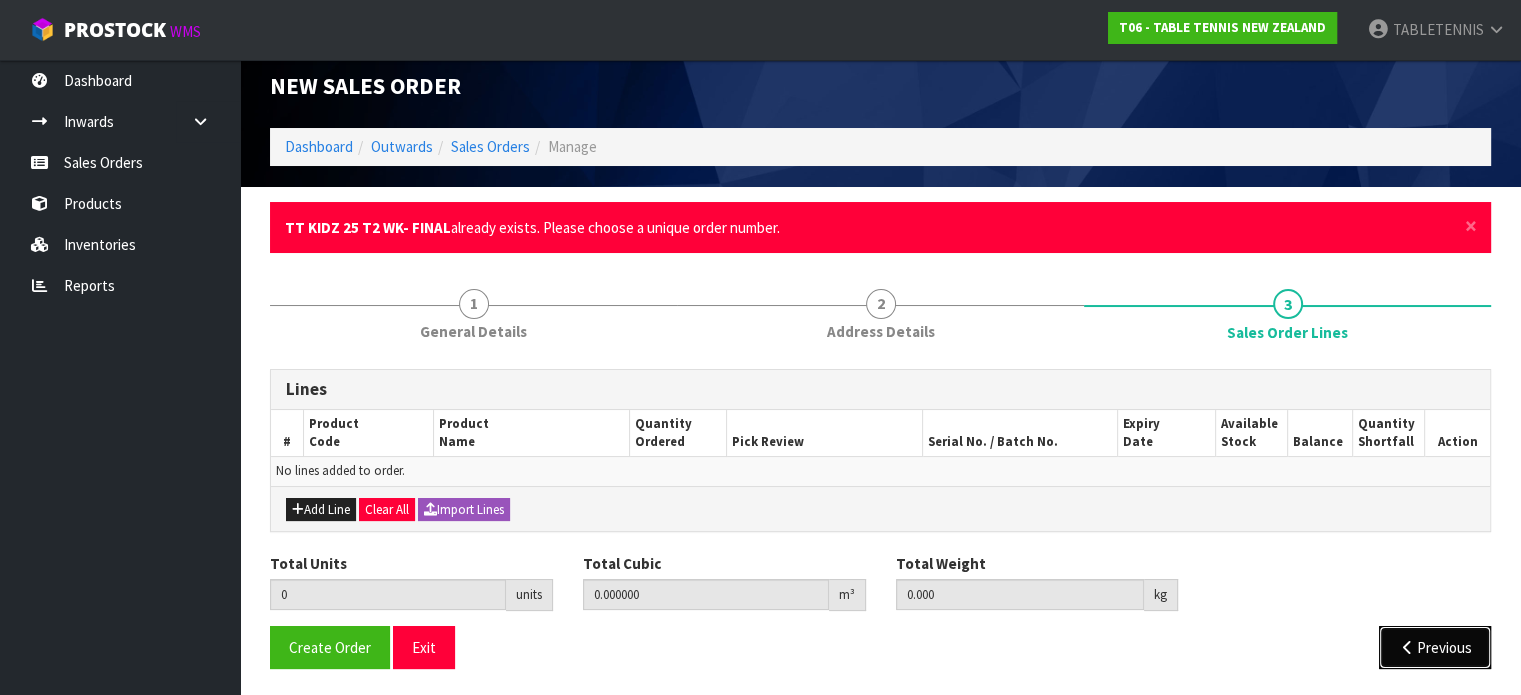 click on "Previous" at bounding box center (1435, 647) 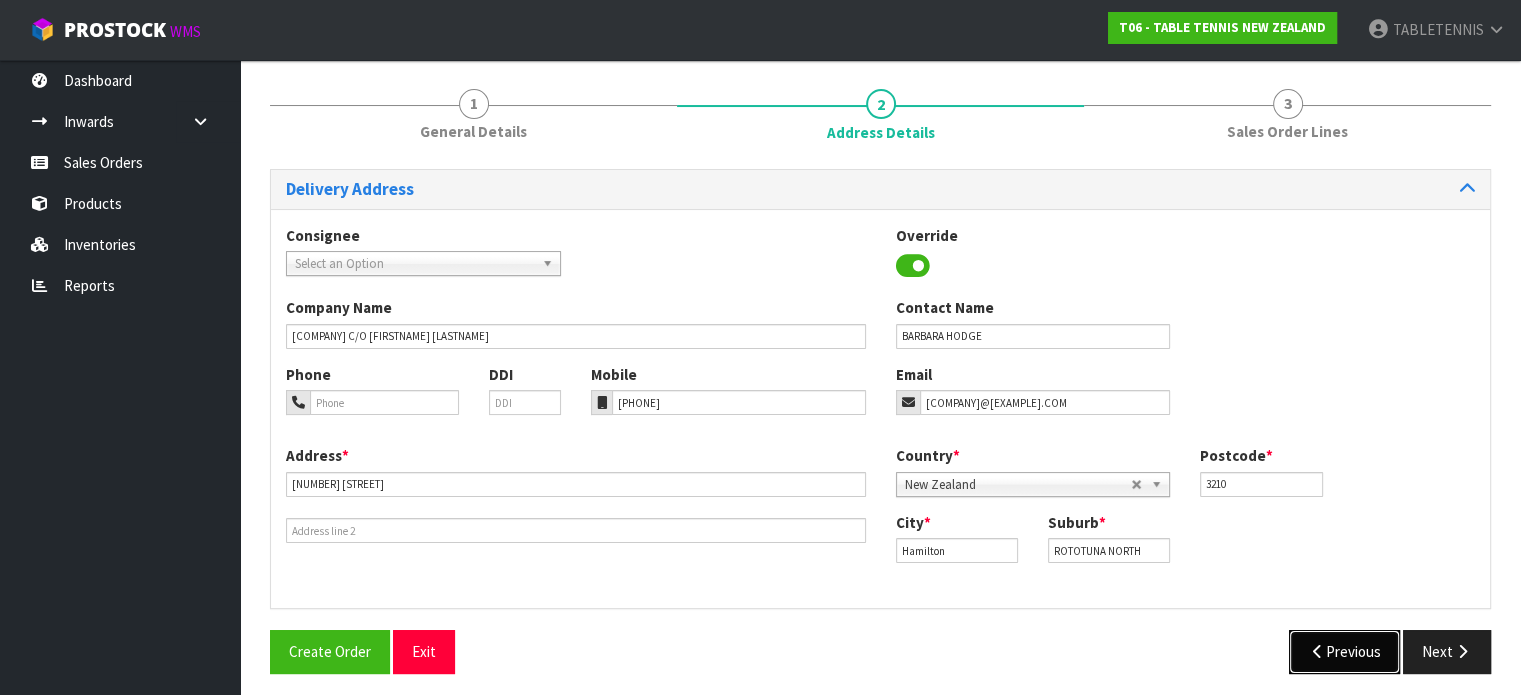 click on "Previous" at bounding box center (1345, 651) 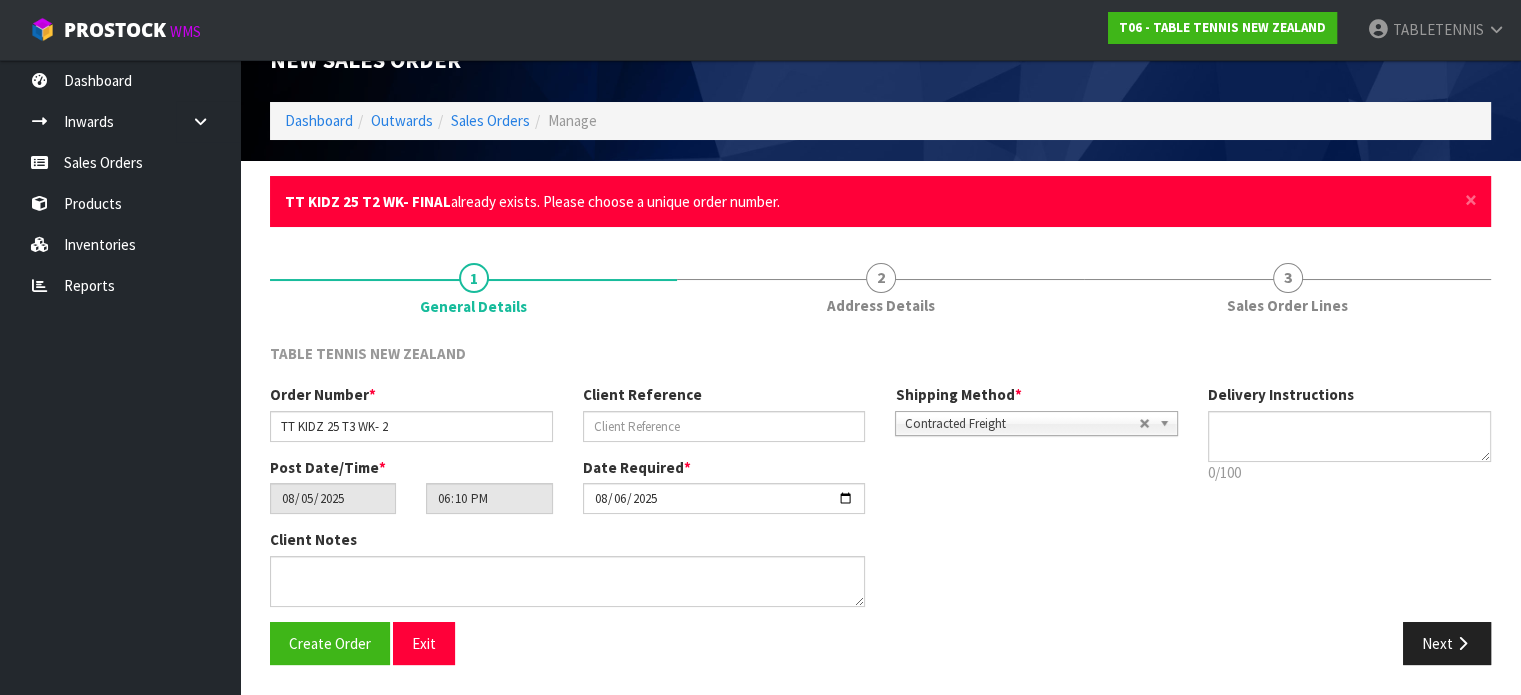 scroll, scrollTop: 41, scrollLeft: 0, axis: vertical 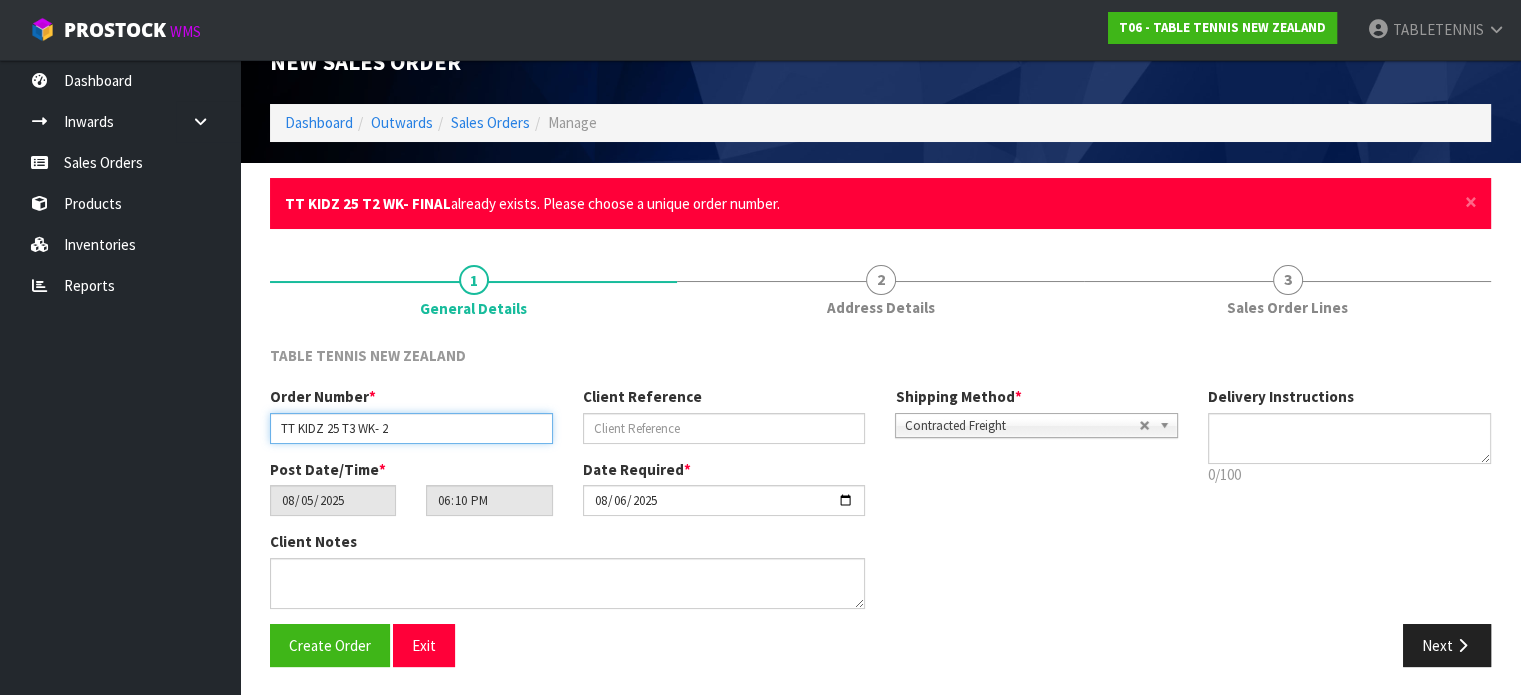 click on "TT KIDZ 25 T3 WK- 2" at bounding box center [411, 428] 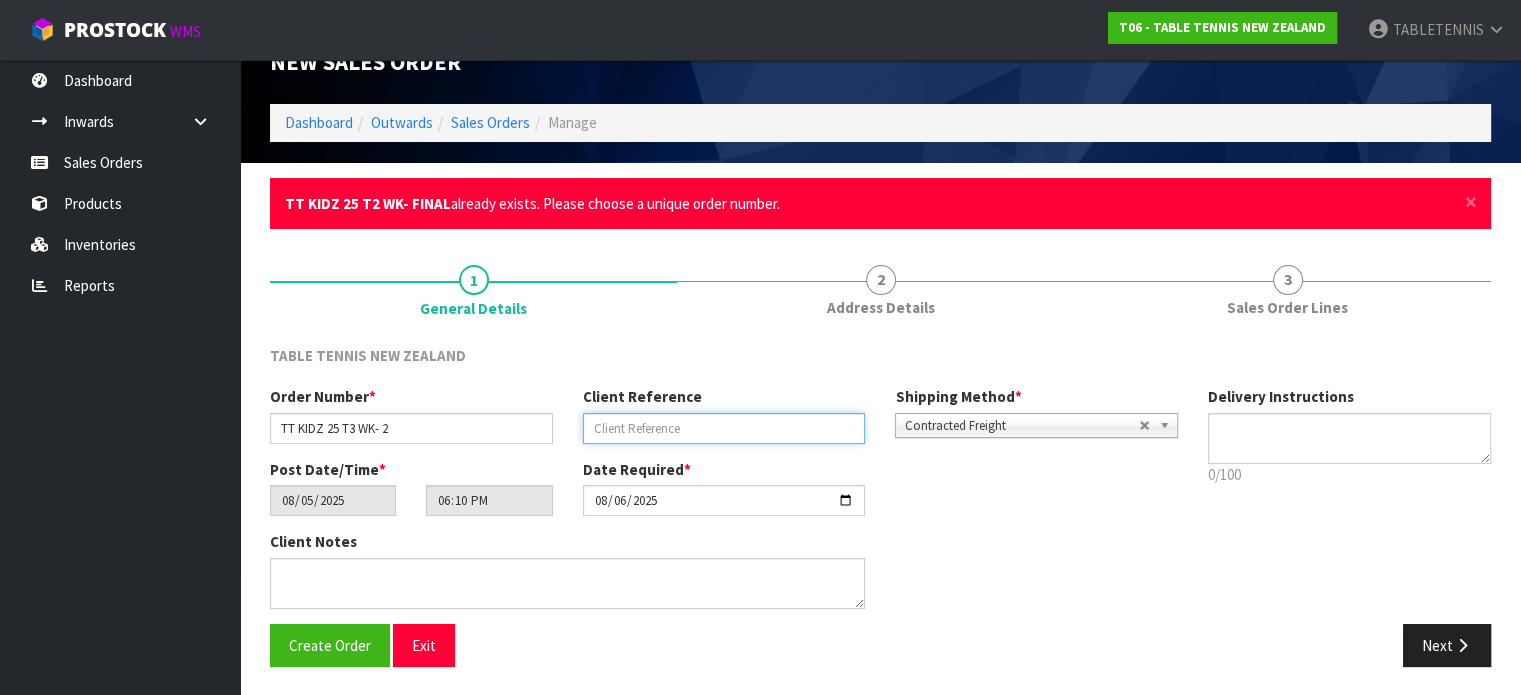 click at bounding box center (724, 428) 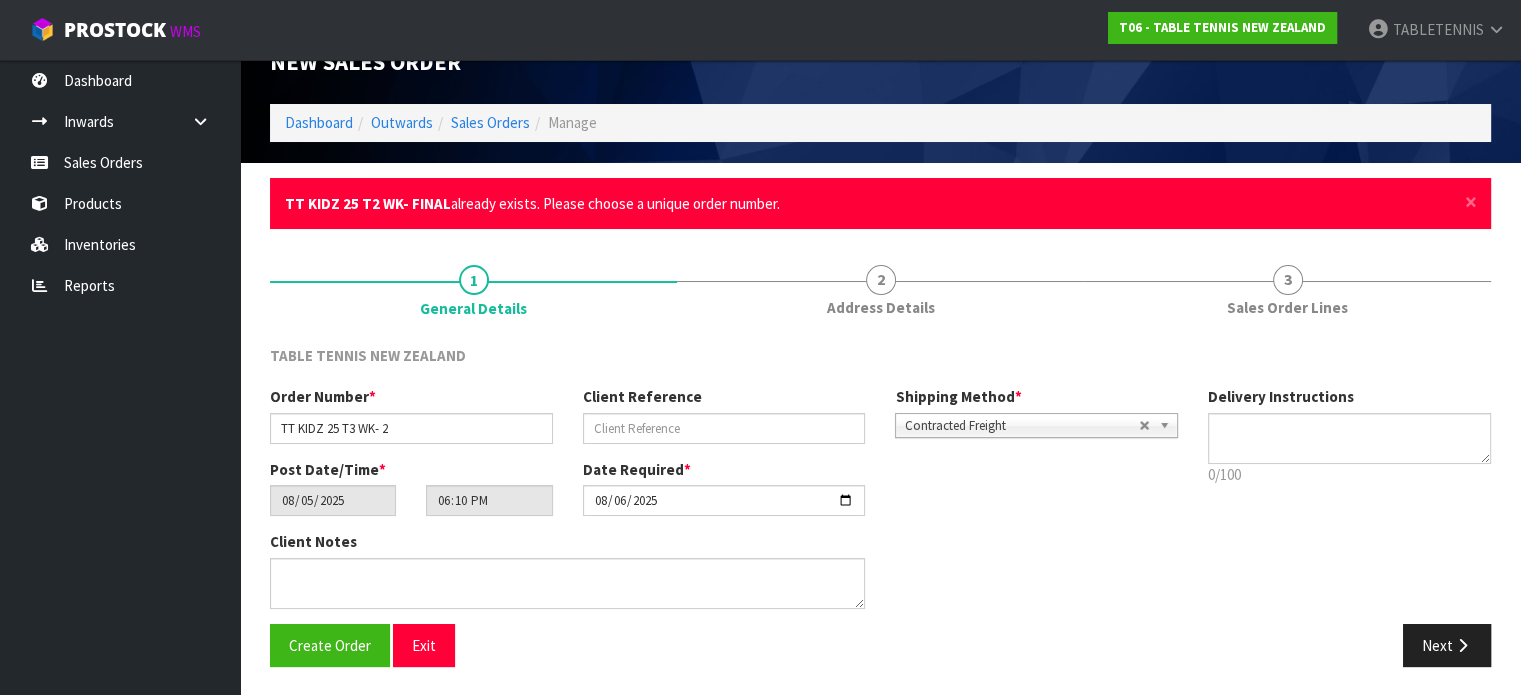 click on "Contracted Freight" at bounding box center (1021, 426) 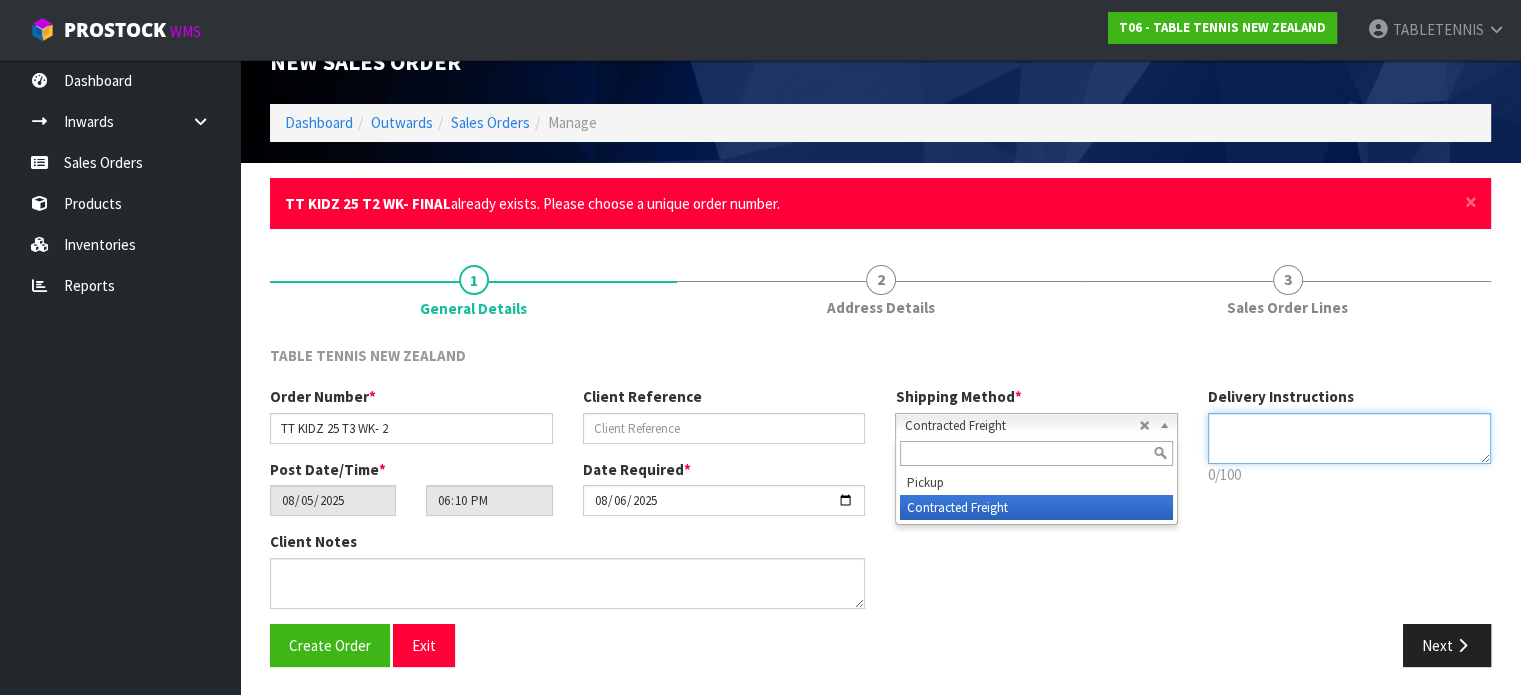 click at bounding box center (1349, 438) 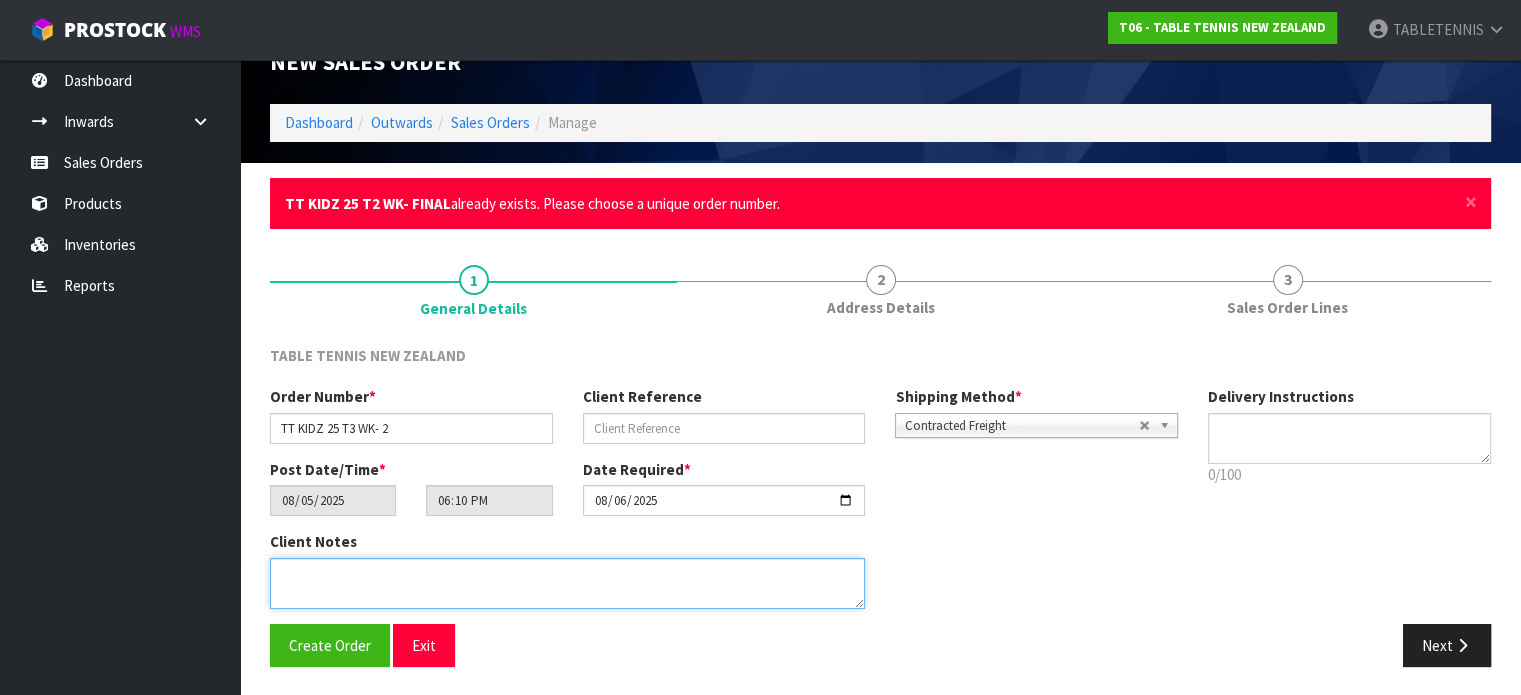 click at bounding box center (567, 583) 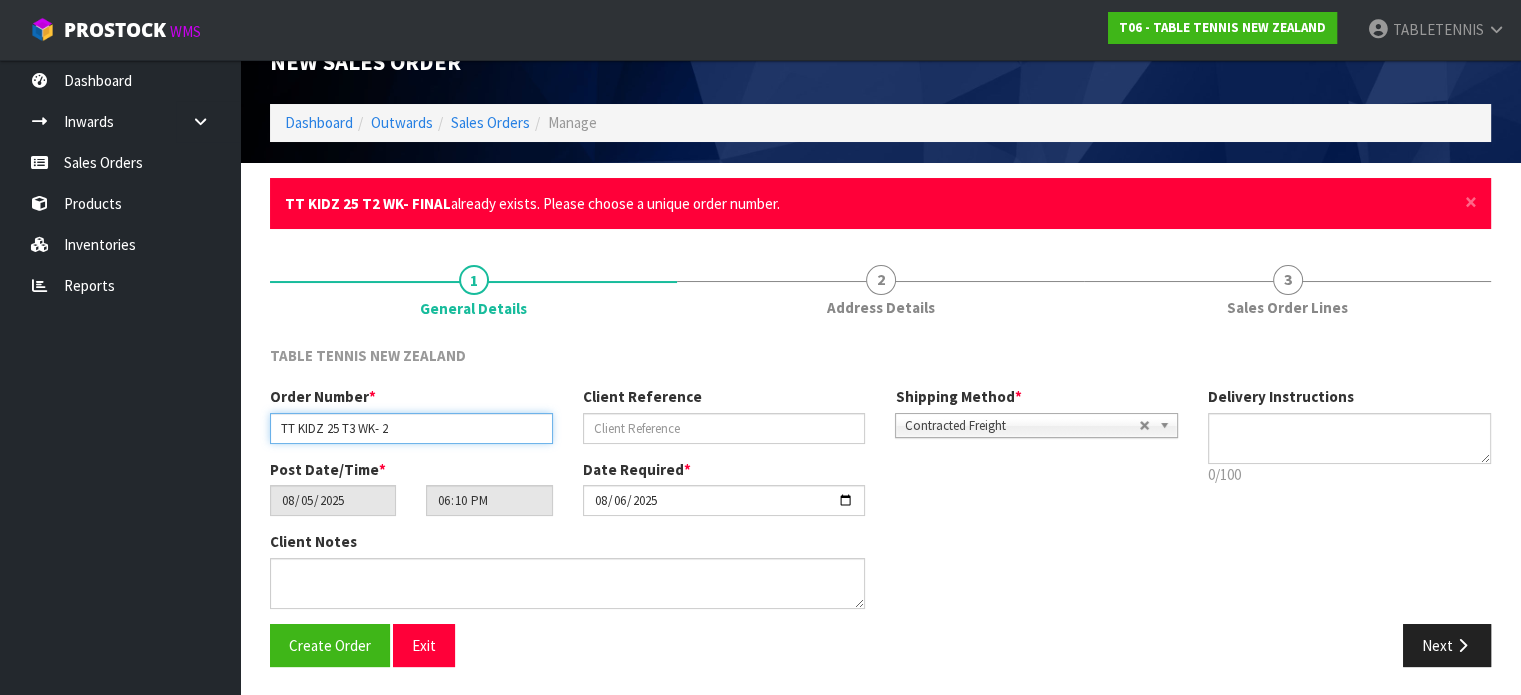 click on "TT KIDZ 25 T3 WK- 2" at bounding box center (411, 428) 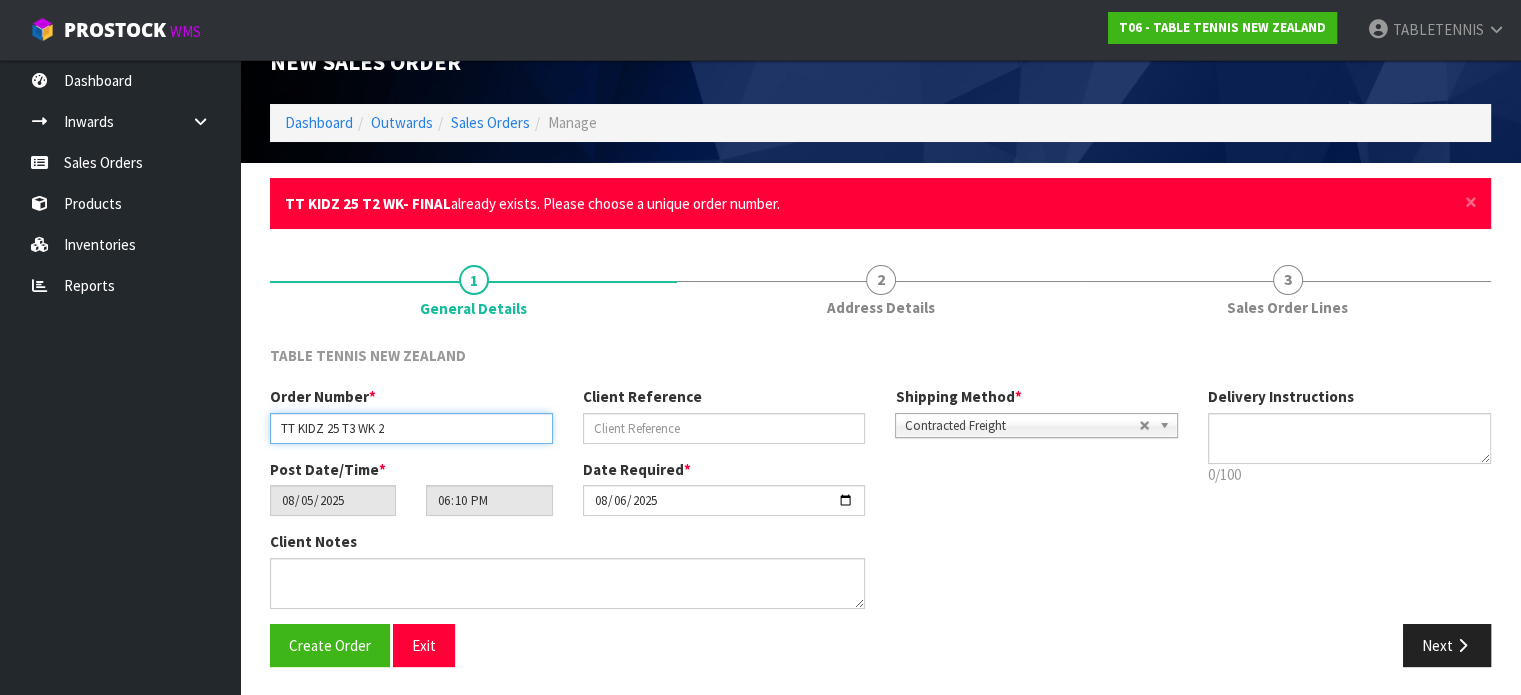 click on "TT KIDZ 25 T3 WK 2" at bounding box center (411, 428) 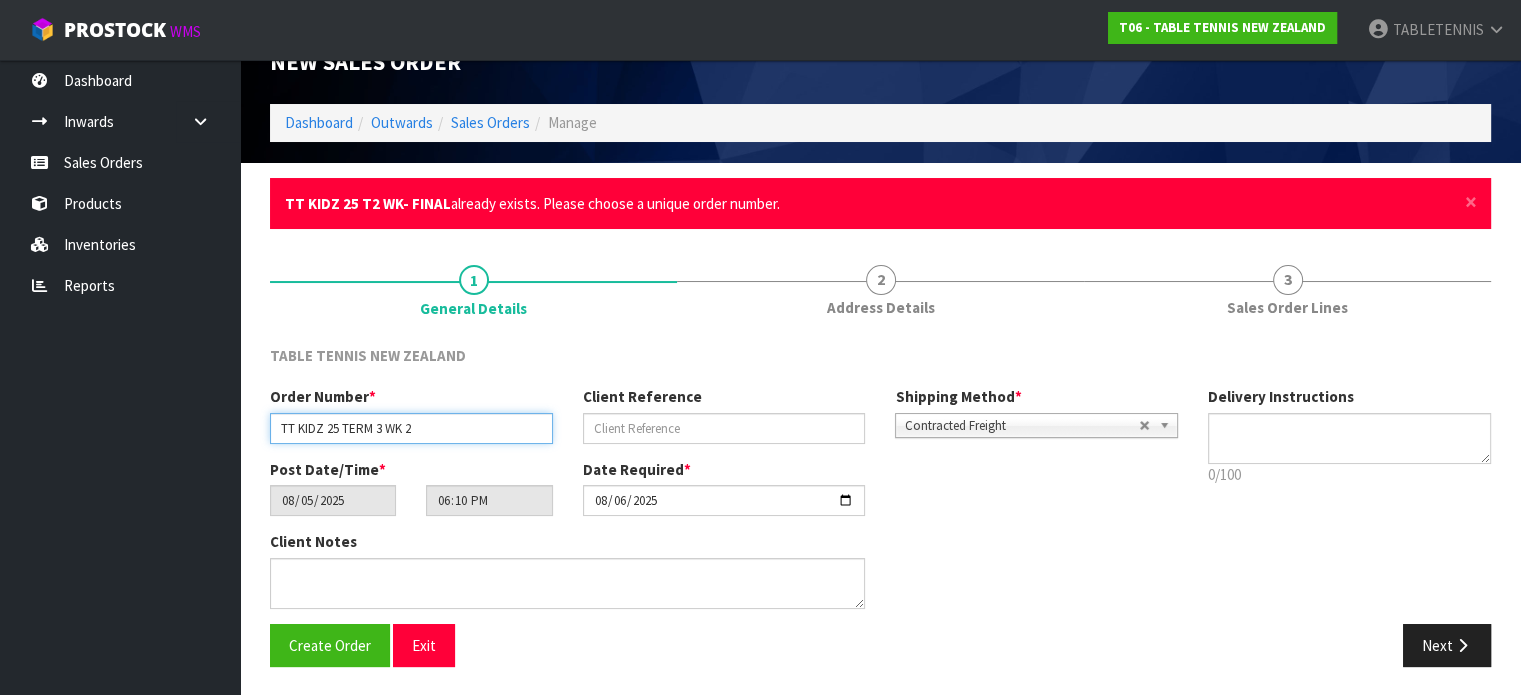 type on "TT KIDZ 25 TERM 3 WK 2" 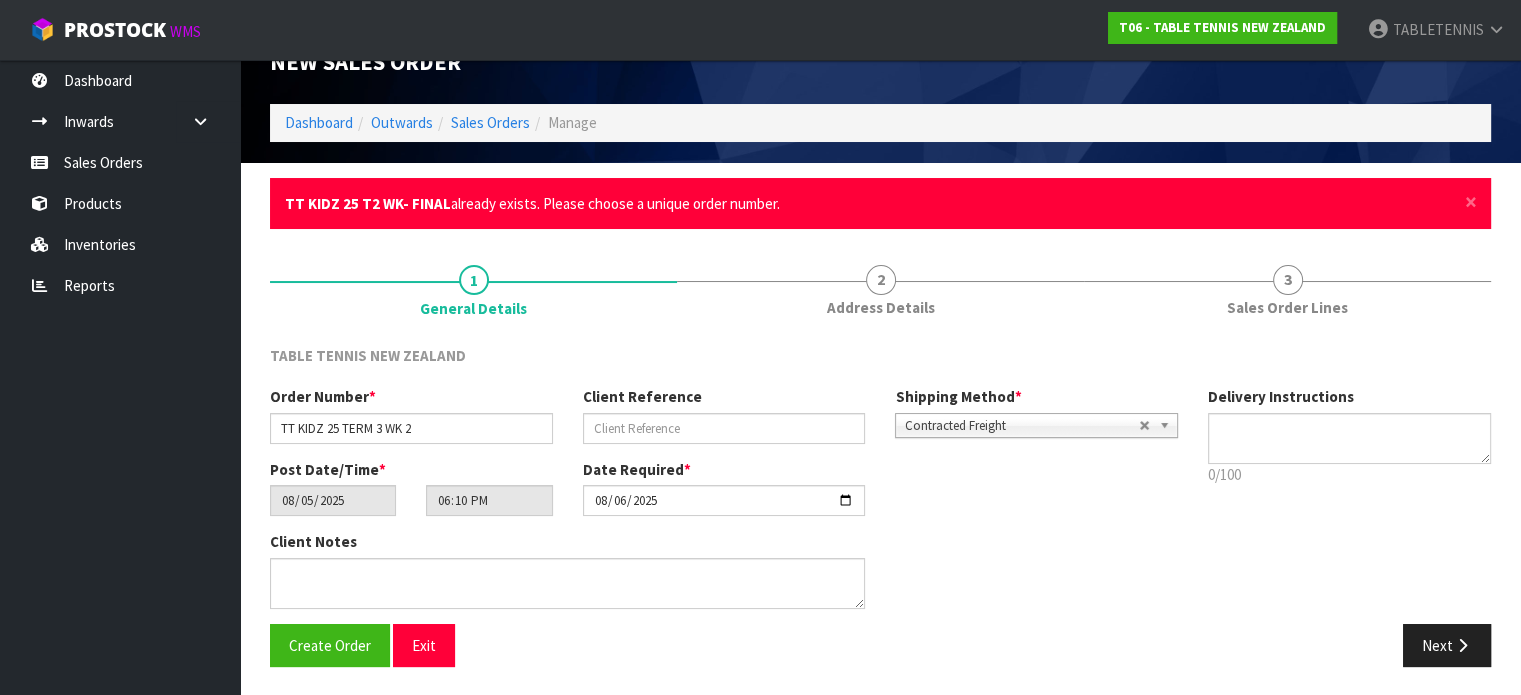 click on "Post Date/Time  *
[DATE]
[TIME]
Date Required  *
[DATE]" at bounding box center (724, 495) 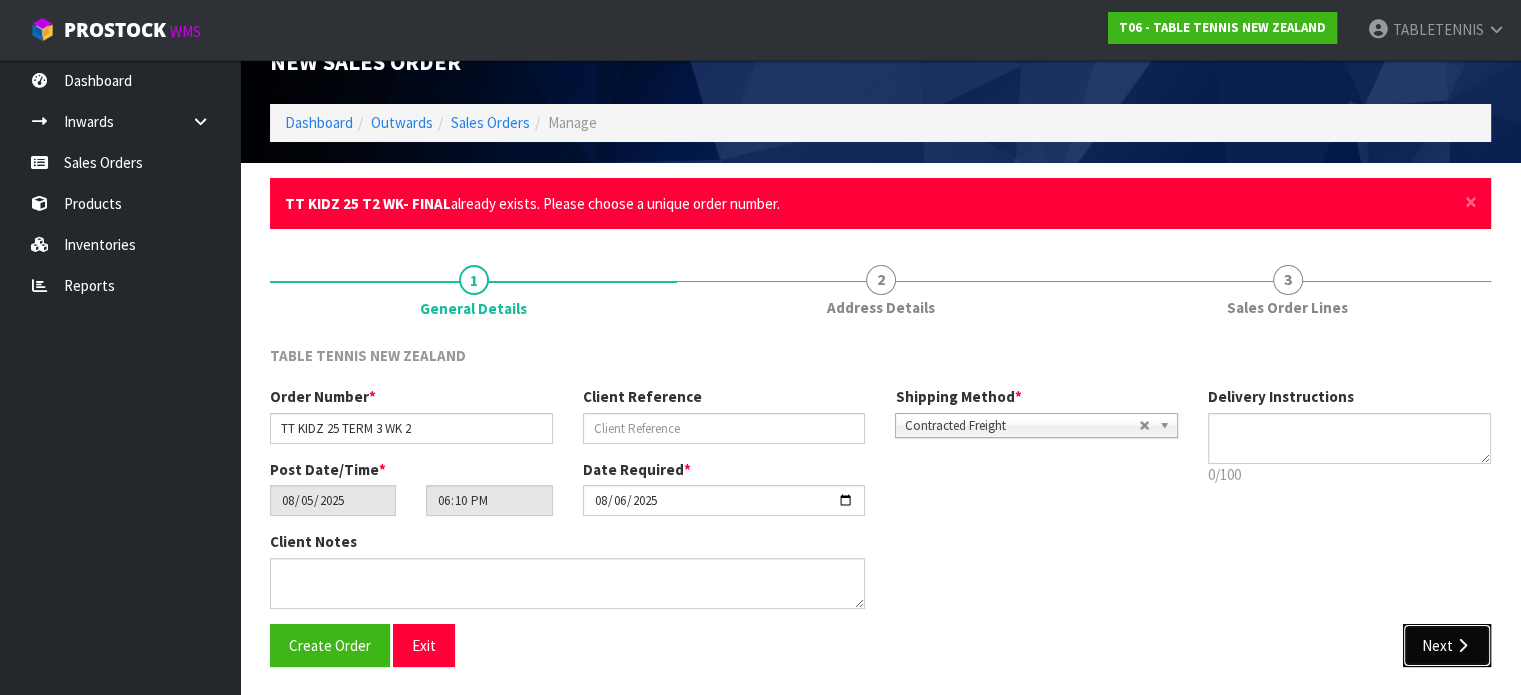 click on "Next" at bounding box center [1447, 645] 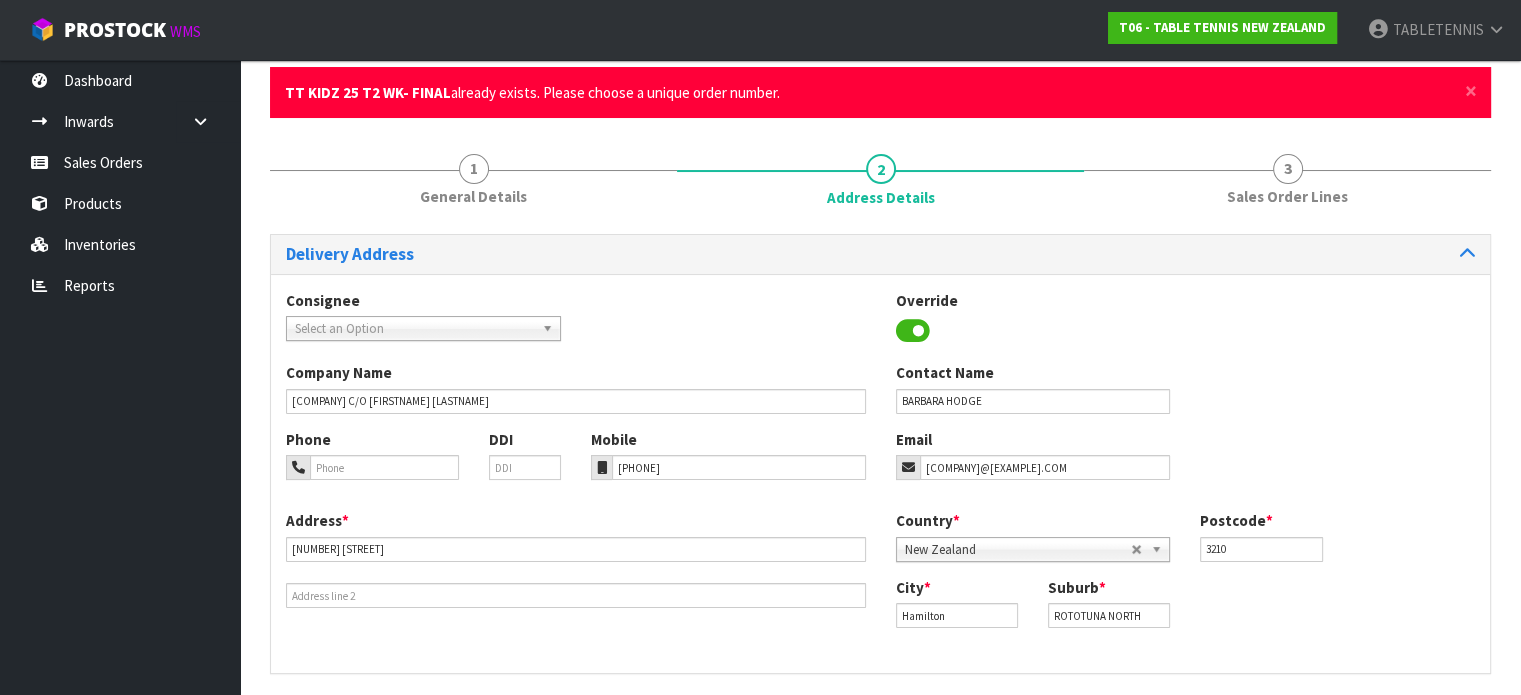 scroll, scrollTop: 224, scrollLeft: 0, axis: vertical 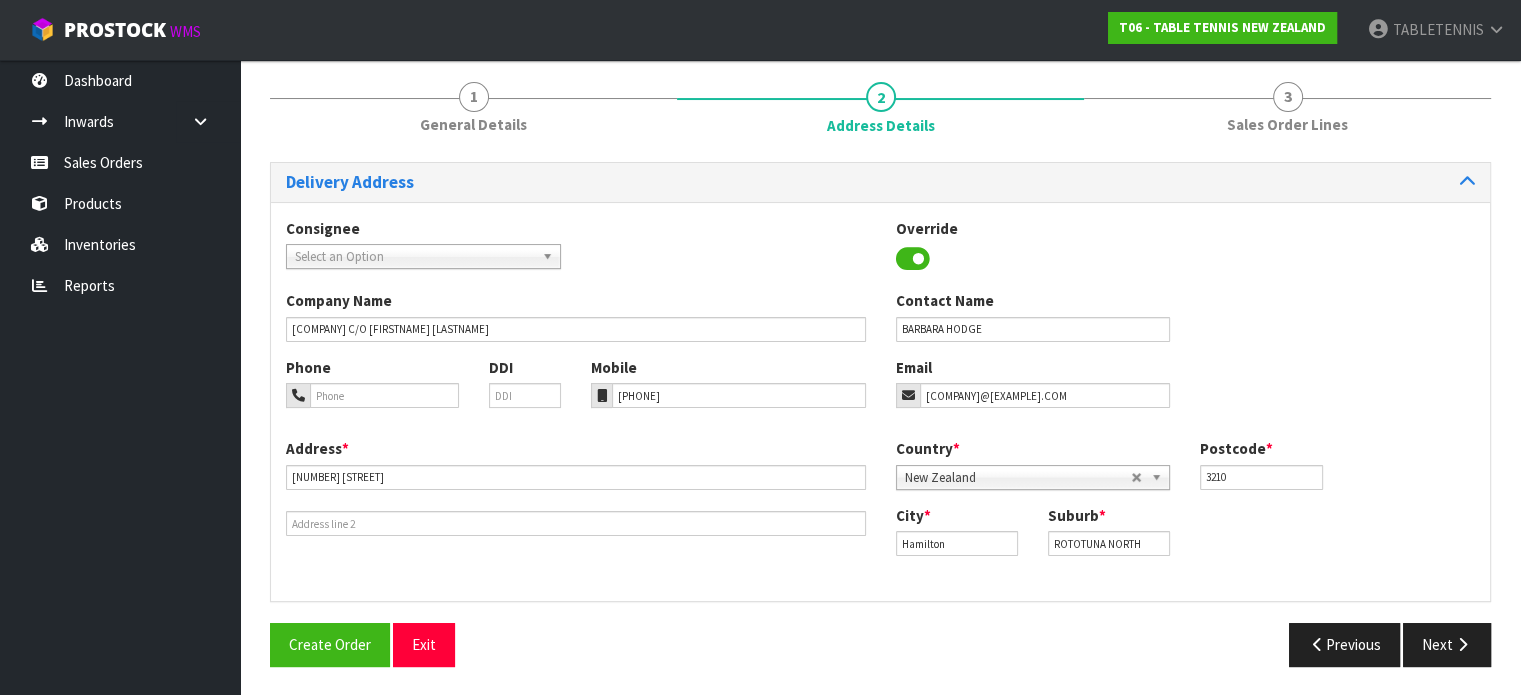 click on "Select an Option" at bounding box center (414, 257) 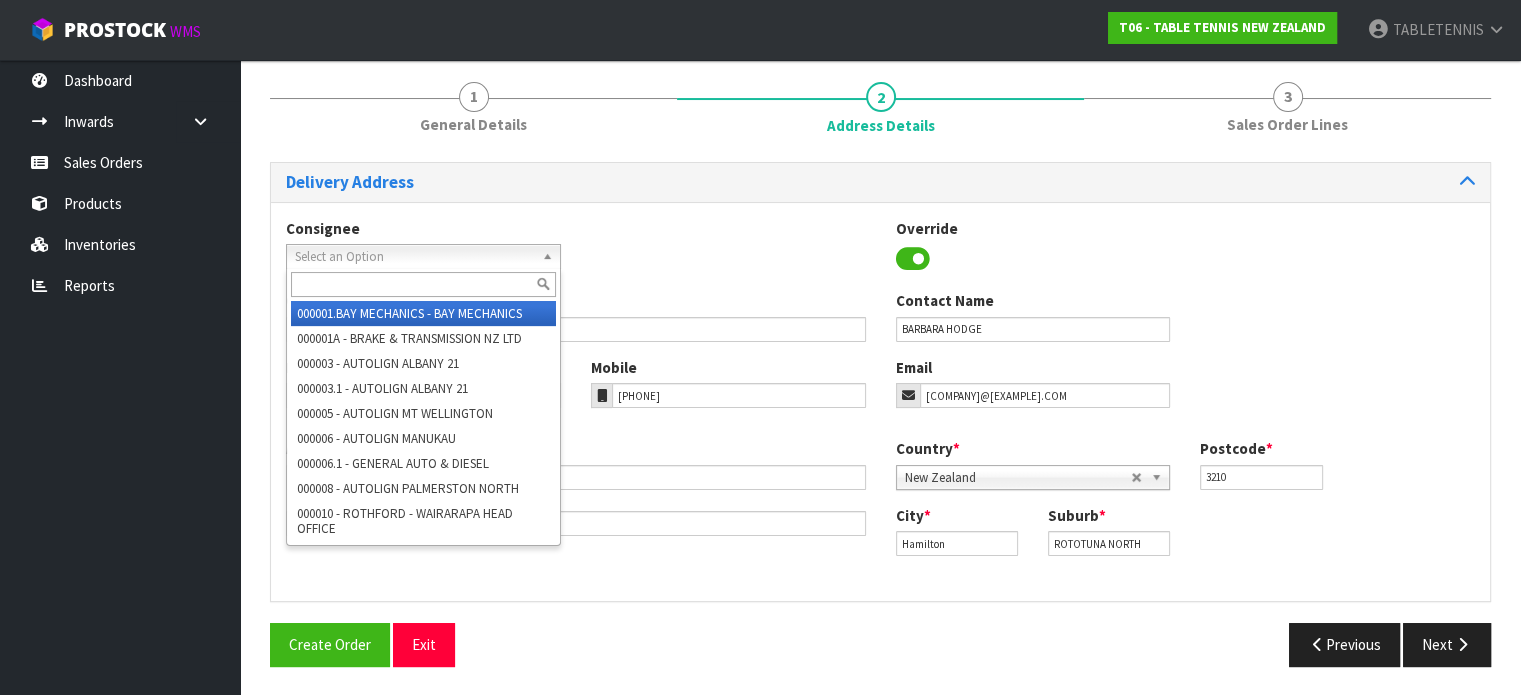 click on "Consignee
000001.BAY MECHANICS - BAY MECHANICS 000001A - BRAKE & TRANSMISSION NZ LTD 000003 - AUTOLIGN ALBANY 21 000003.1 - AUTOLIGN ALBANY 21 000005 - AUTOLIGN MT WELLINGTON 000006 - AUTOLIGN MANUKAU 000006.1 - GENERAL AUTO & DIESEL 000008 - AUTOLIGN PALMERSTON NORTH 000010 - ROTHFORD - WAIRARAPA HEAD OFFICE 000010.AUTOLIGN CHRISTCHURCH - AUTOLIGN CHRISTCHURCH 000011.AUTOLIGN DUNEDIN - AUTOLIGN DUNEDIN 000012 - AUTOLIGN MT MAUNGANUI 000013 - BNTNZ TAURIKO 000013-BNTNZ TAURIKO - BNTNZ TAURIKO 42 000013-DTECH AUTOMOTIVE - DTECH AUTOMOTIVE 000013.1 - GO BUS TRANSPORT 000013.2 - NORTHERN AUTO 000013.CROSS AUTOS - CROSS AUTOS 000013.ROWE MOTORS TGA LTD - ROWE MOTORS TGA LTD 000013.TRANSPORT MAINTENANCE LTD - TRANSPORT MAINTENANCE LTD 000013.WATERFORD AUTO SERVICES - WATERFORD AUTO SERVICES LTD 0000133. THE LAKES - THE LAKES AUTOMOTIVE 000014 - BNTNZ FIELDING 5 000015.BNT QUEENSTOWN - BNT QUEENSTOWN 000017 - BNTNZ PETONE 020201 - RUSSELL PHARMACY 060202 - THE TIPSY TULIP 24 SURF - 24 SURF" at bounding box center (880, 254) 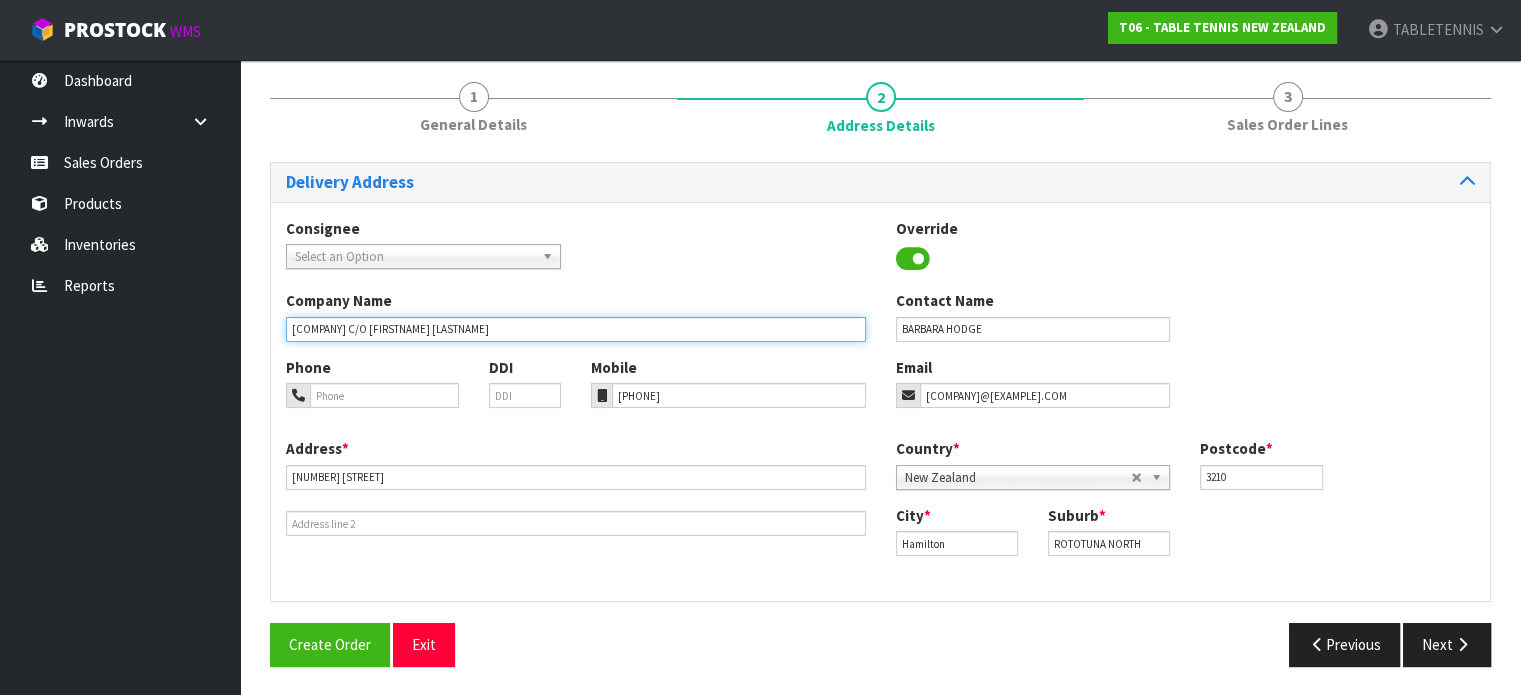 click on "[COMPANY] C/O [FIRSTNAME] [LASTNAME]" at bounding box center [576, 329] 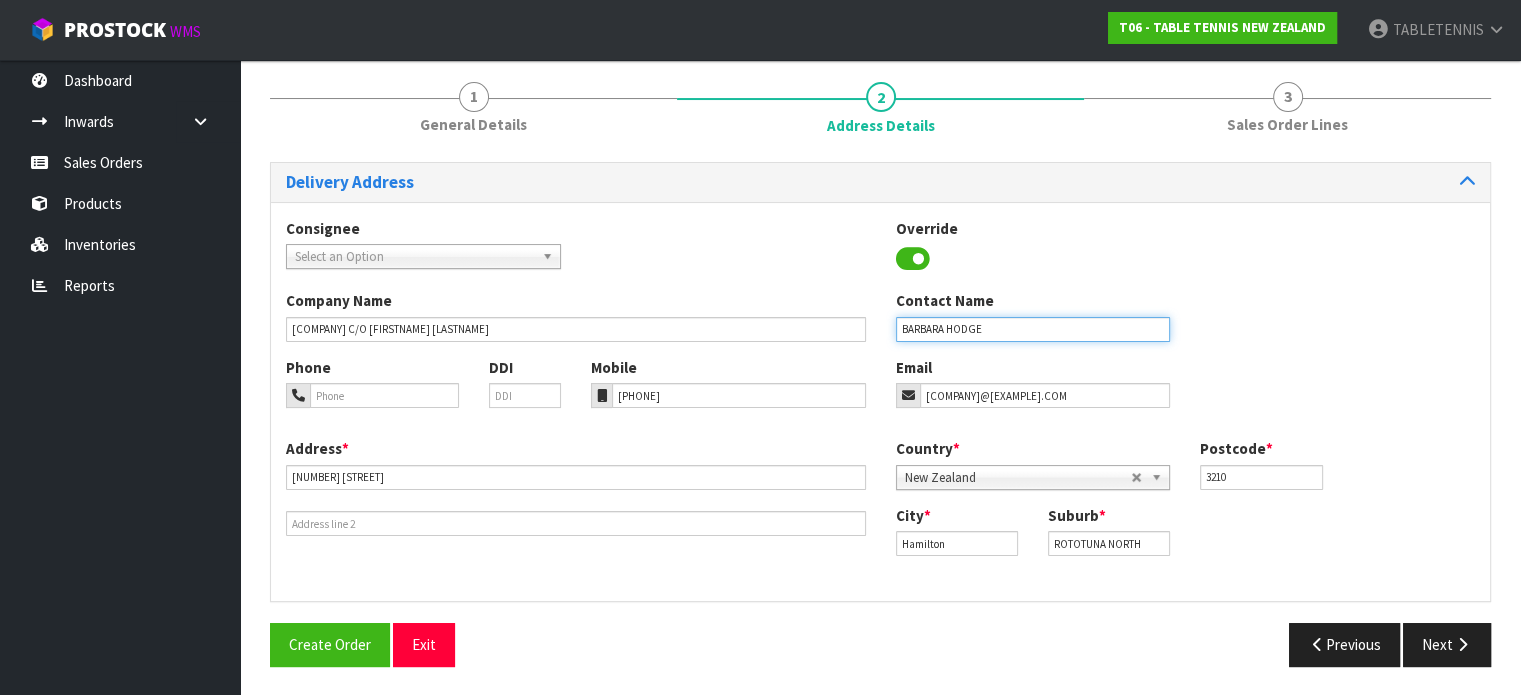click on "BARBARA HODGE" at bounding box center (1033, 329) 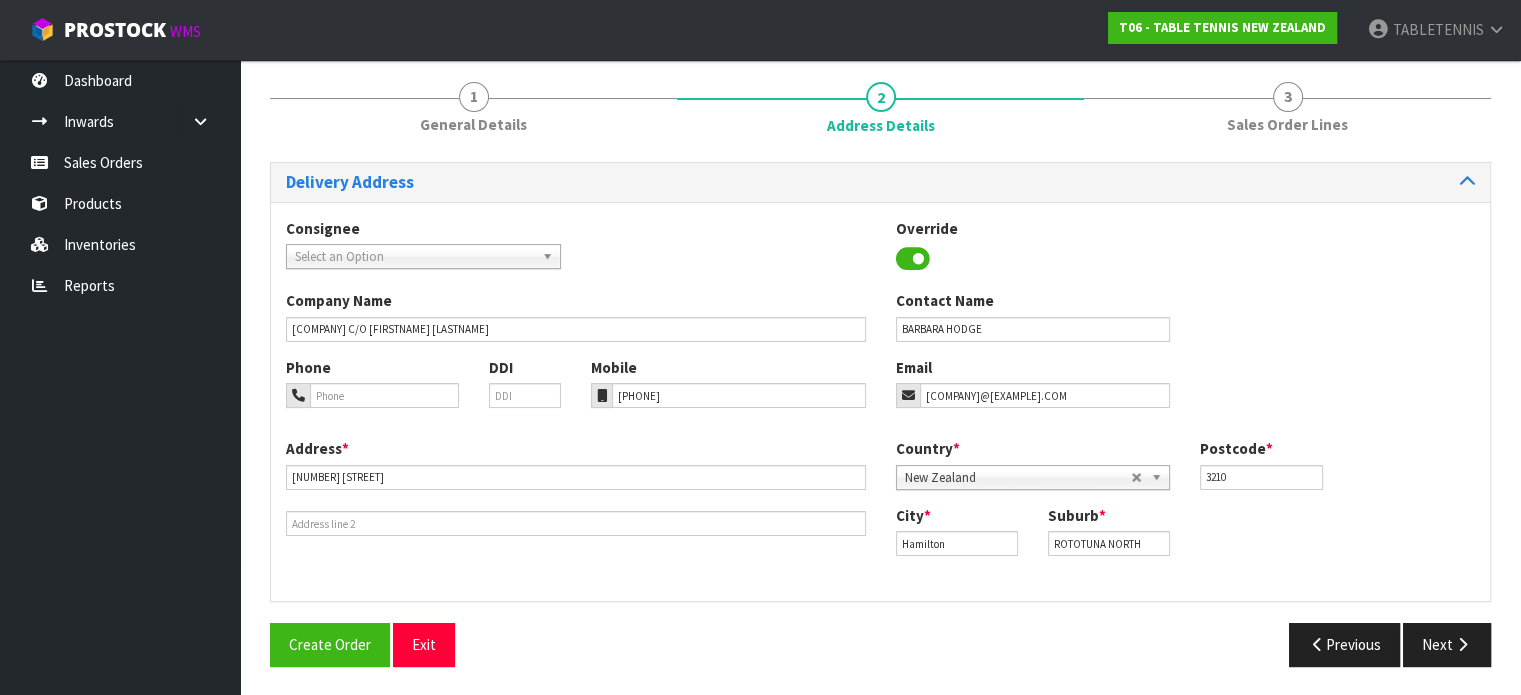 click on "Delivery Address
Consignee
000001.BAY MECHANICS - [COMPANY] 000001A - [COMPANY] [LASTNAME] [LASTNAME] 000003 - [COMPANY] [LASTNAME] 000003.1 - [COMPANY] [LASTNAME] 000005 - [COMPANY] [LASTNAME] 000006 - [COMPANY] [LASTNAME] 000006.1 - [COMPANY] [LASTNAME] 000008 - [COMPANY] [LASTNAME] 000010 - [COMPANY] - [COMPANY] 000010. [COMPANY] - [COMPANY] 000011. [COMPANY] - [COMPANY] 000012 - [COMPANY] [LASTNAME] 000013 - [COMPANY] [LASTNAME] 000013- [COMPANY] [LASTNAME] - [COMPANY] [LASTNAME] 000013- [COMPANY] [LASTNAME] - [COMPANY] [LASTNAME] 000013. [COMPANY] [LASTNAME] 000013. [COMPANY] [LASTNAME] 000013. [COMPANY] [LASTNAME] - [COMPANY] [LASTNAME] 000013. [COMPANY] [LASTNAME] - [COMPANY] [LASTNAME] 0000133. [COMPANY] - [COMPANY] [LASTNAME]" at bounding box center (880, 422) 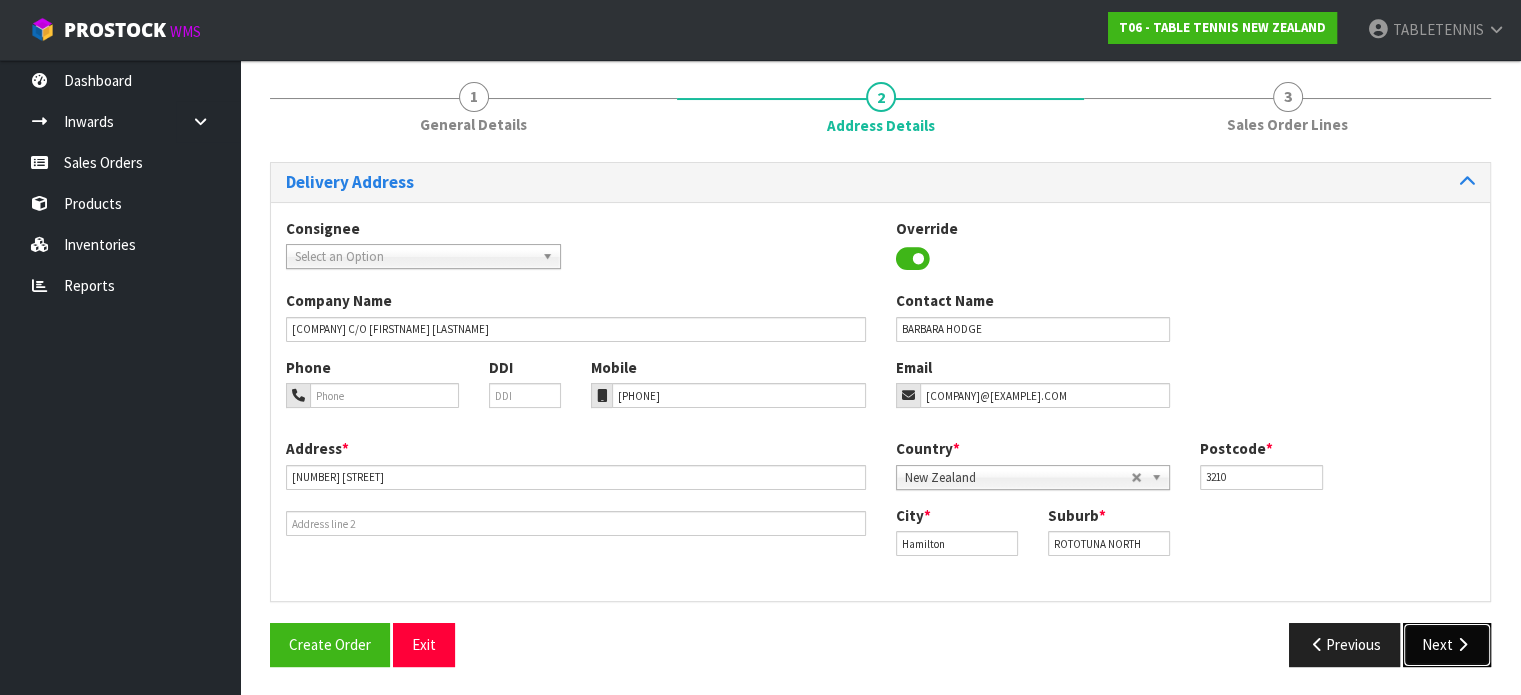 click on "Next" at bounding box center [1447, 644] 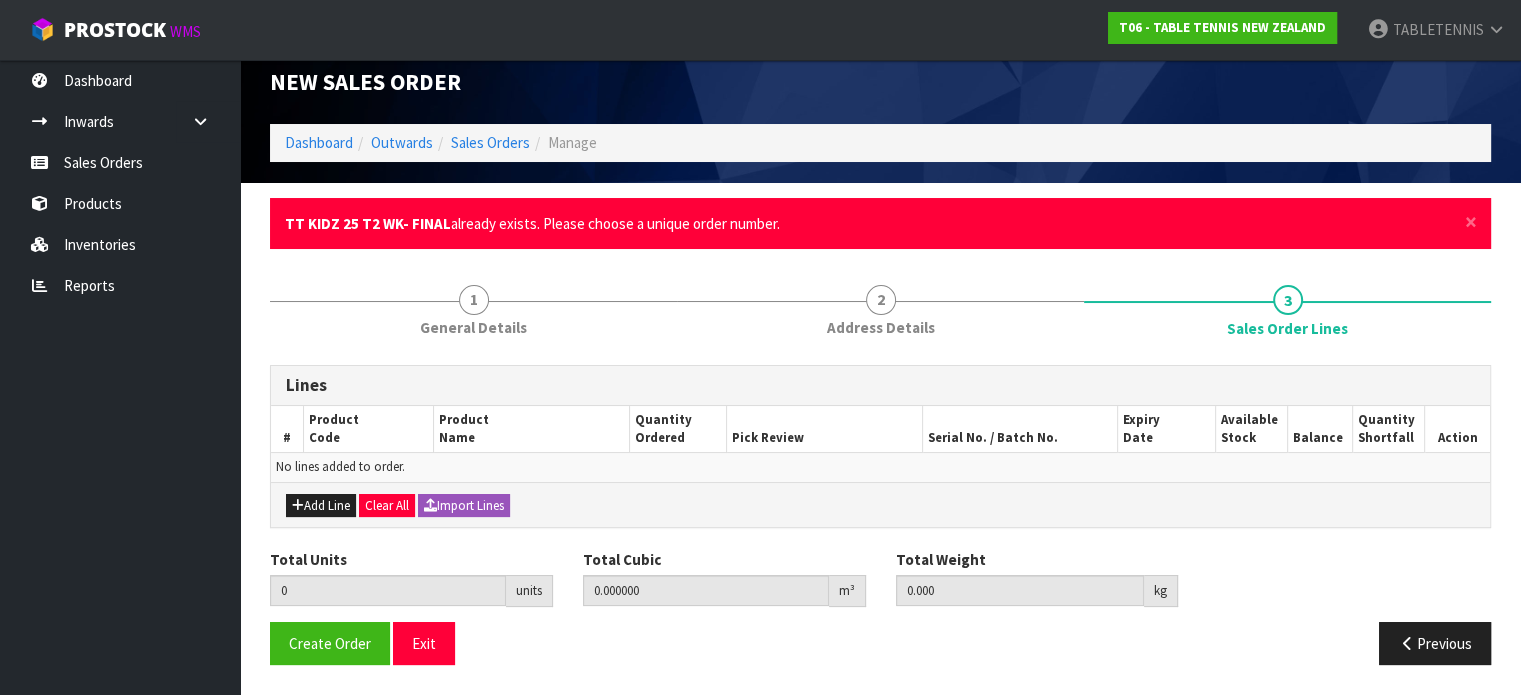 scroll, scrollTop: 17, scrollLeft: 0, axis: vertical 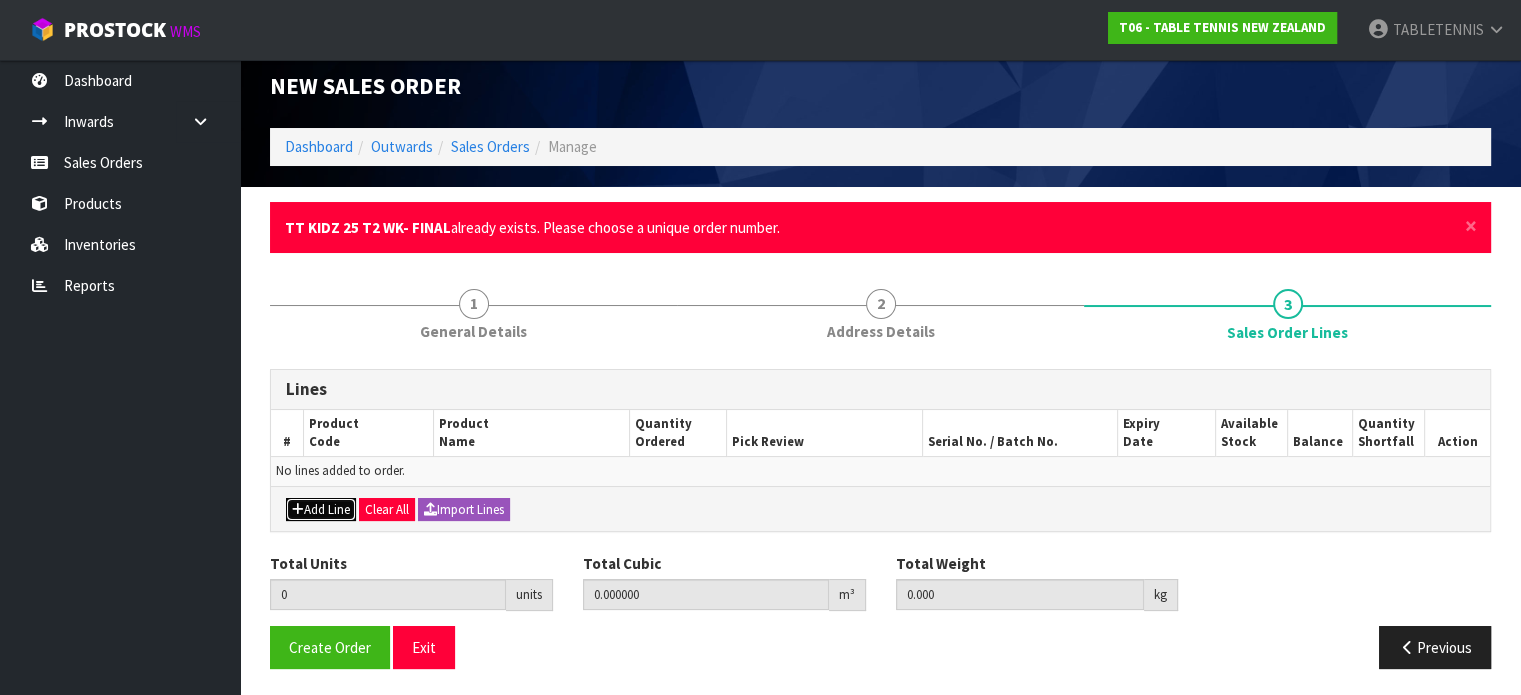 click on "Add Line" at bounding box center (321, 510) 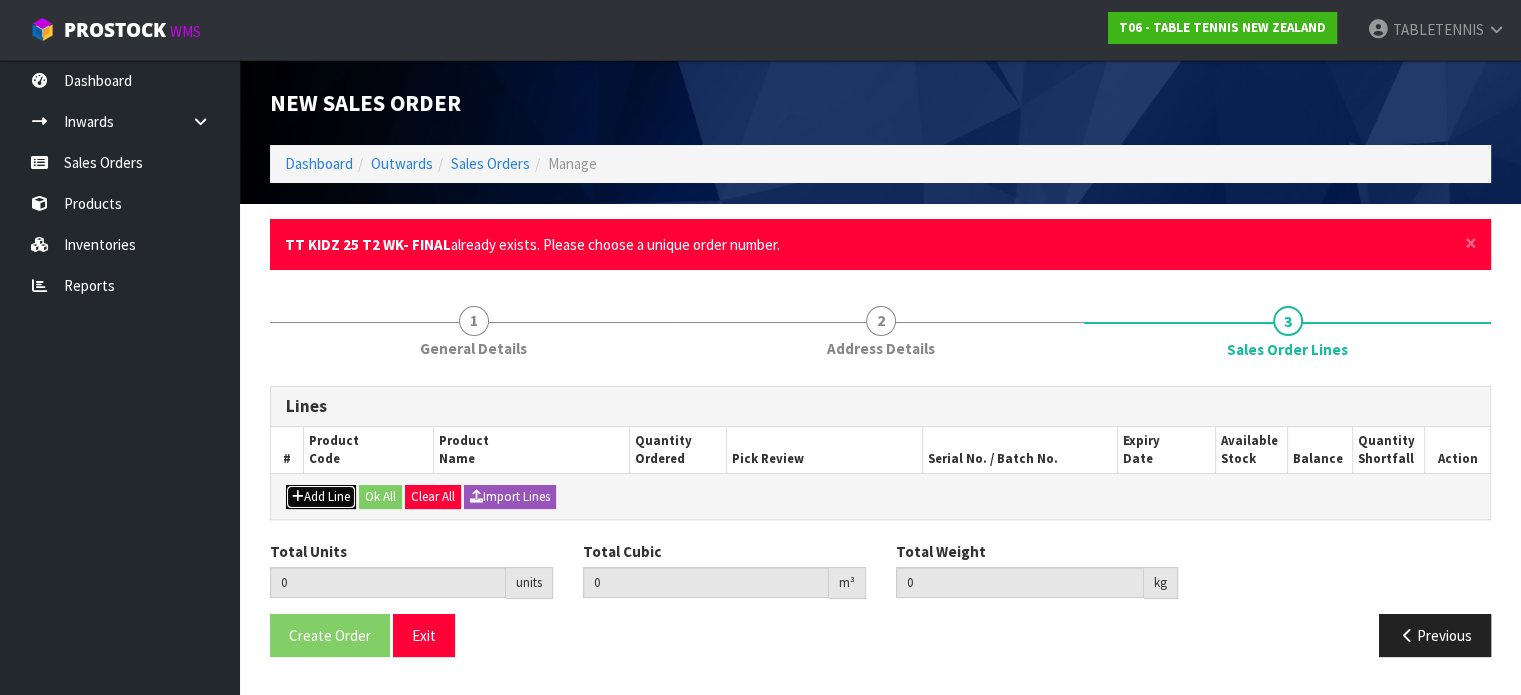 scroll, scrollTop: 0, scrollLeft: 0, axis: both 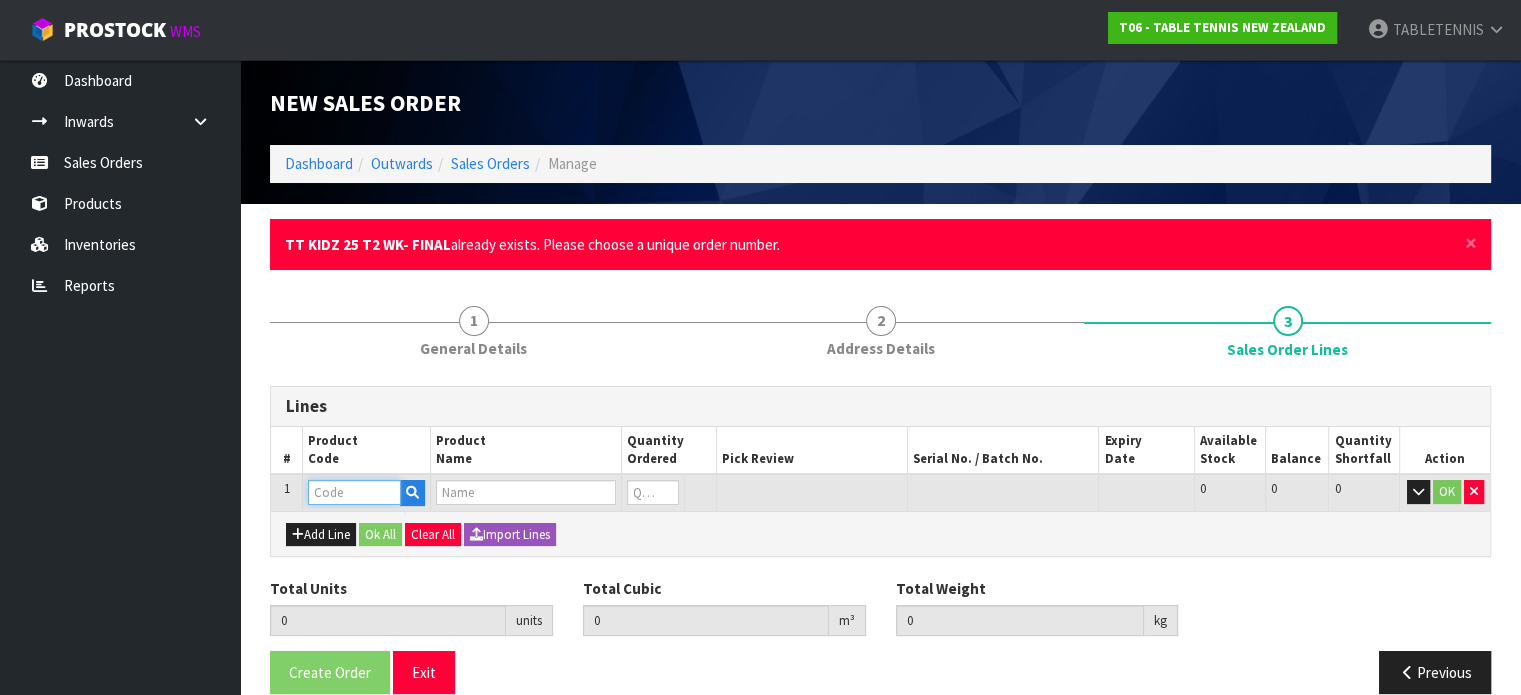 click at bounding box center [354, 492] 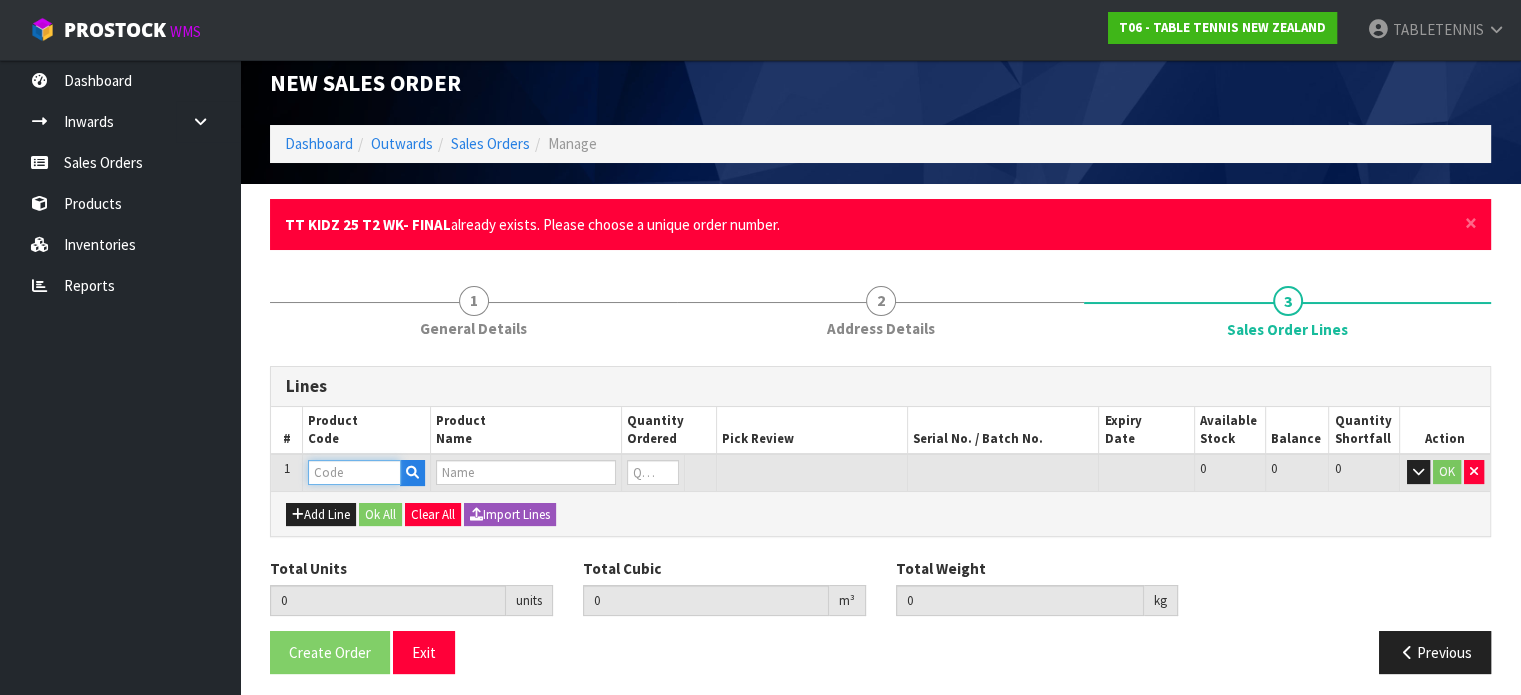 scroll, scrollTop: 25, scrollLeft: 0, axis: vertical 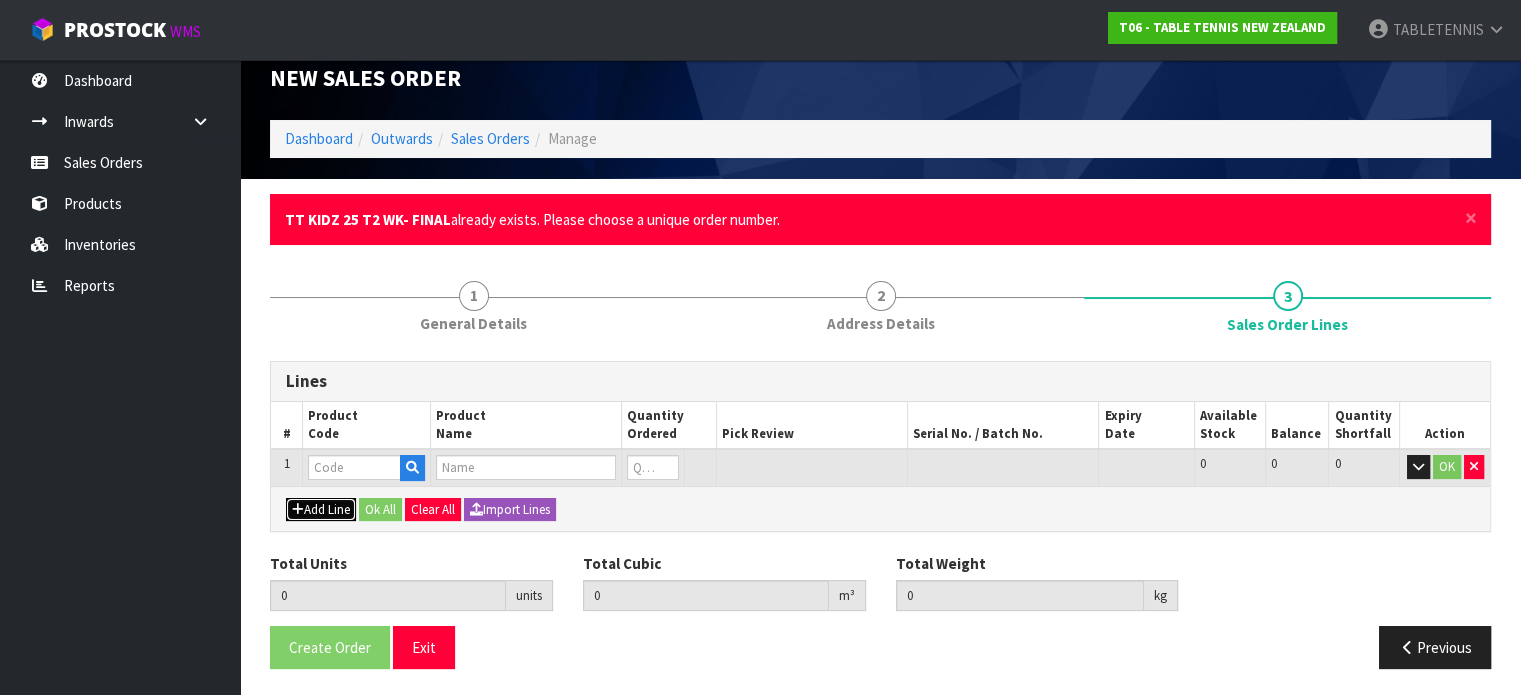 click on "Add Line" at bounding box center [321, 510] 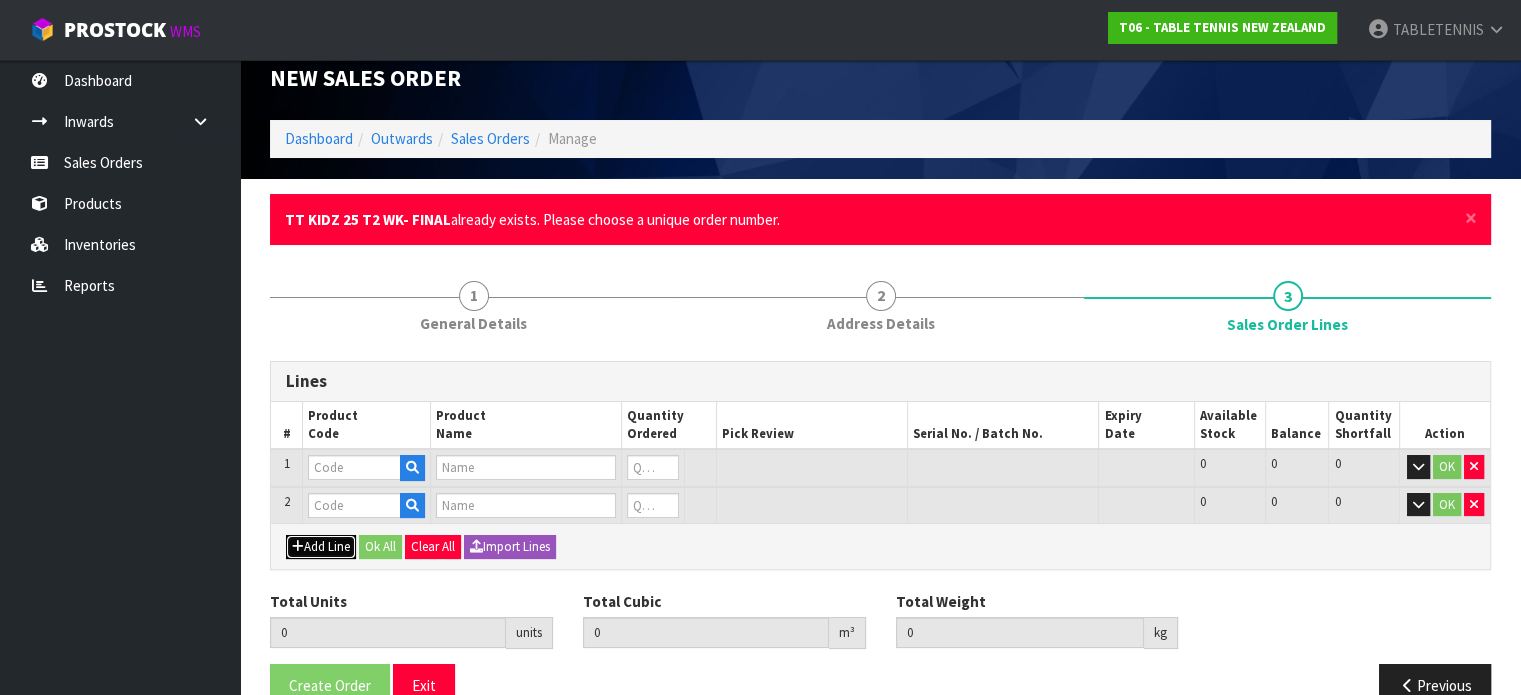 click on "Add Line" at bounding box center [321, 547] 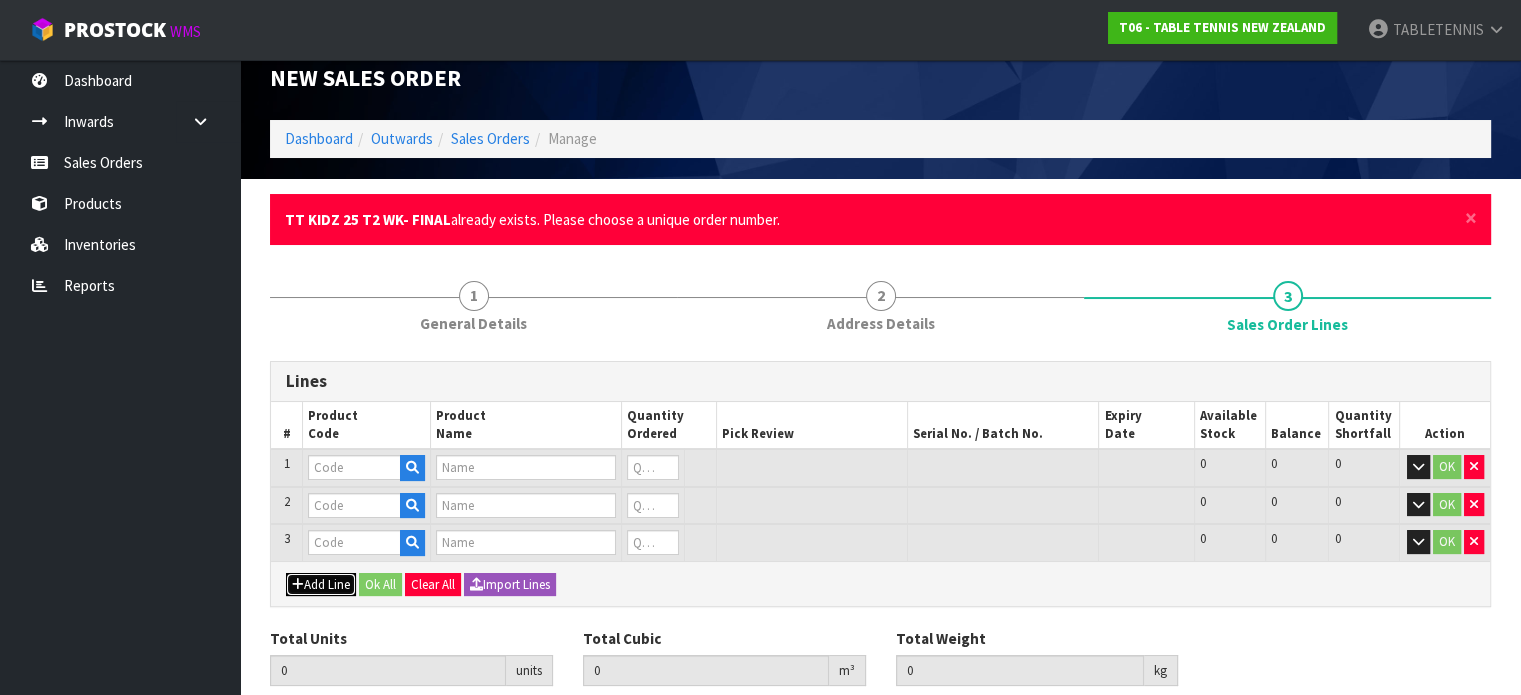 scroll, scrollTop: 99, scrollLeft: 0, axis: vertical 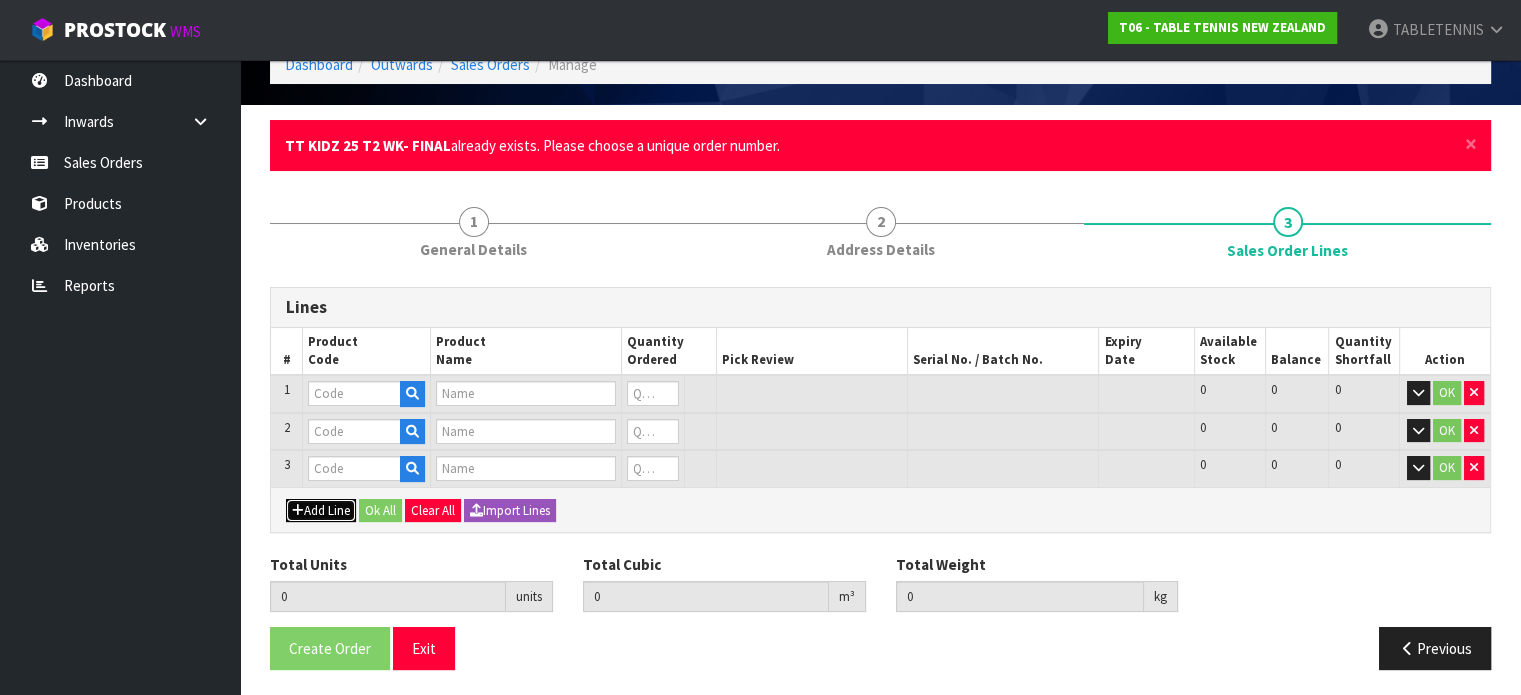 click on "Add Line" at bounding box center [321, 511] 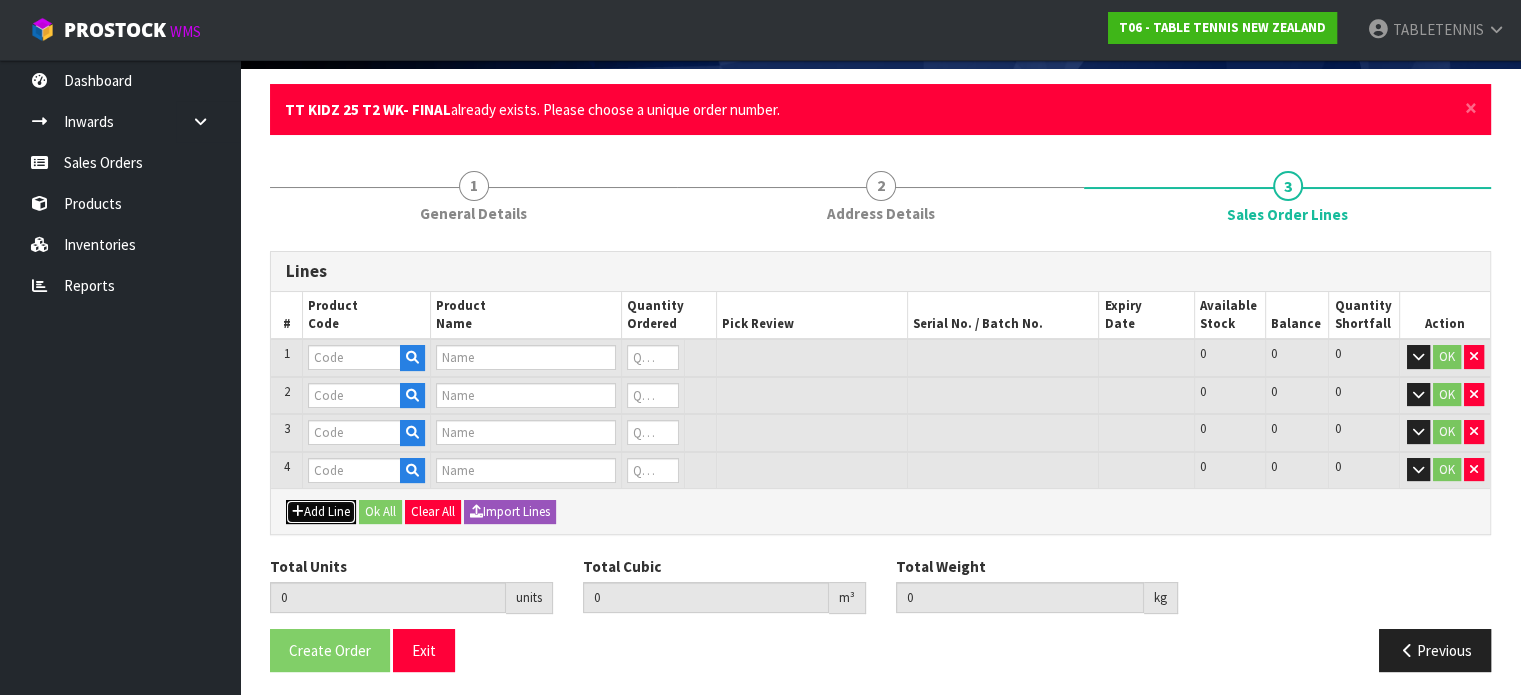click on "Add Line" at bounding box center [321, 512] 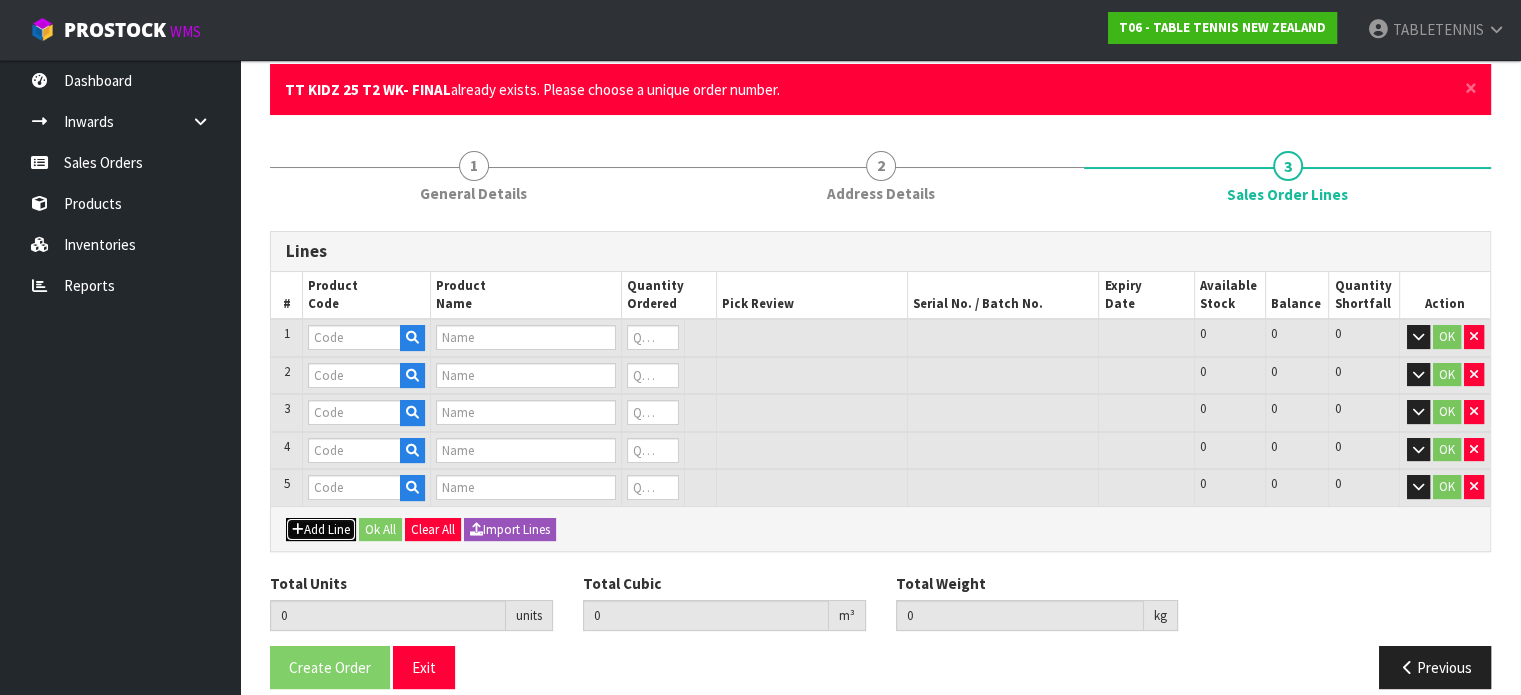 scroll, scrollTop: 172, scrollLeft: 0, axis: vertical 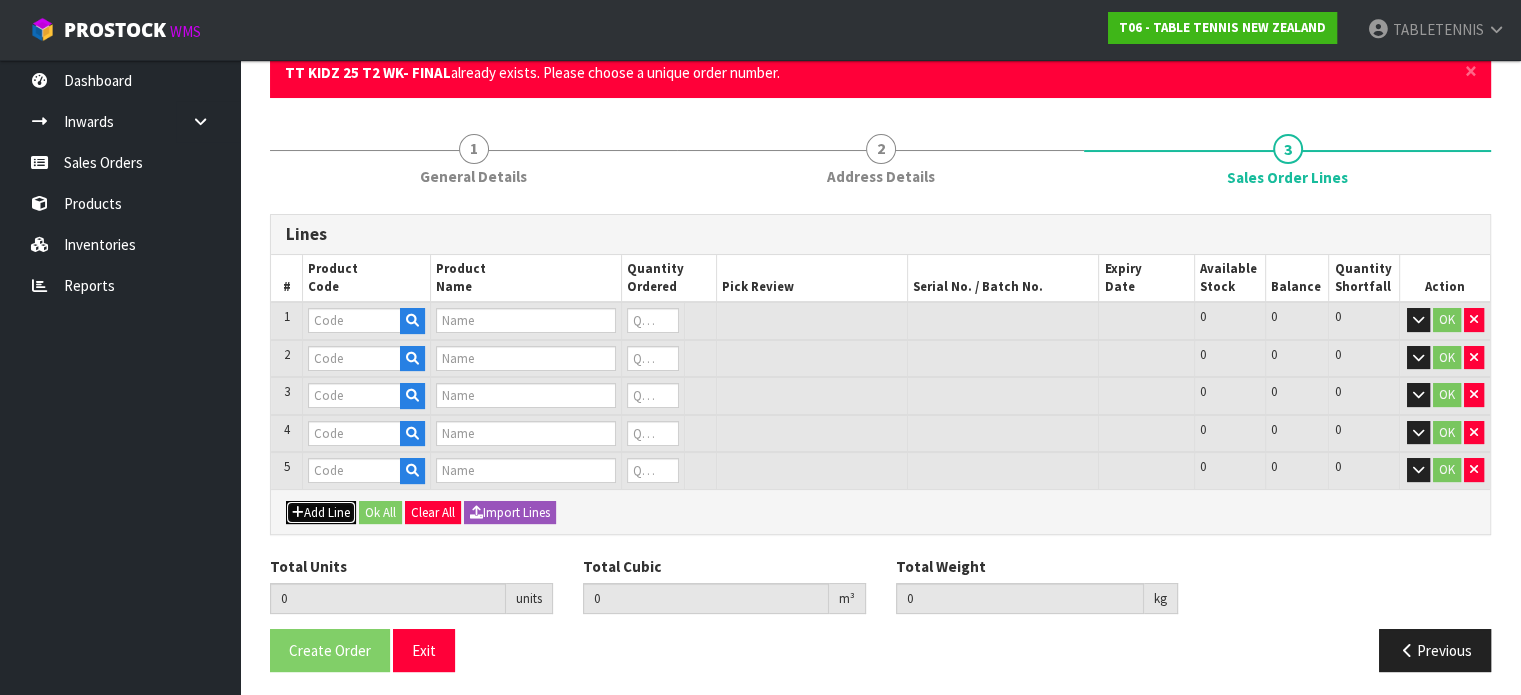 click on "Add Line" at bounding box center (321, 513) 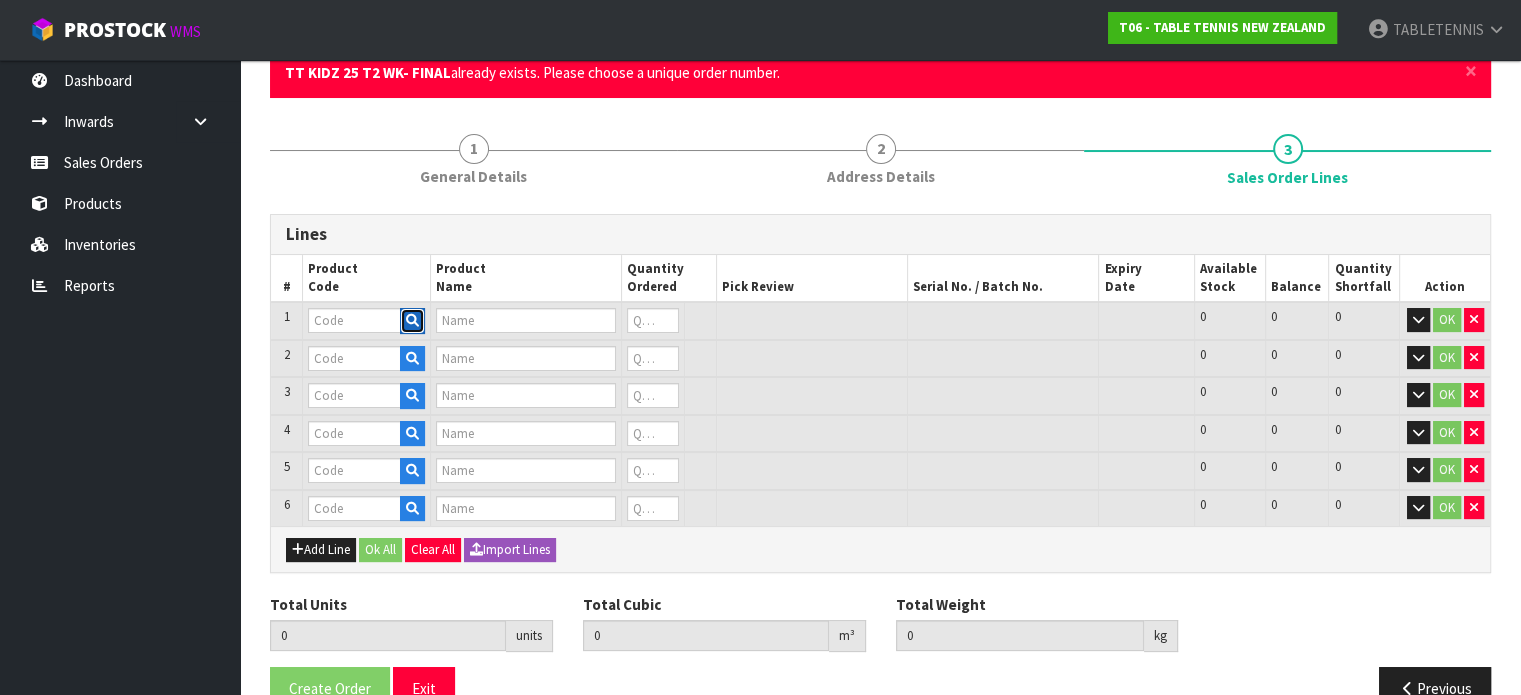 click at bounding box center [412, 320] 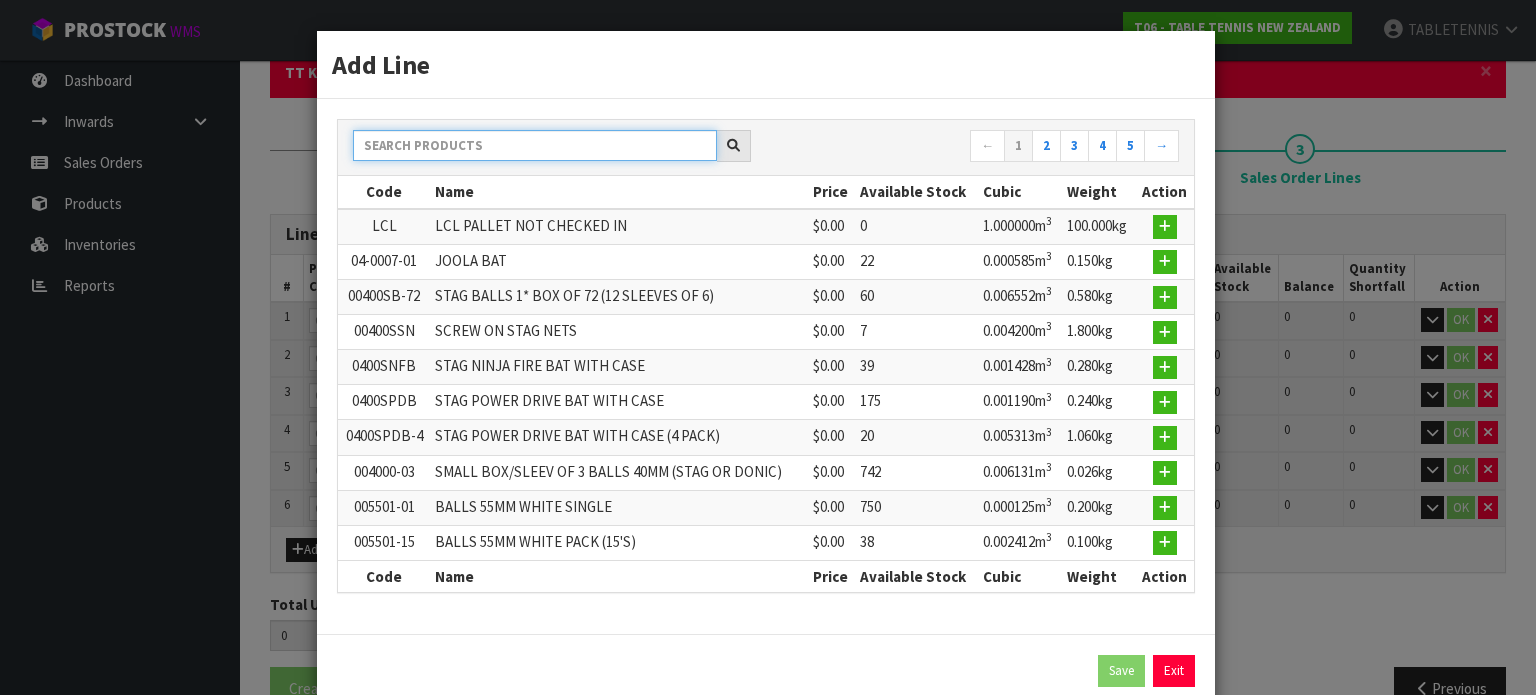 click at bounding box center (535, 145) 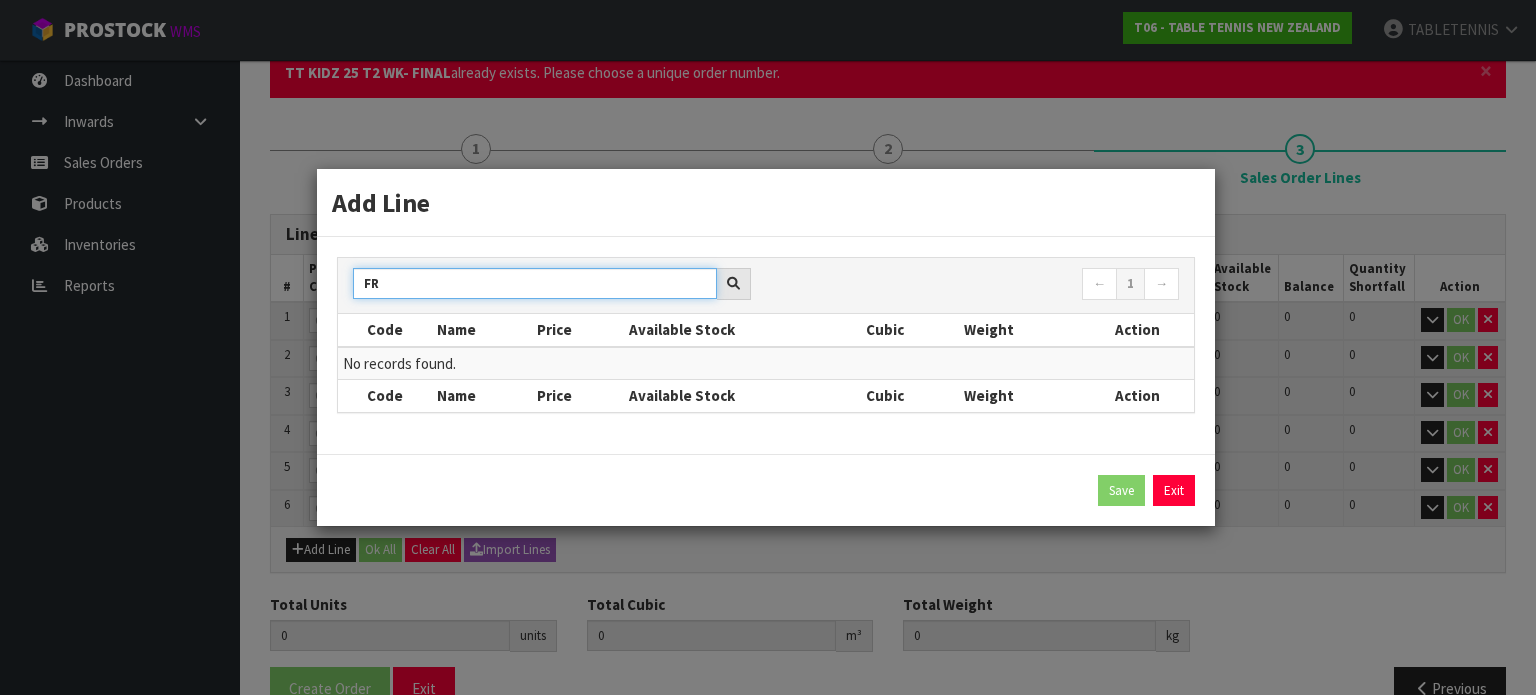 type on "F" 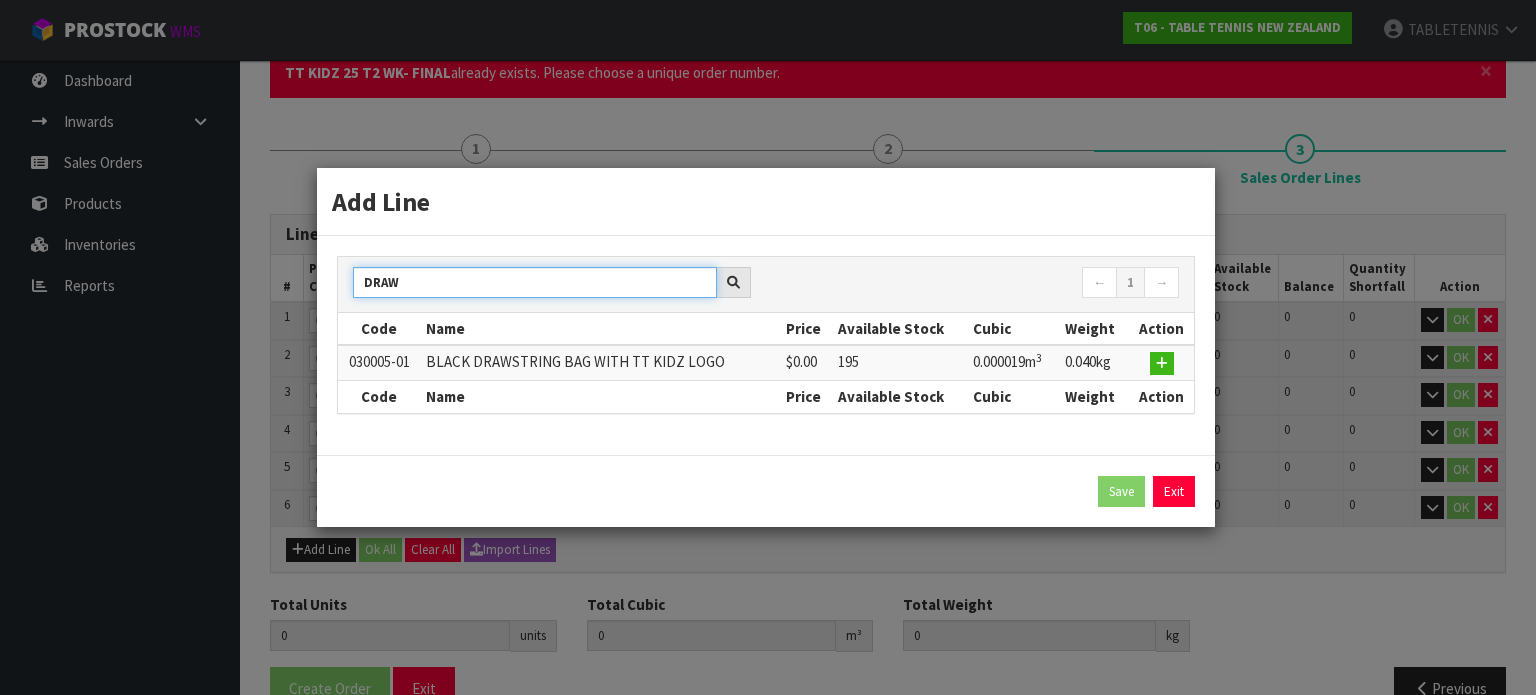 type on "DRAW" 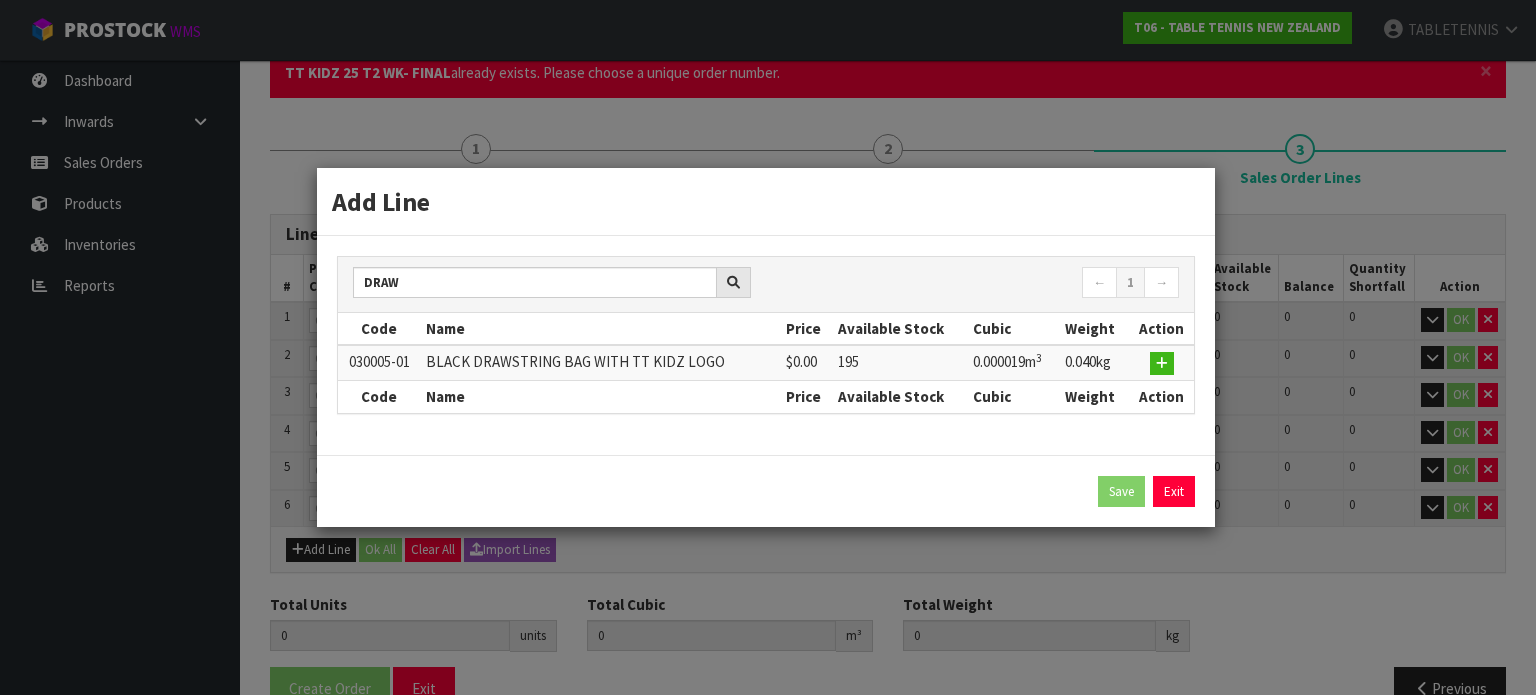 click on "BLACK DRAWSTRING BAG WITH TT KIDZ LOGO" at bounding box center [601, 363] 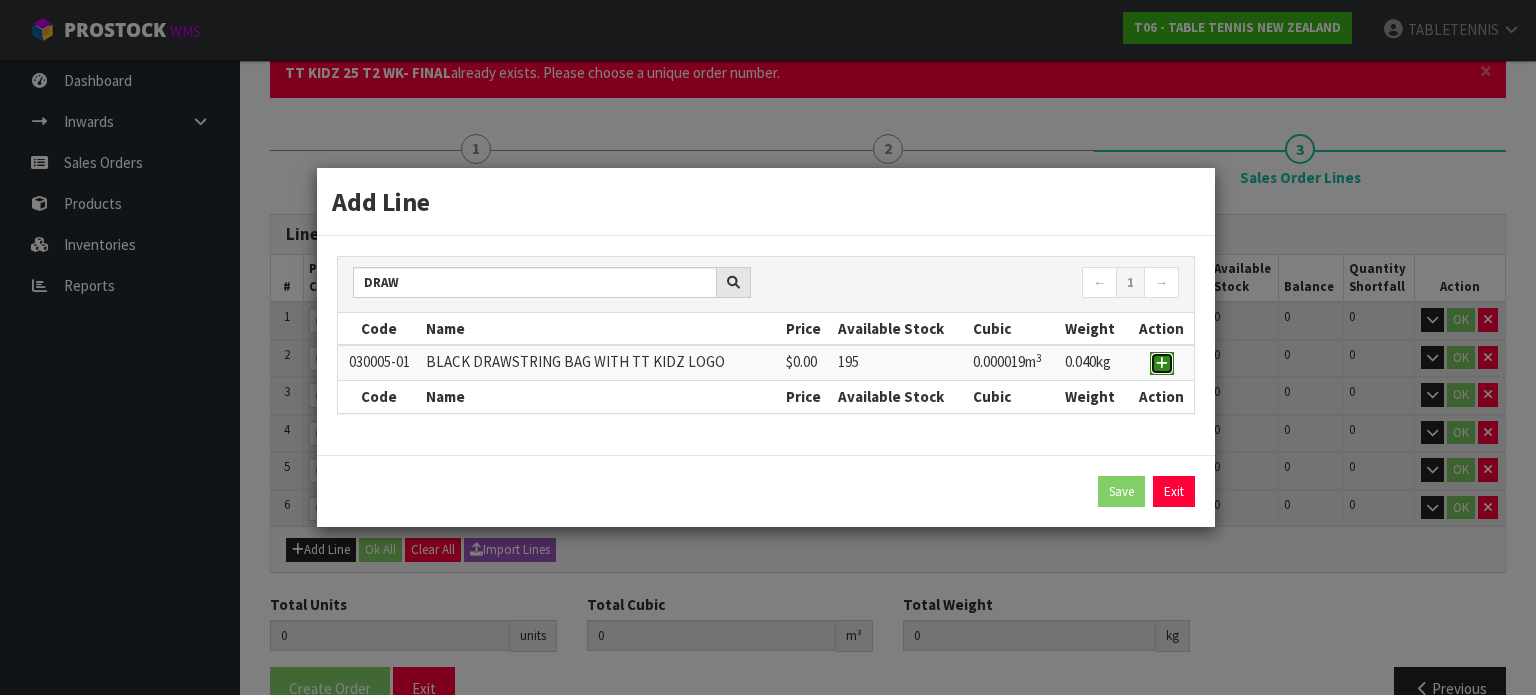 click at bounding box center [1162, 363] 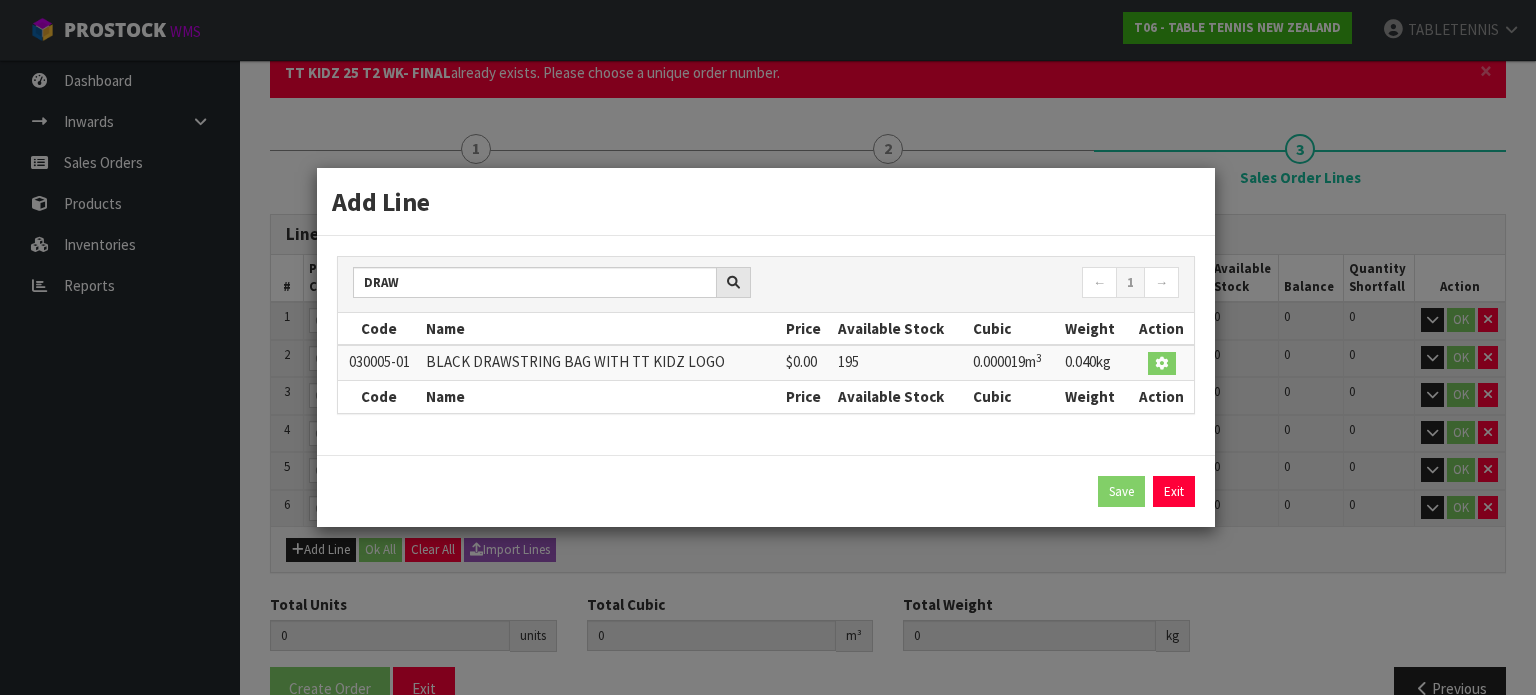 type on "030005-01" 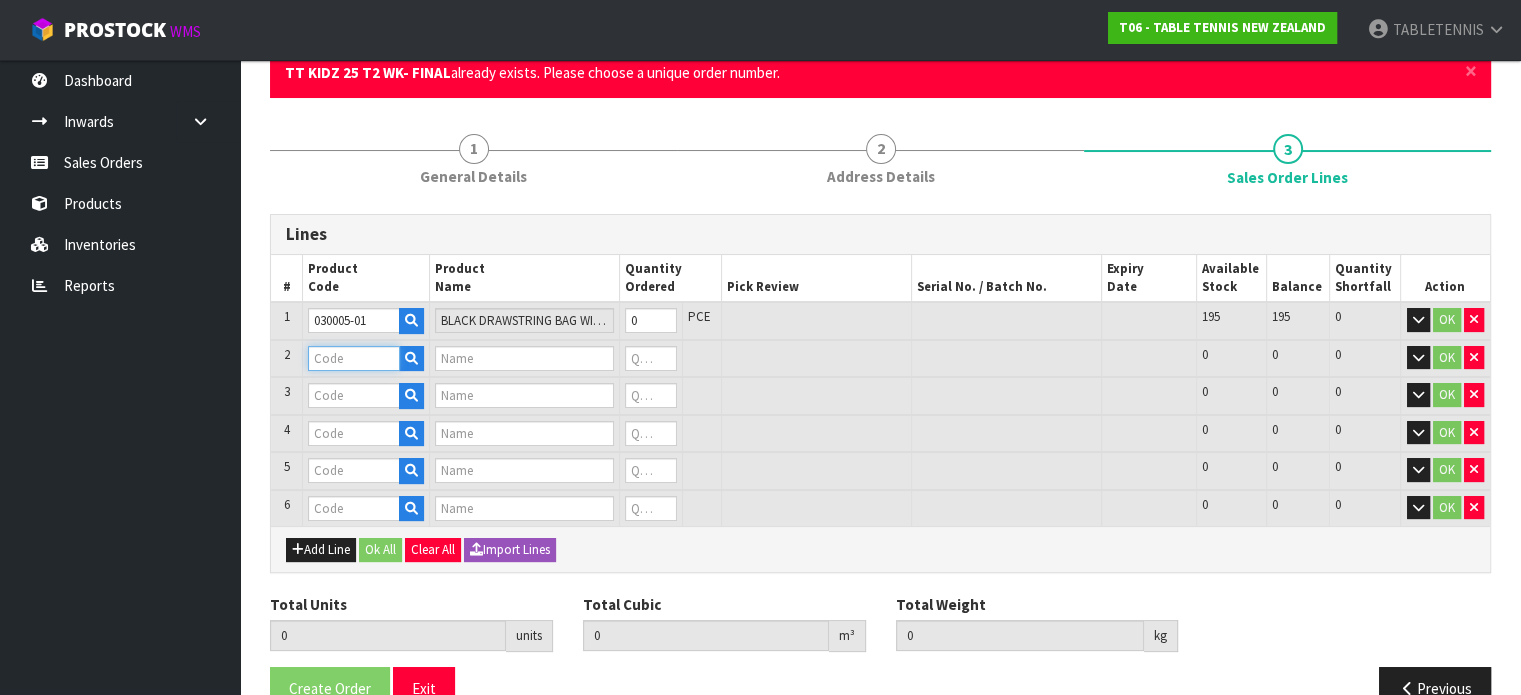 click at bounding box center (354, 358) 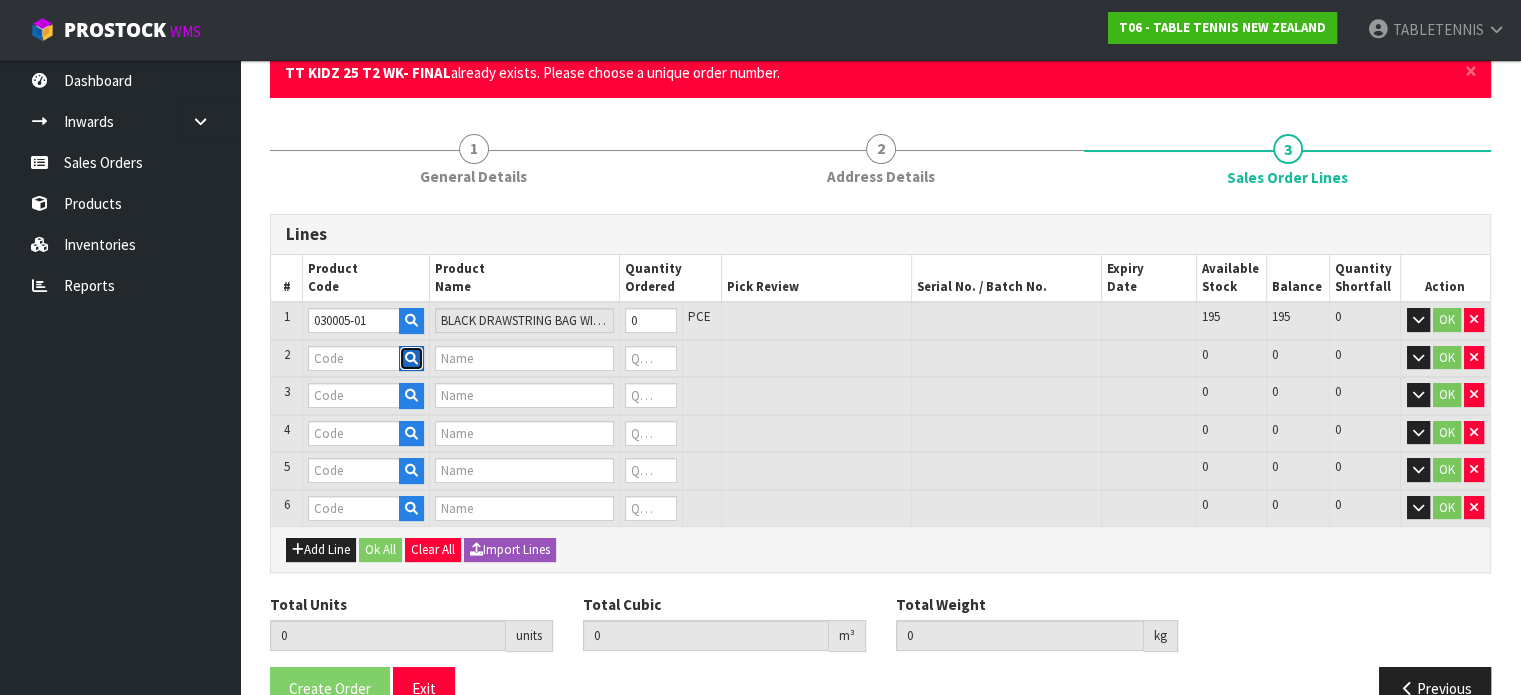 click at bounding box center (411, 358) 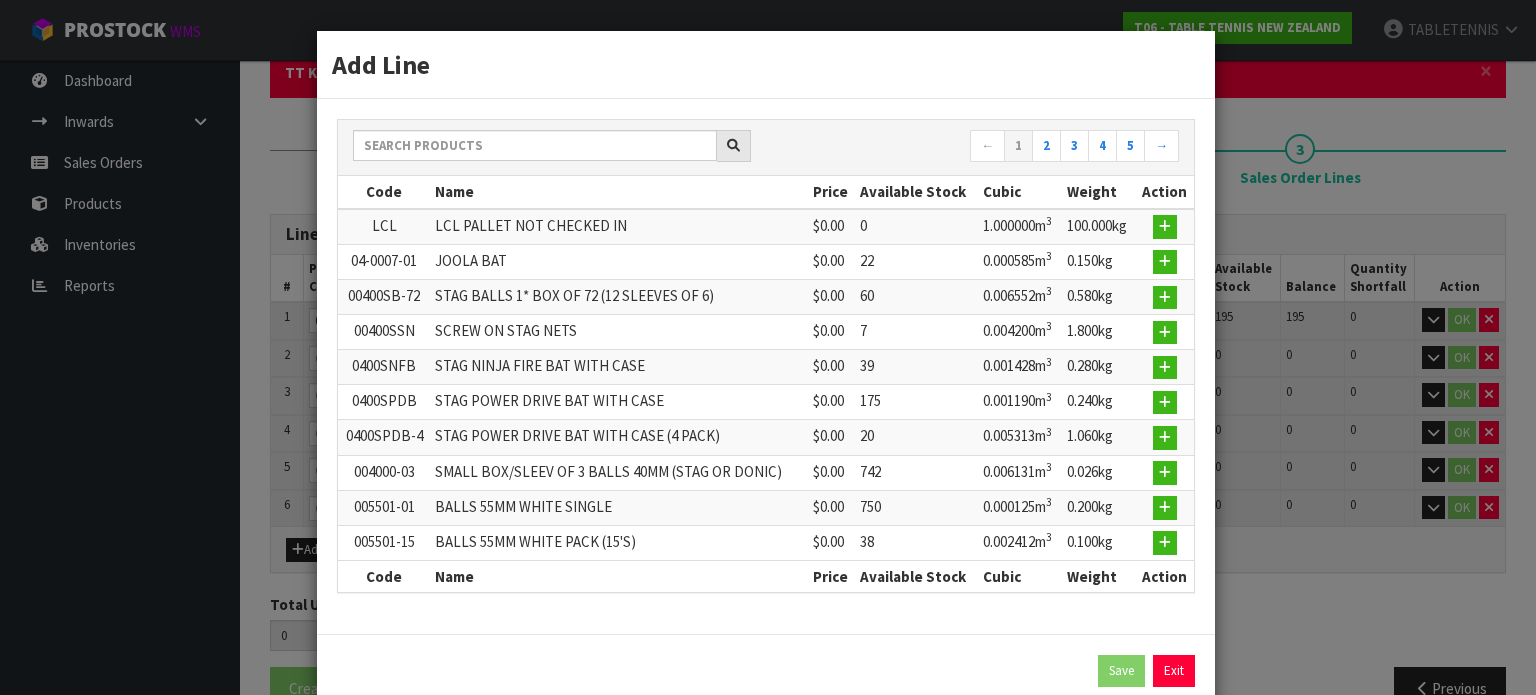 click on "JOOLA BAT" at bounding box center (619, 261) 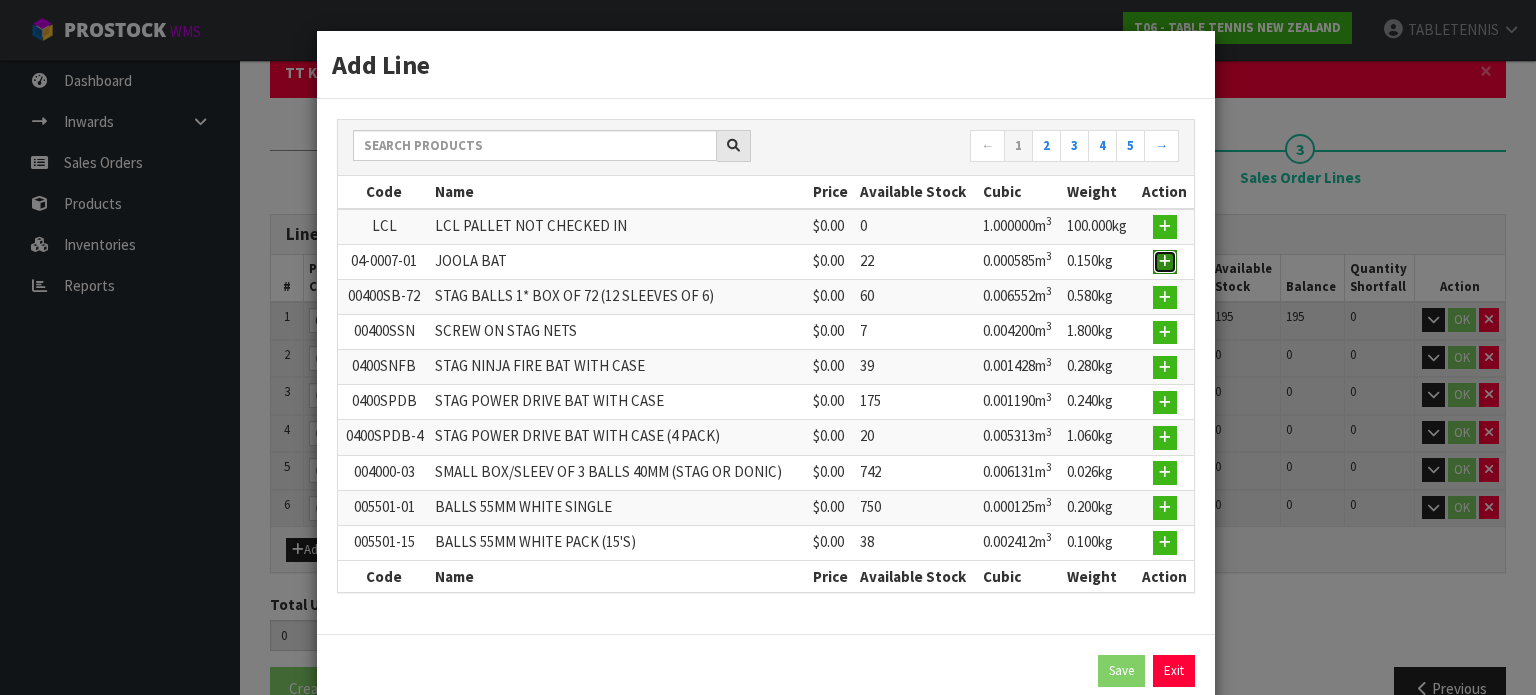 click at bounding box center (1165, 262) 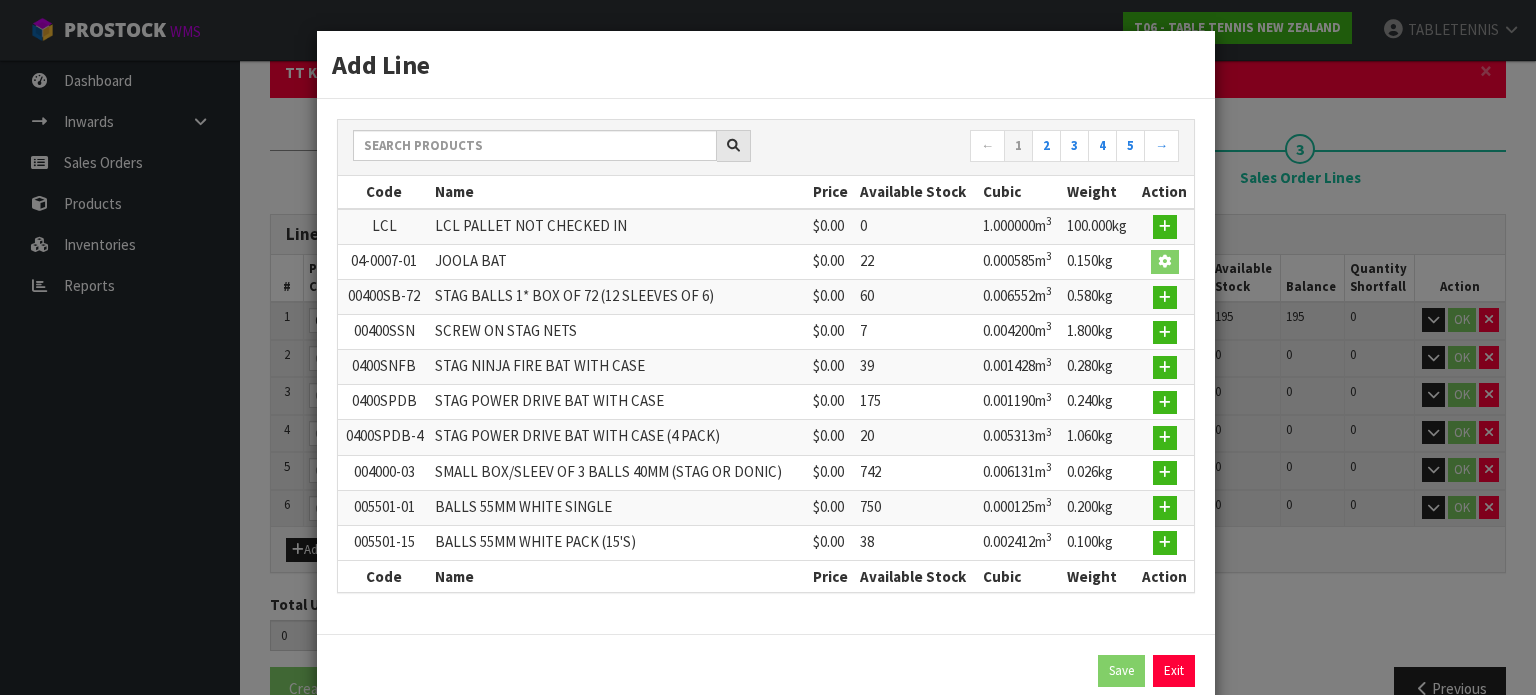 type on "04-0007-01" 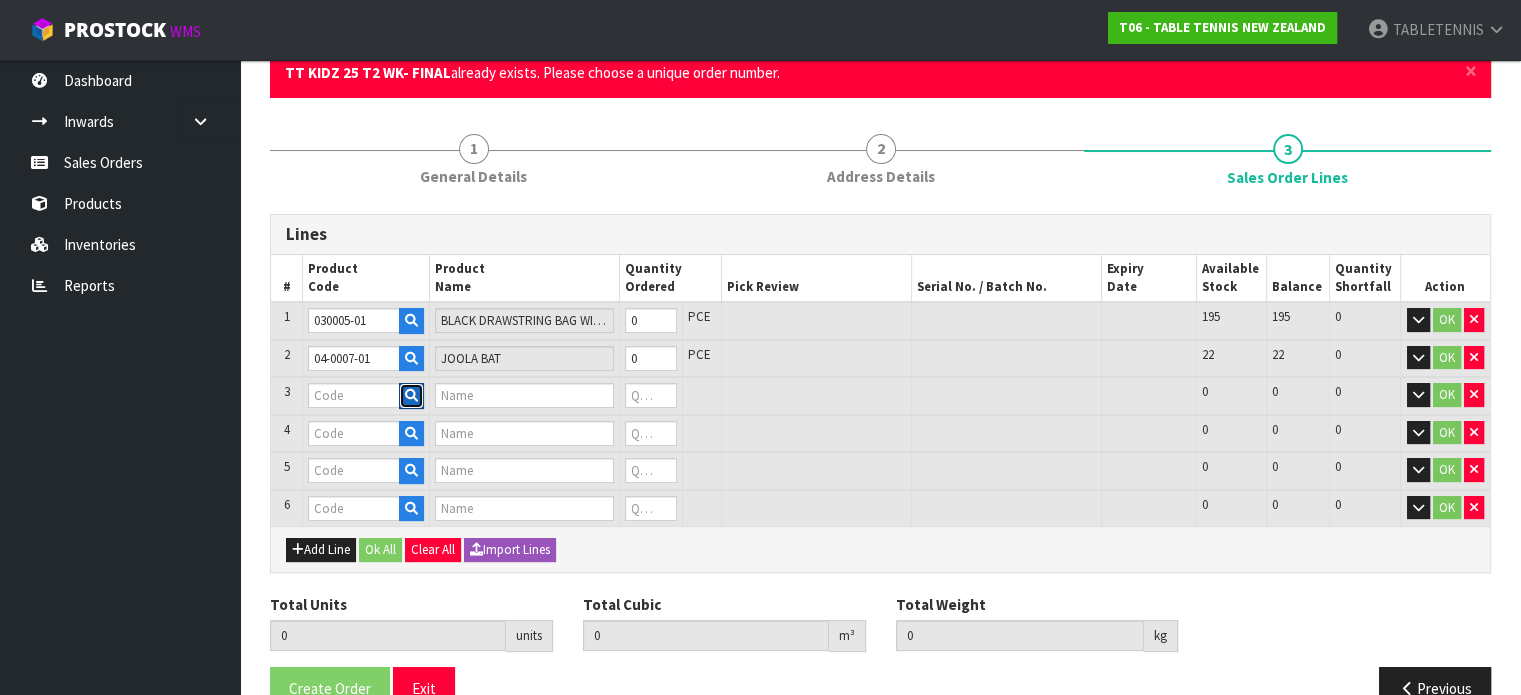click at bounding box center (411, 396) 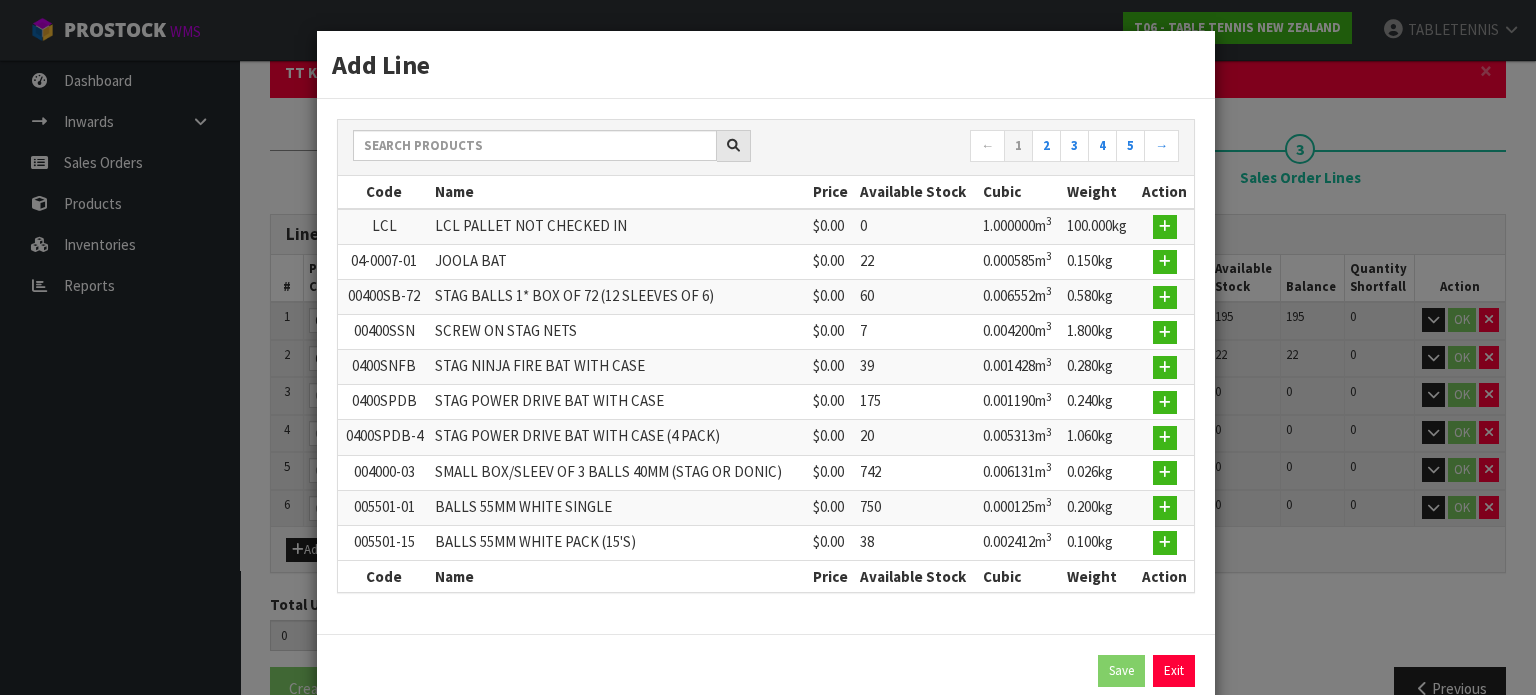 click on "Name" at bounding box center (619, 192) 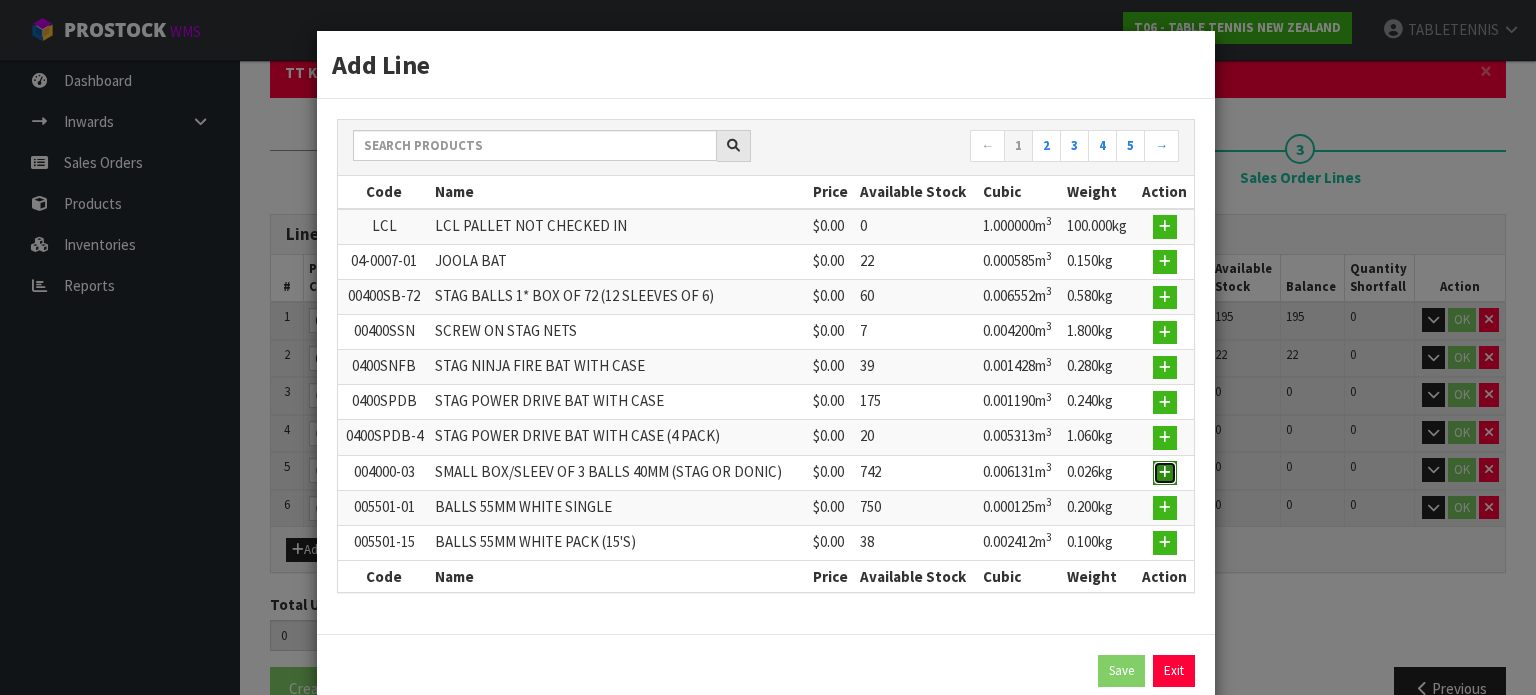 click at bounding box center [1165, 472] 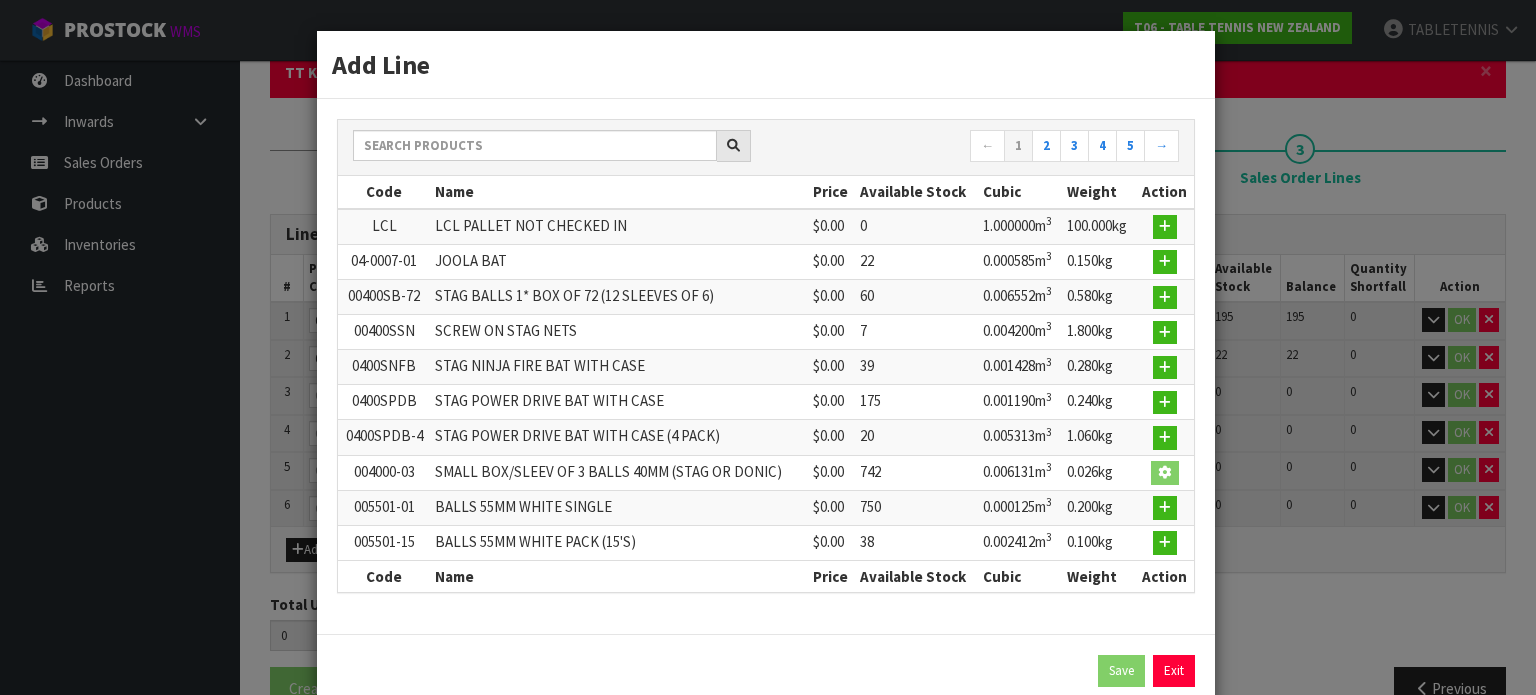 type on "004000-03" 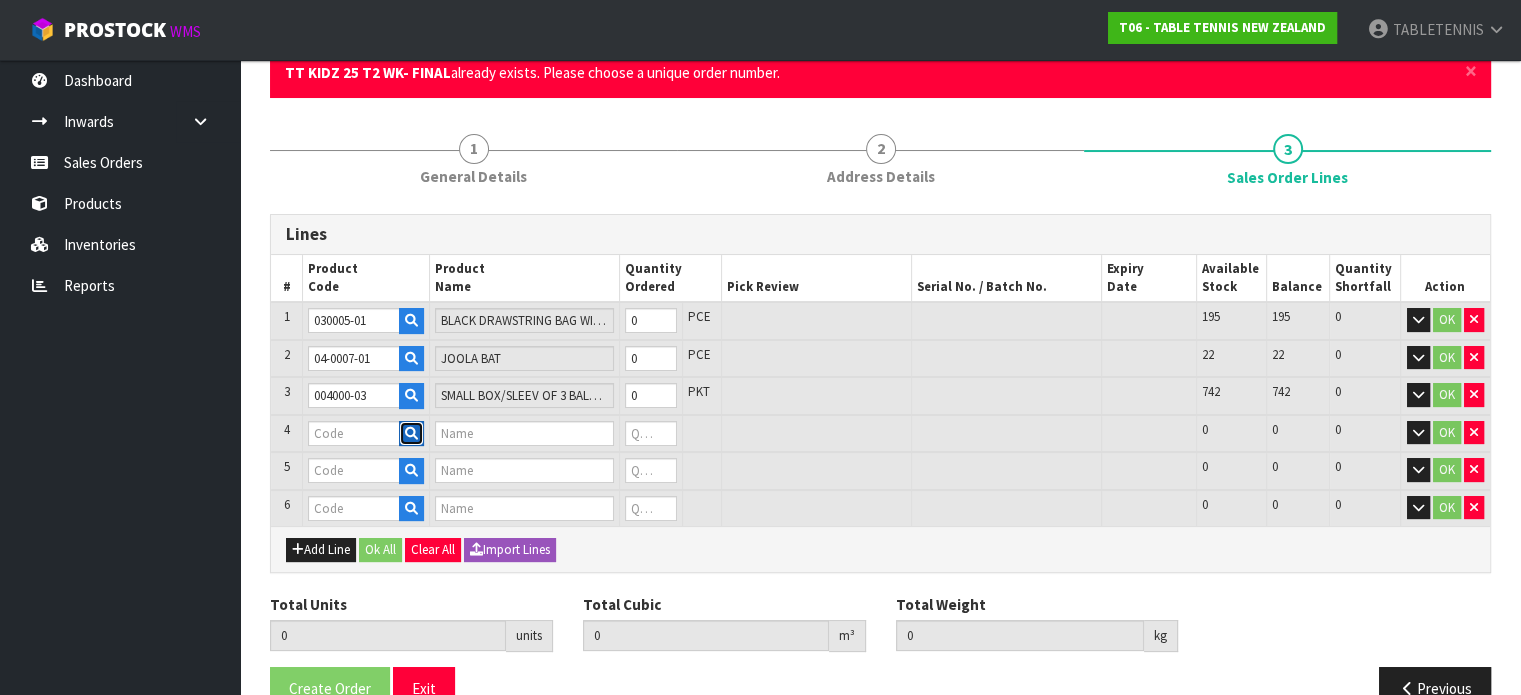 click at bounding box center [411, 433] 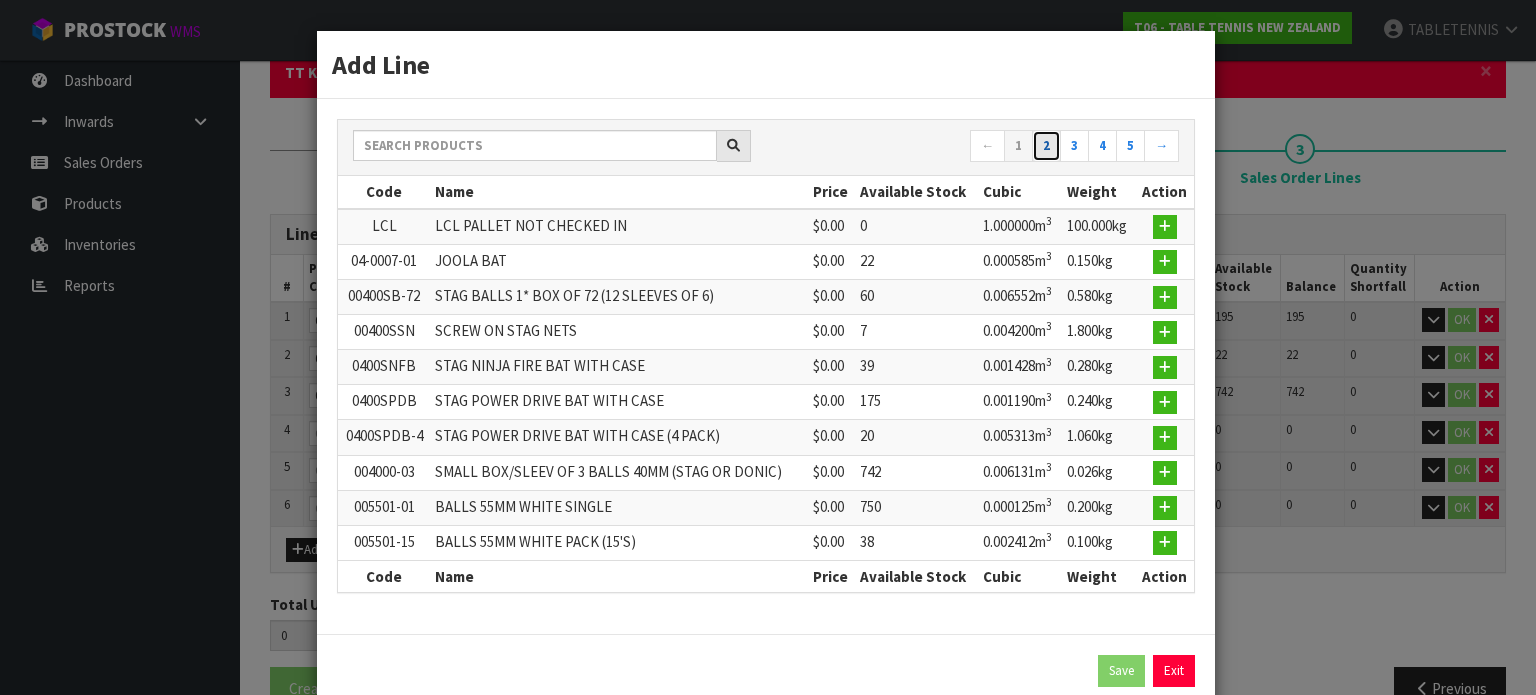 click on "2" at bounding box center [1046, 146] 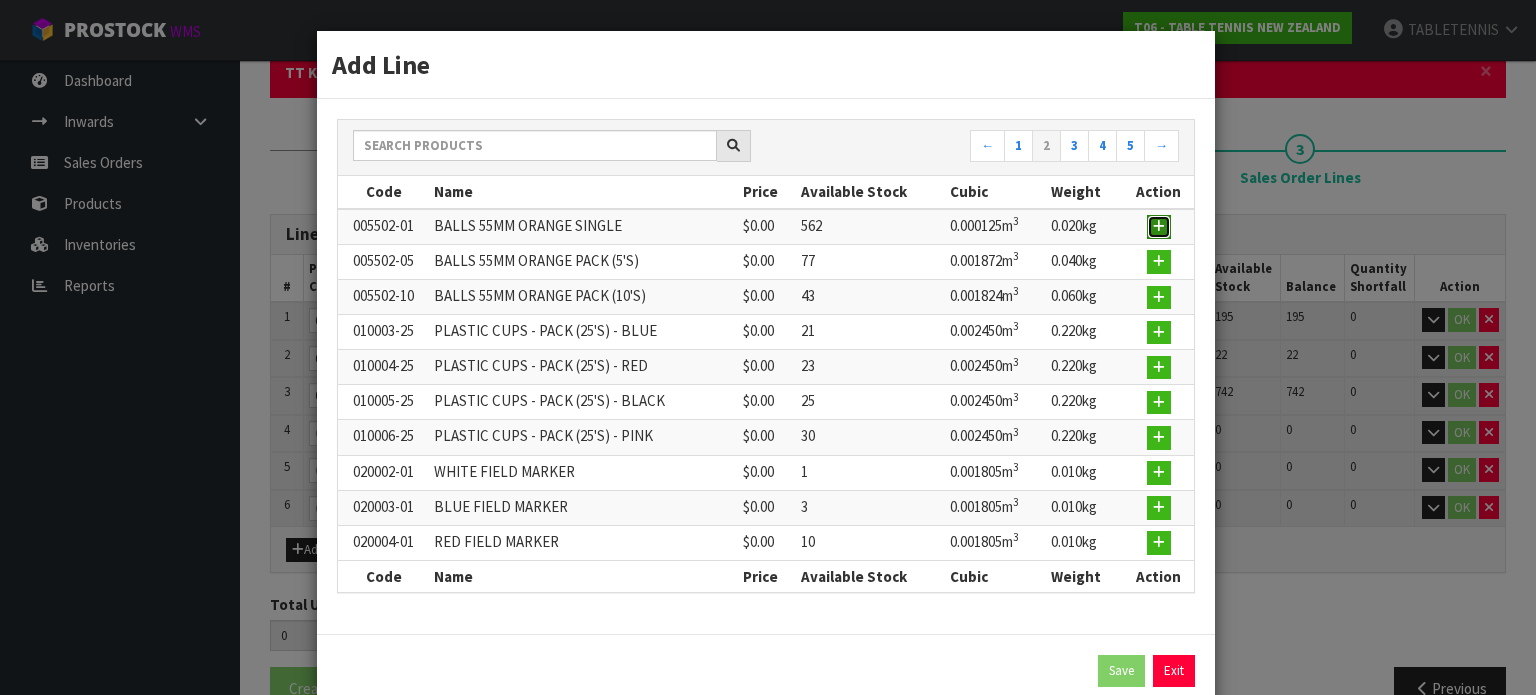 click at bounding box center [1159, 226] 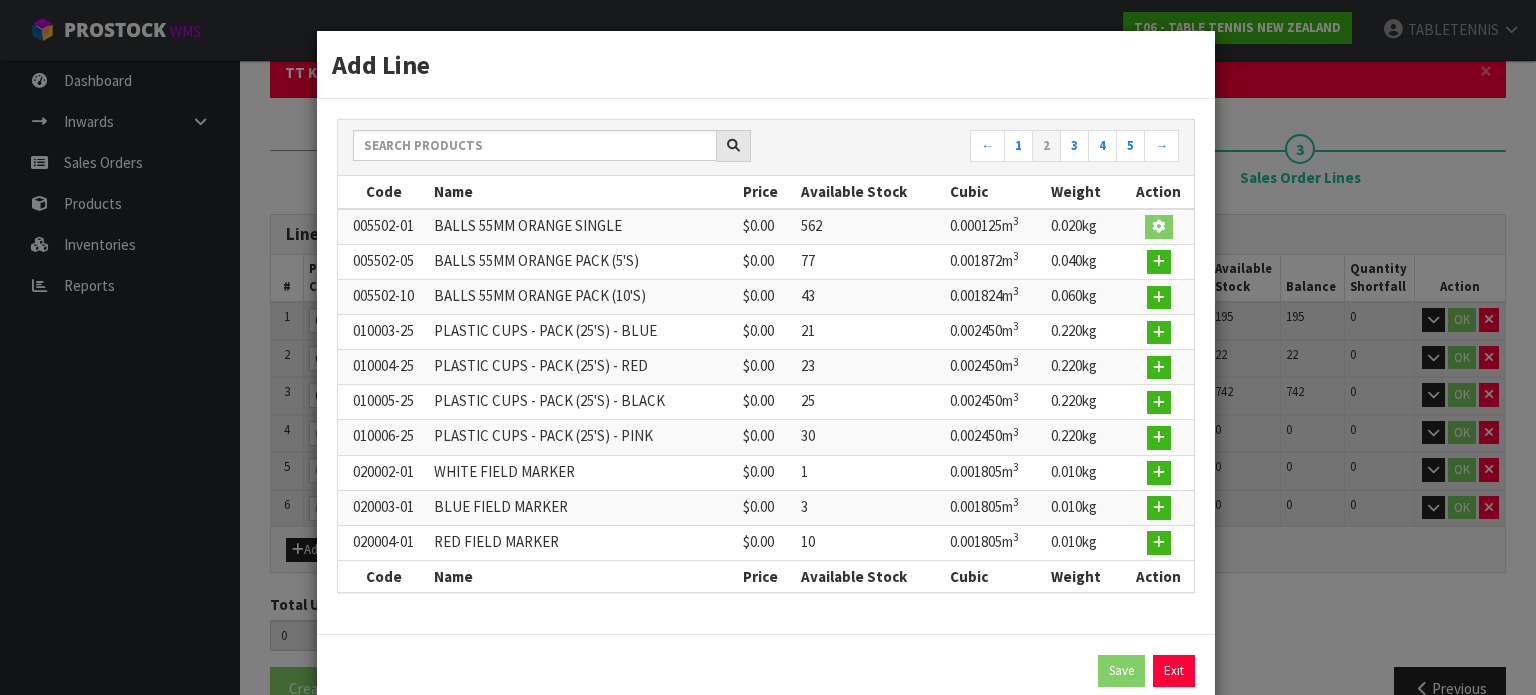 type on "005502-01" 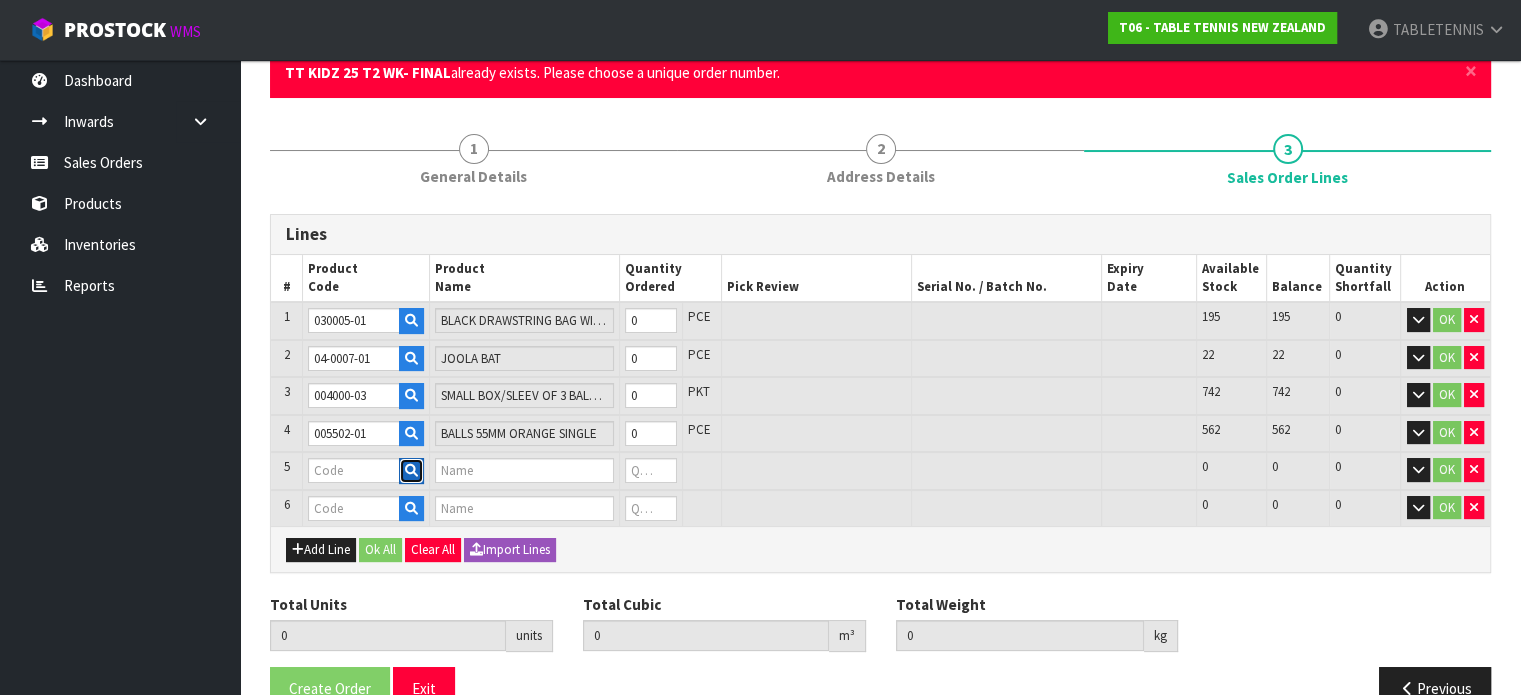 click at bounding box center [411, 471] 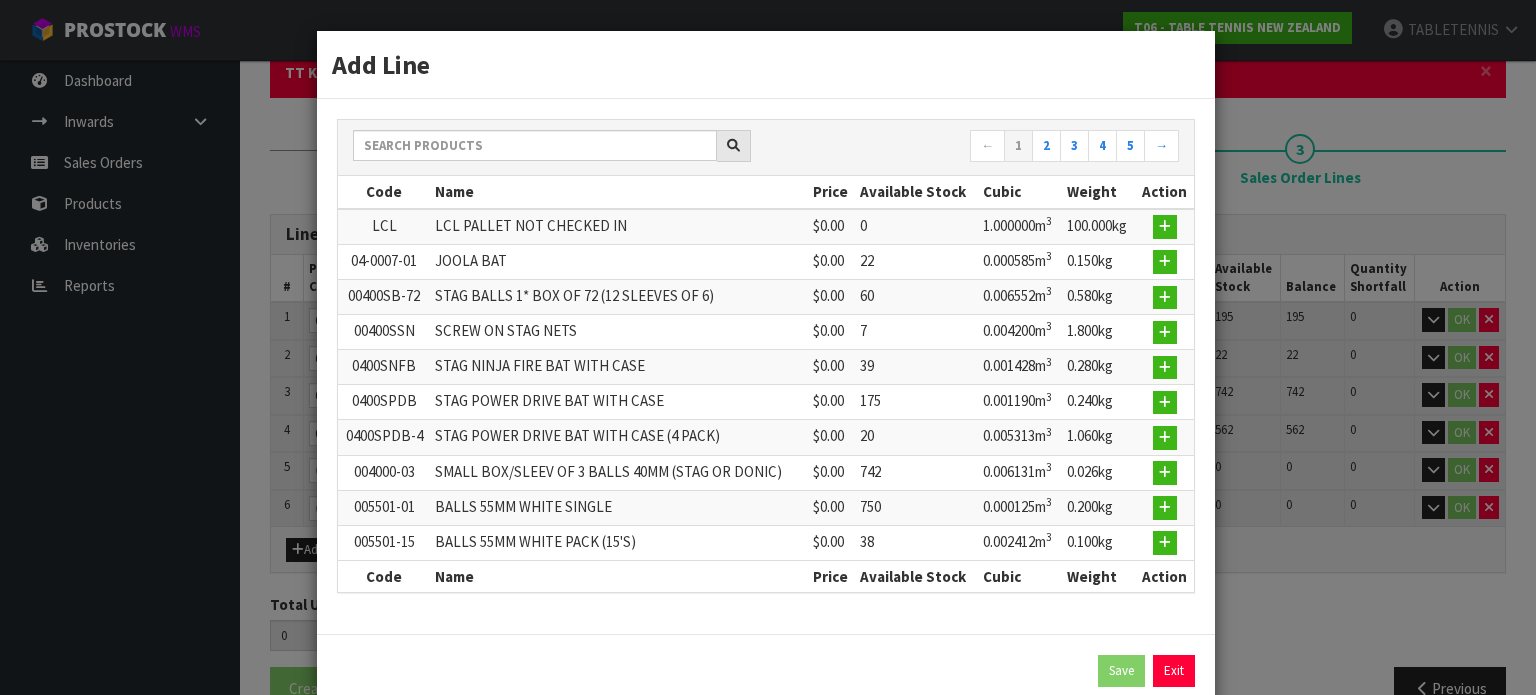 drag, startPoint x: 549, startPoint y: 54, endPoint x: 822, endPoint y: 78, distance: 274.05292 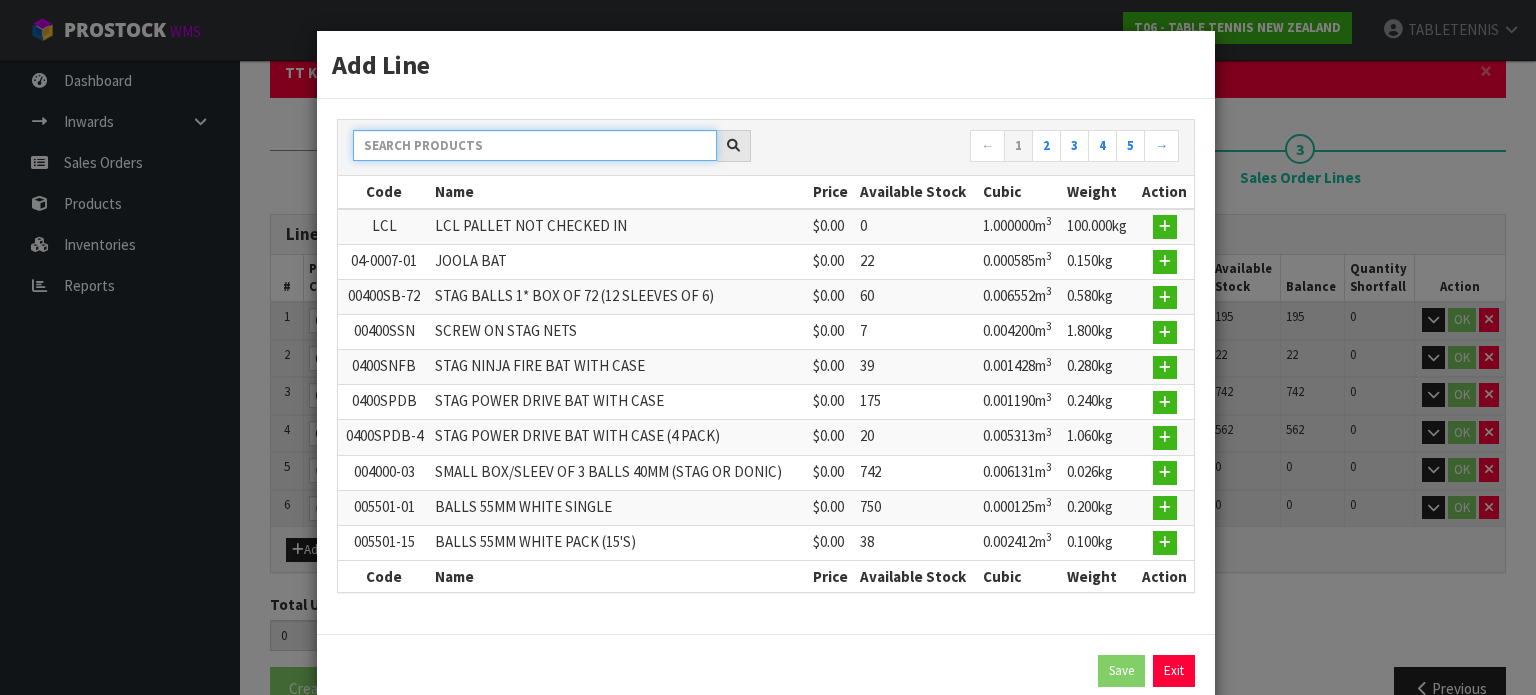 click at bounding box center (535, 145) 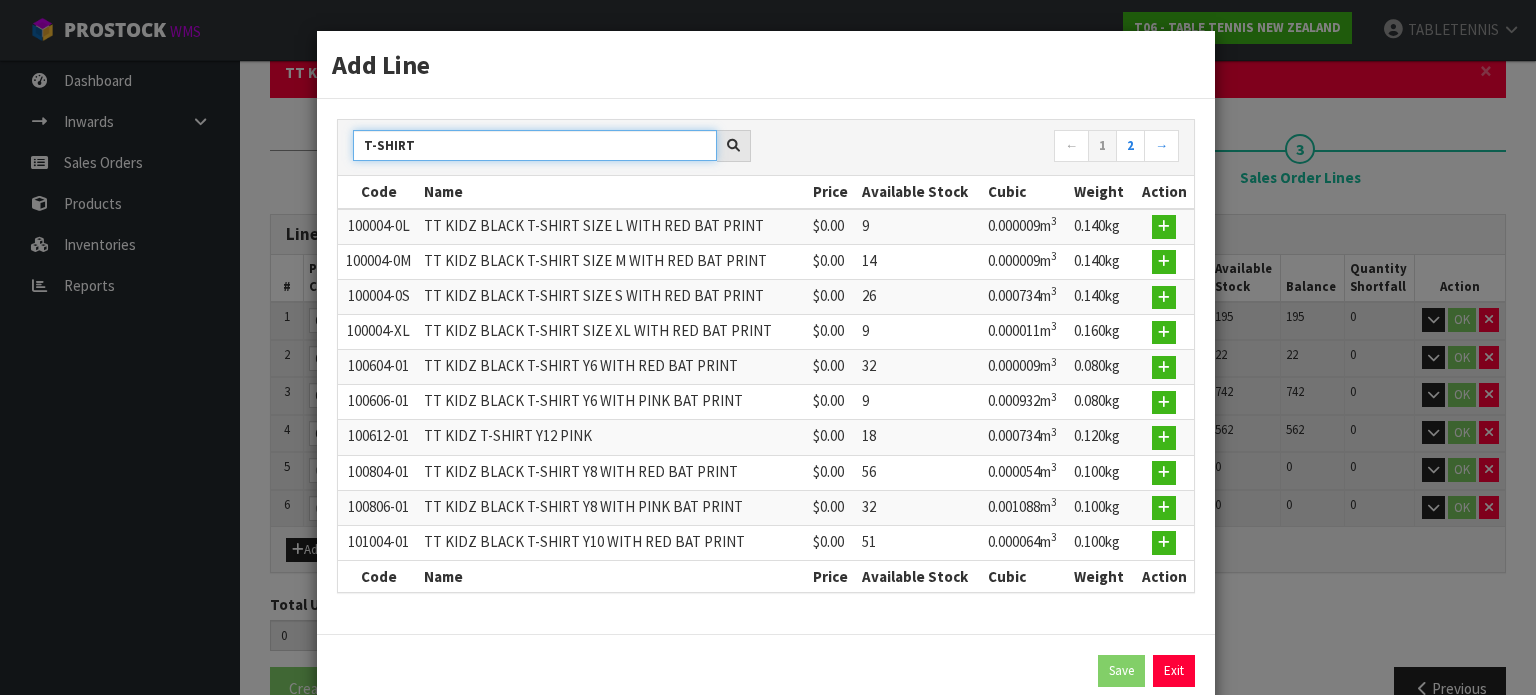 type on "T-SHIRT" 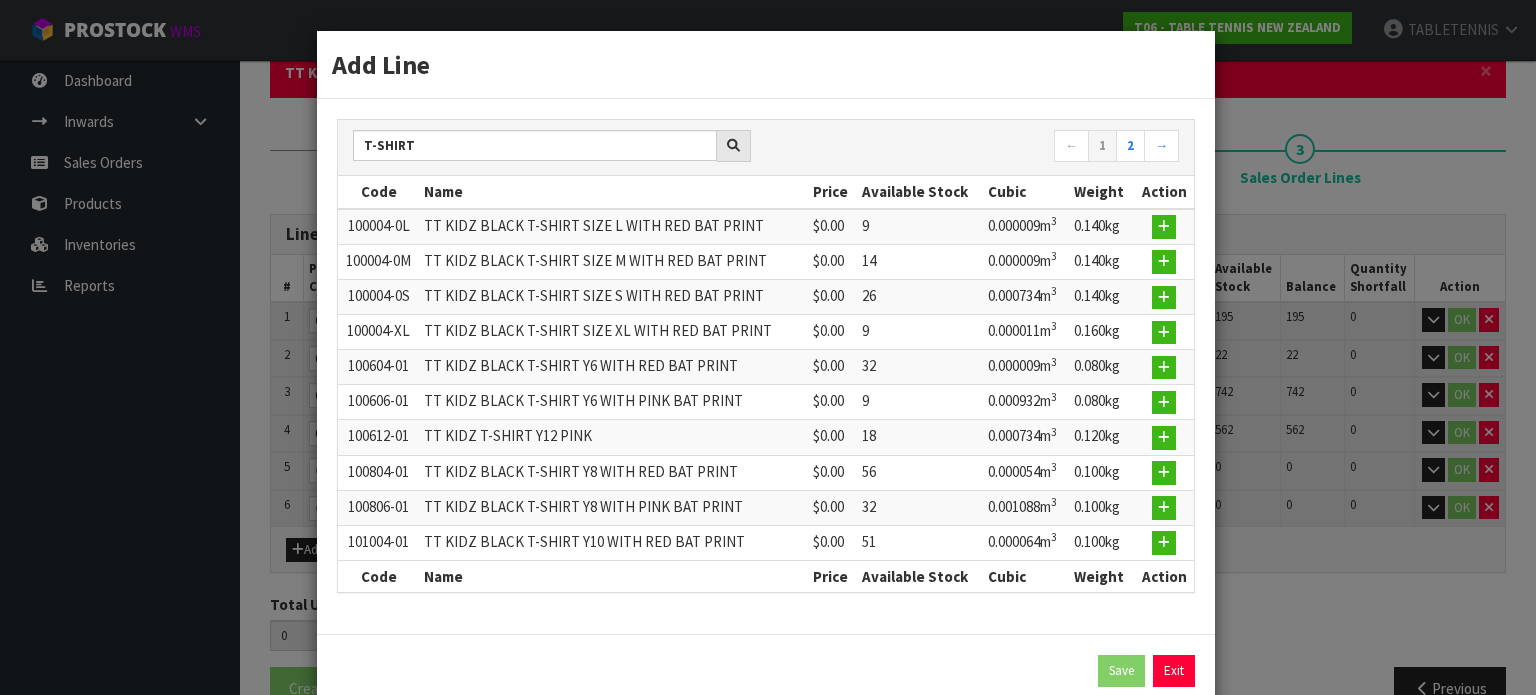 click on "TT KIDZ T-SHIRT Y12 PINK" at bounding box center [613, 437] 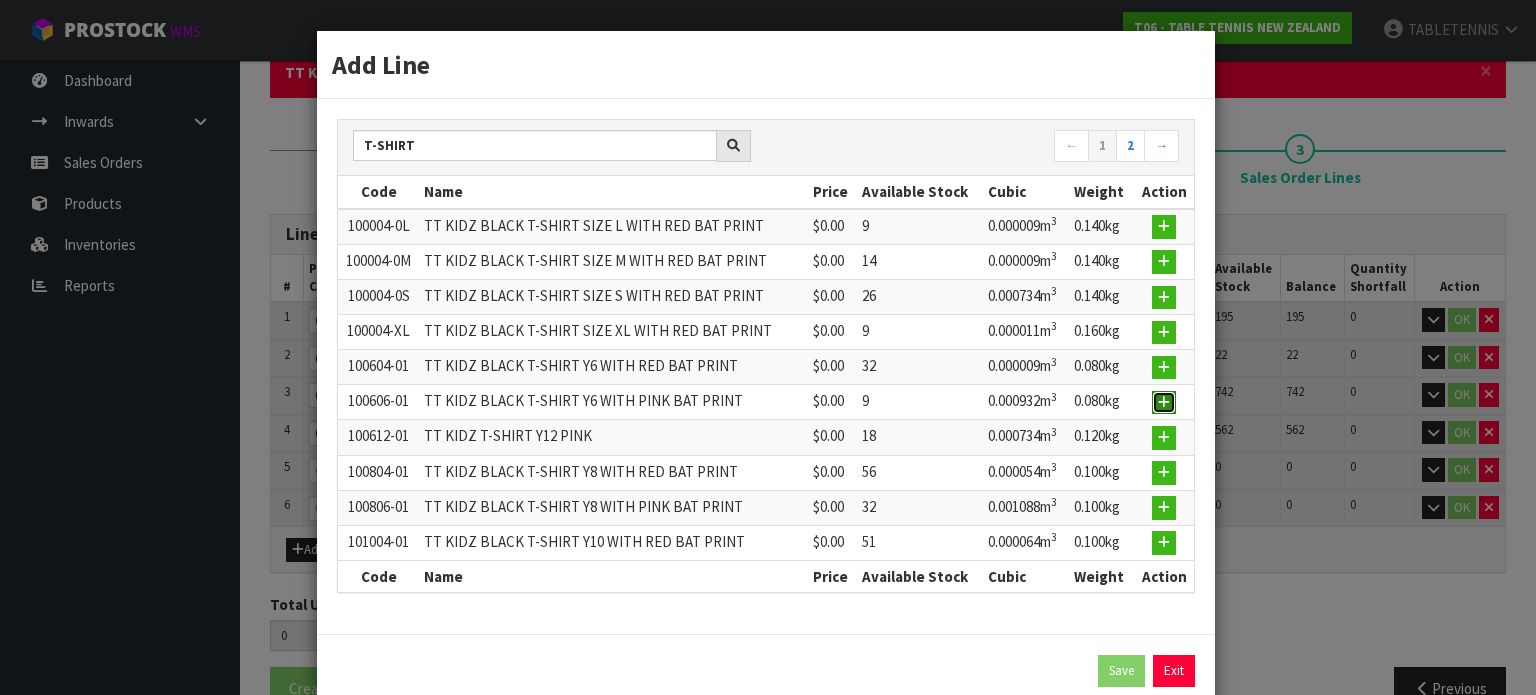 click at bounding box center (1164, 402) 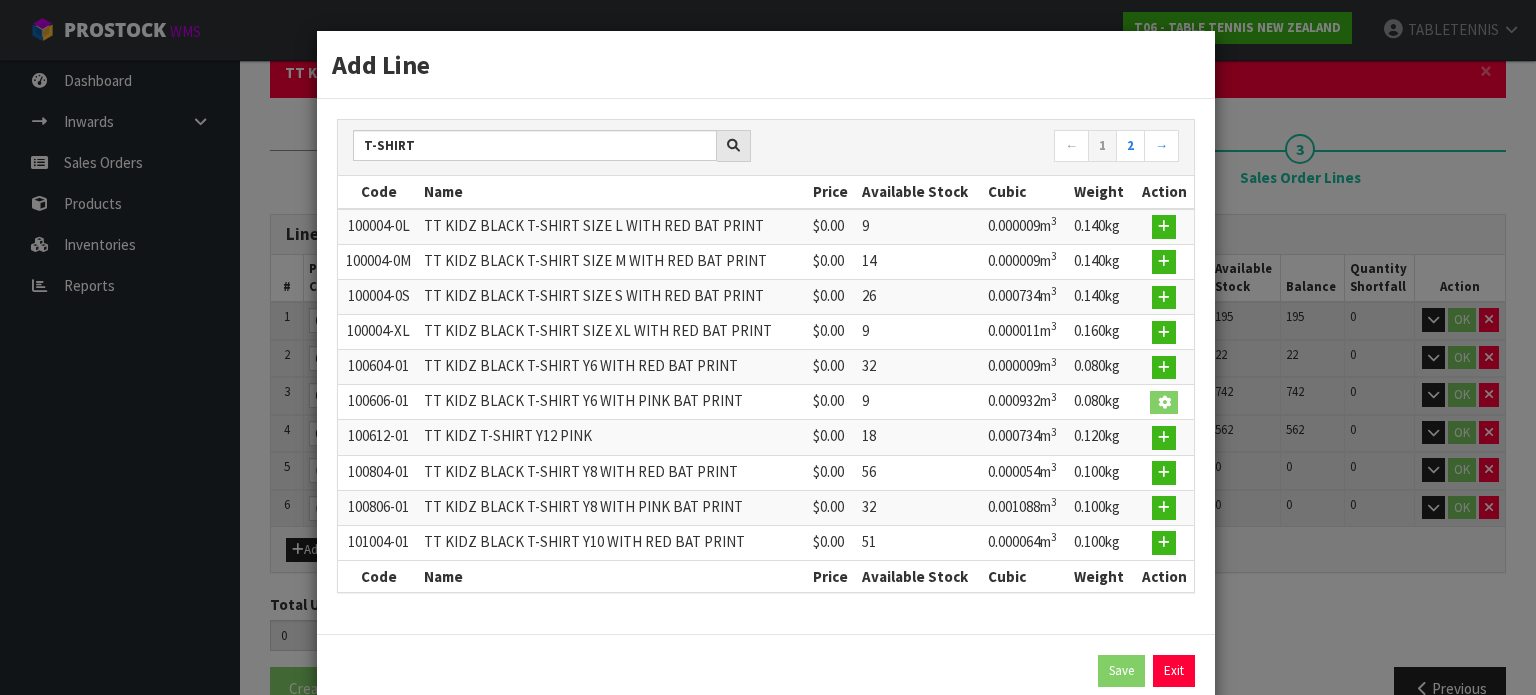 type on "100606-01" 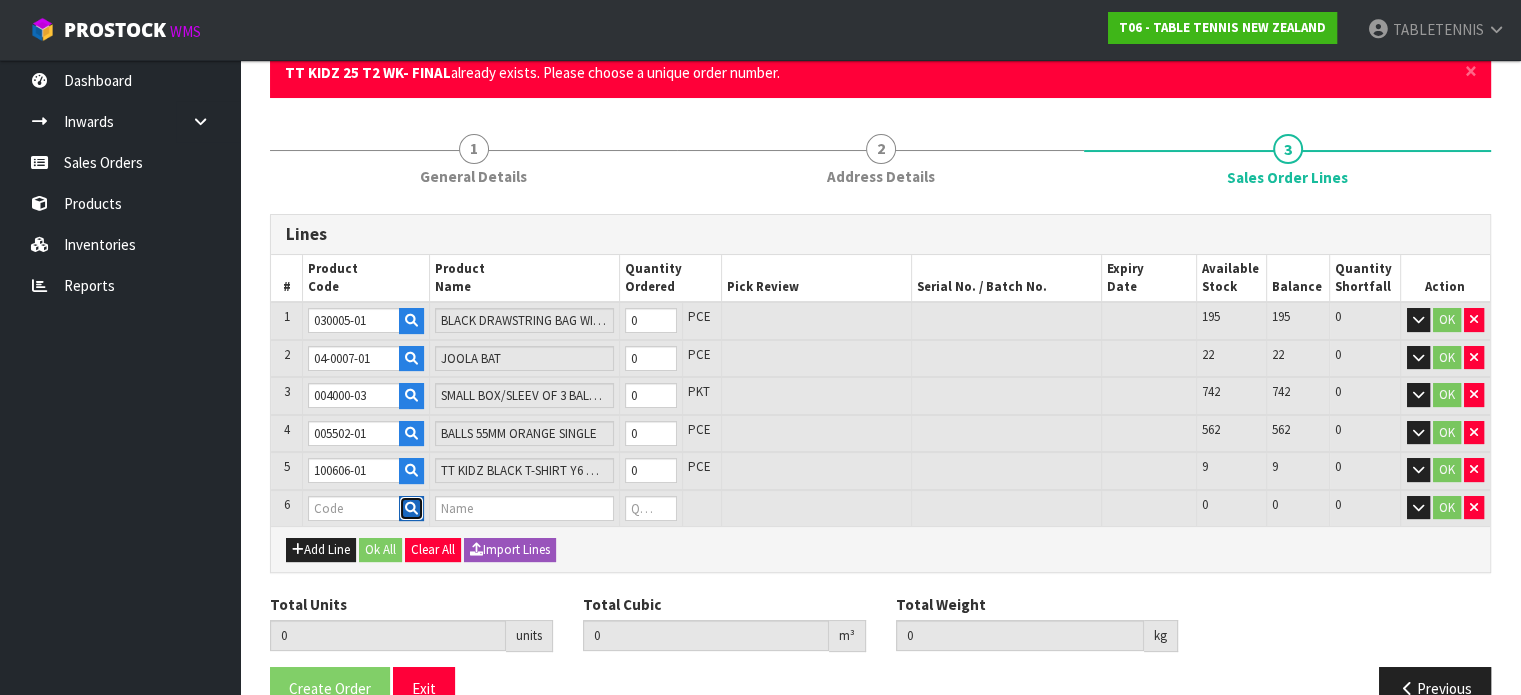 click at bounding box center [411, 508] 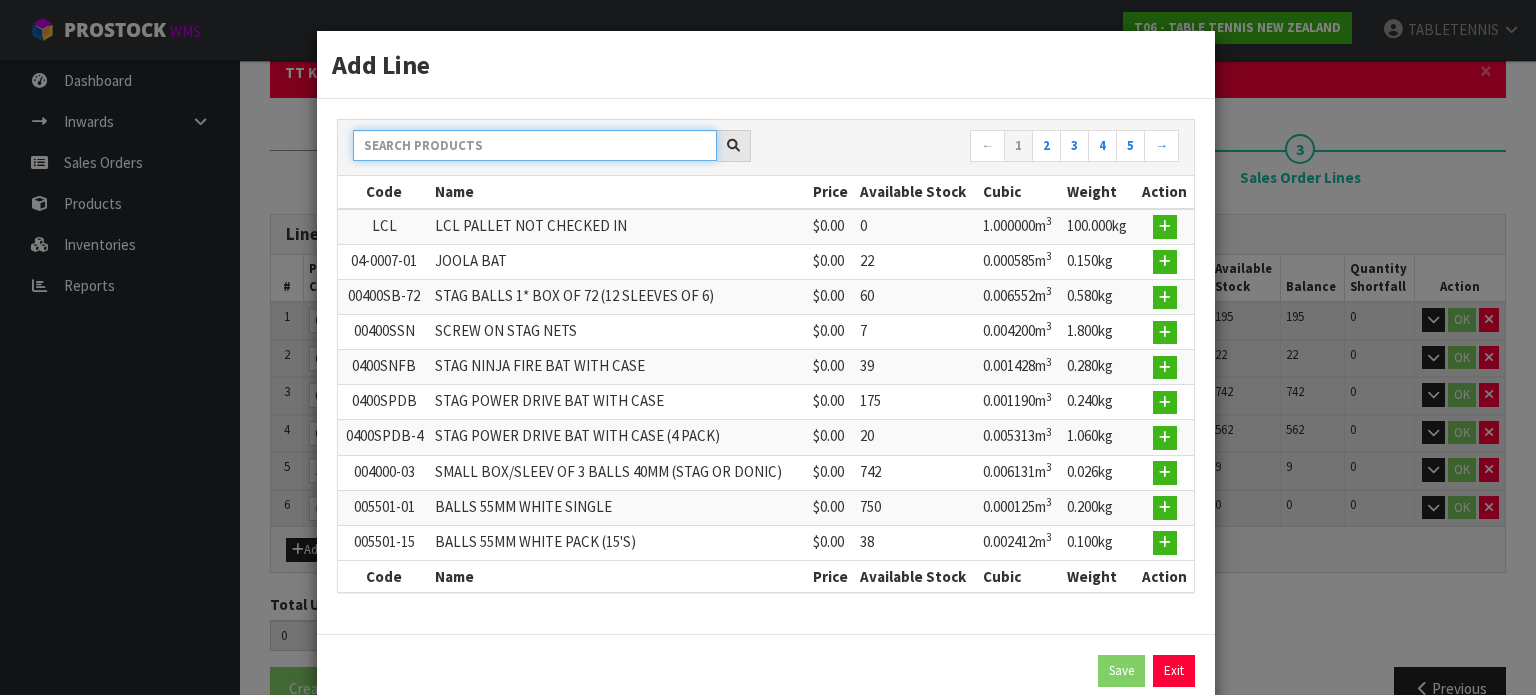 click at bounding box center [535, 145] 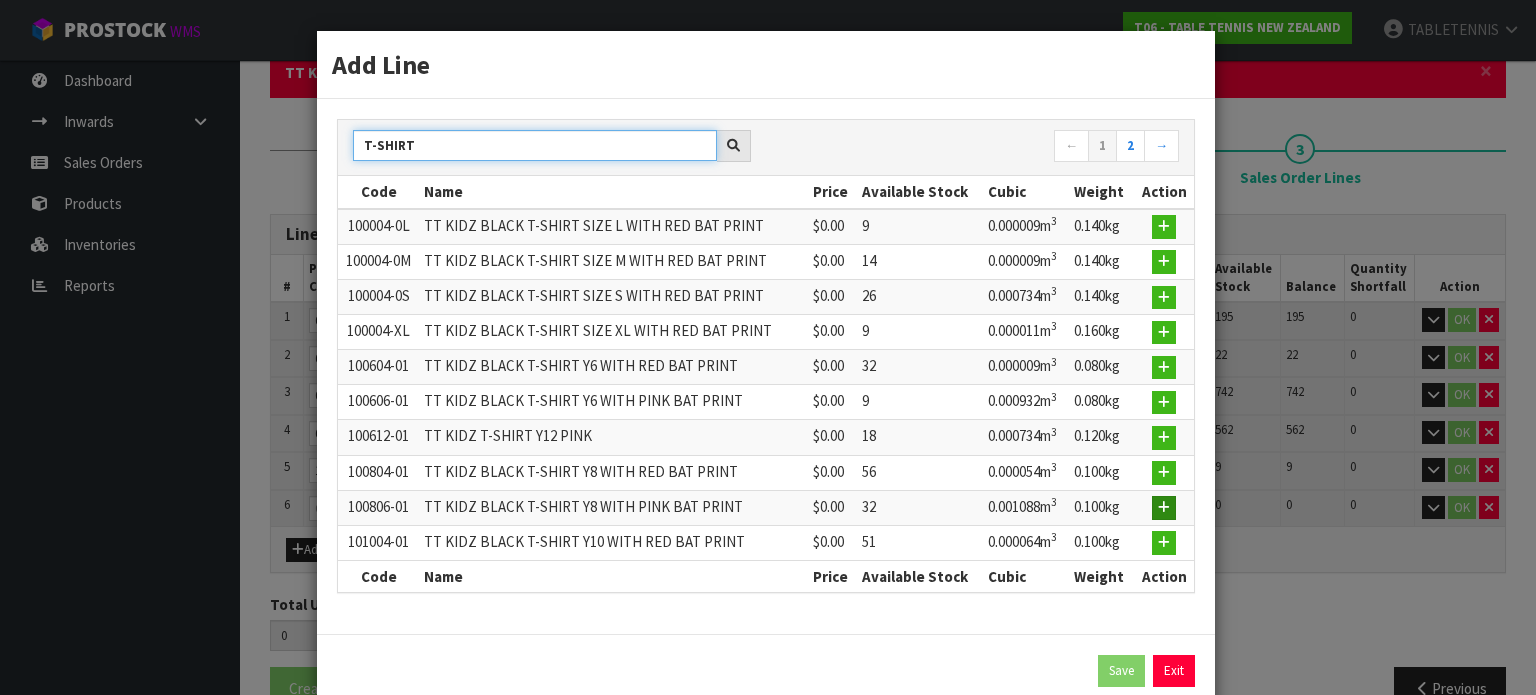 type on "T-SHIRT" 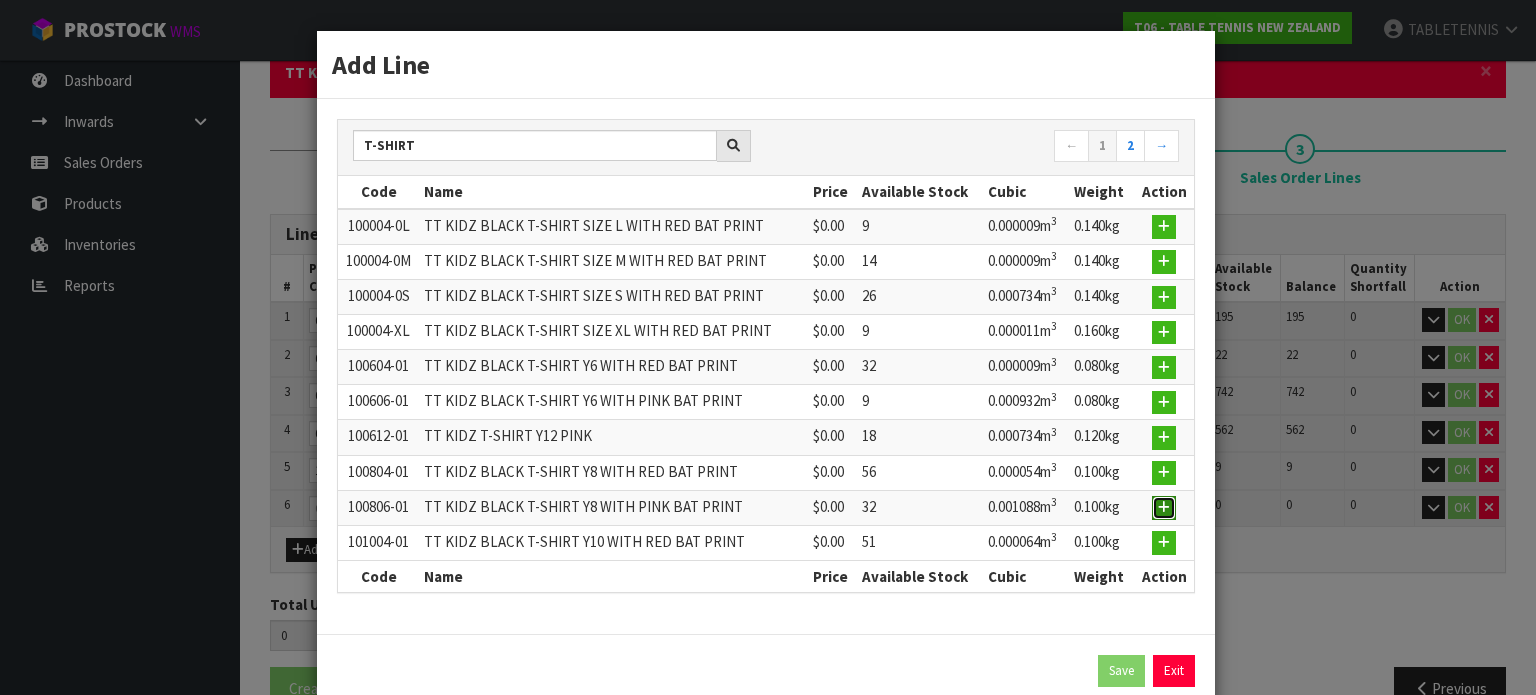 click at bounding box center (1164, 507) 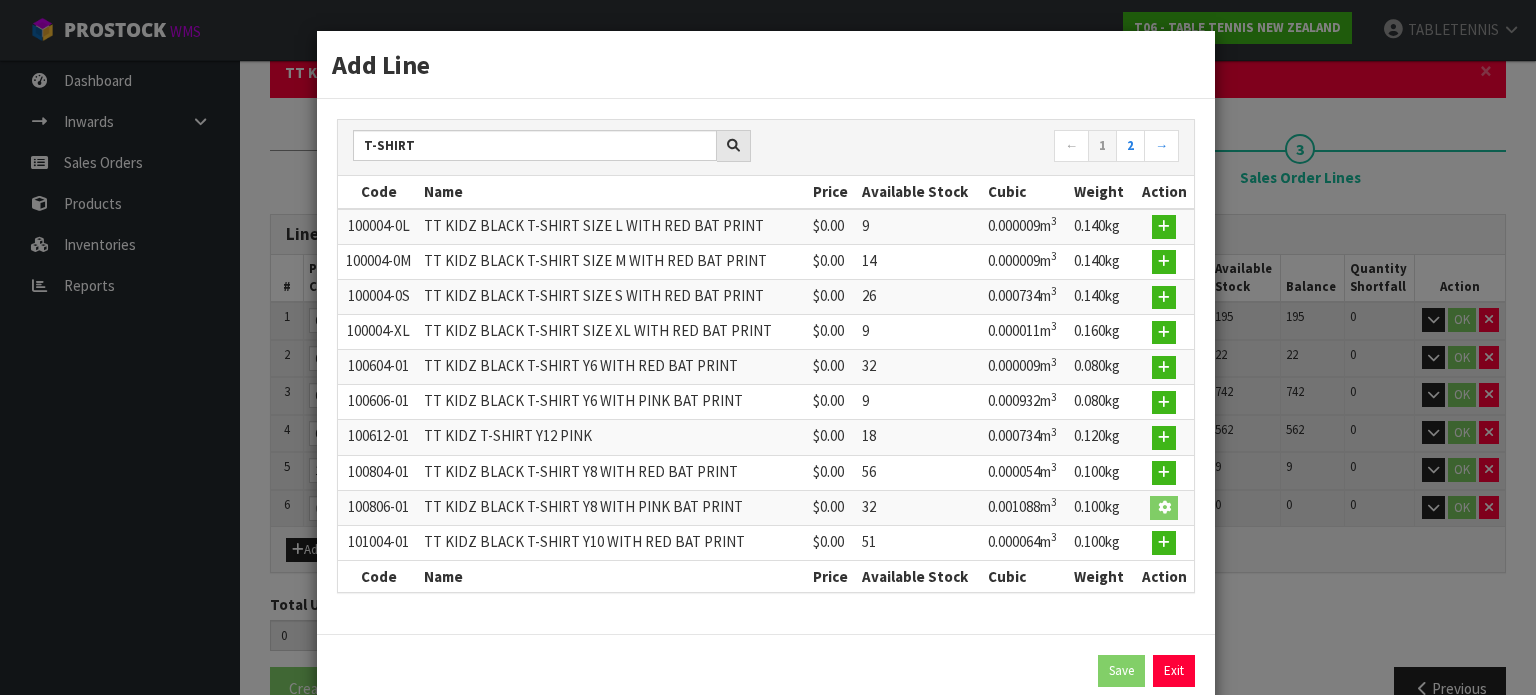 type on "0.000000" 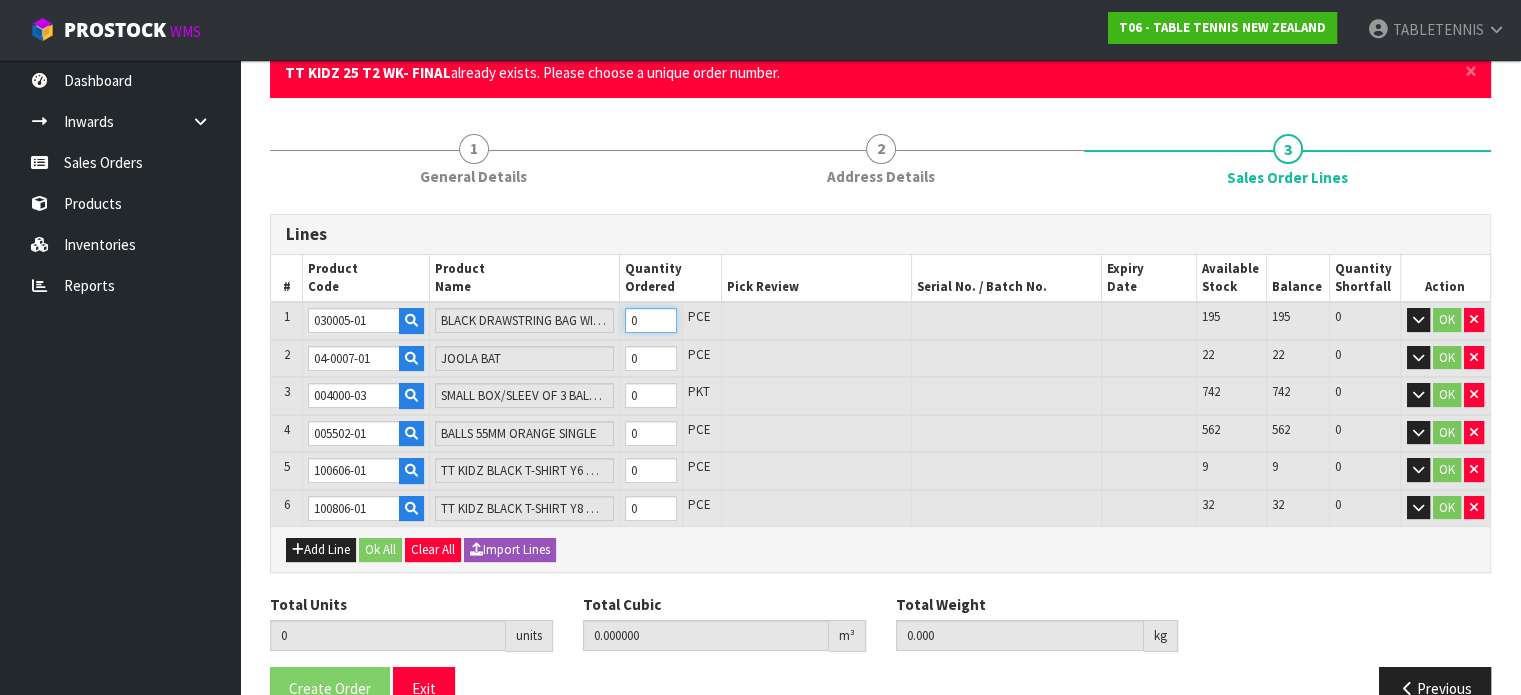 click on "0" at bounding box center [651, 320] 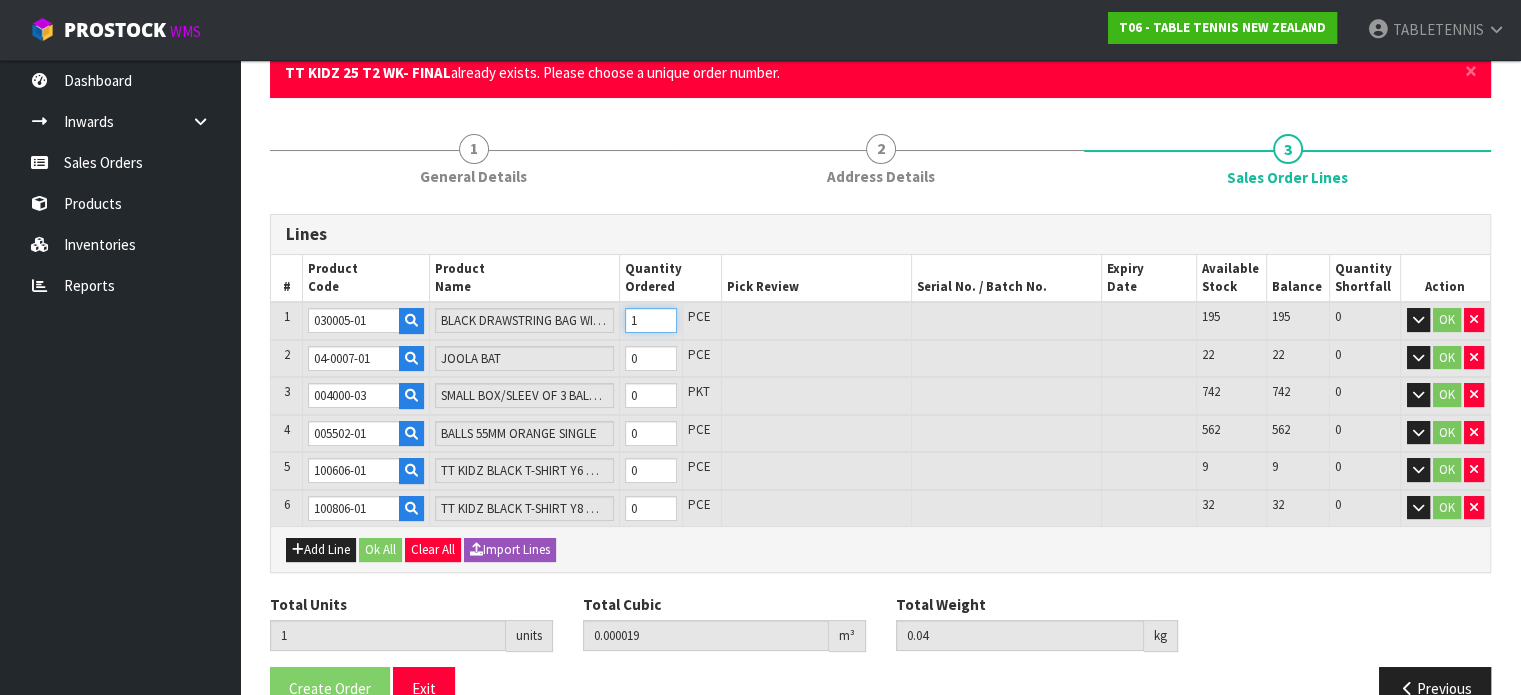 type on "1" 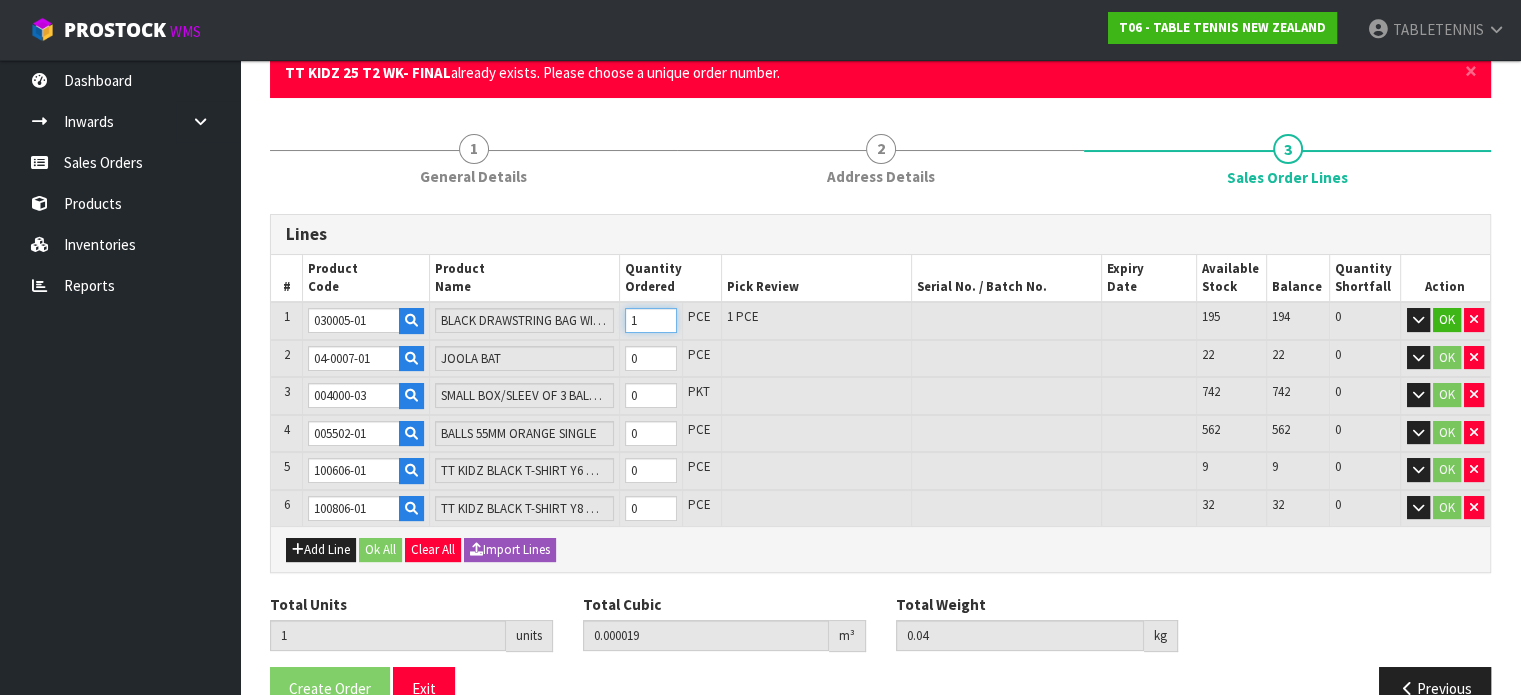 type on "2" 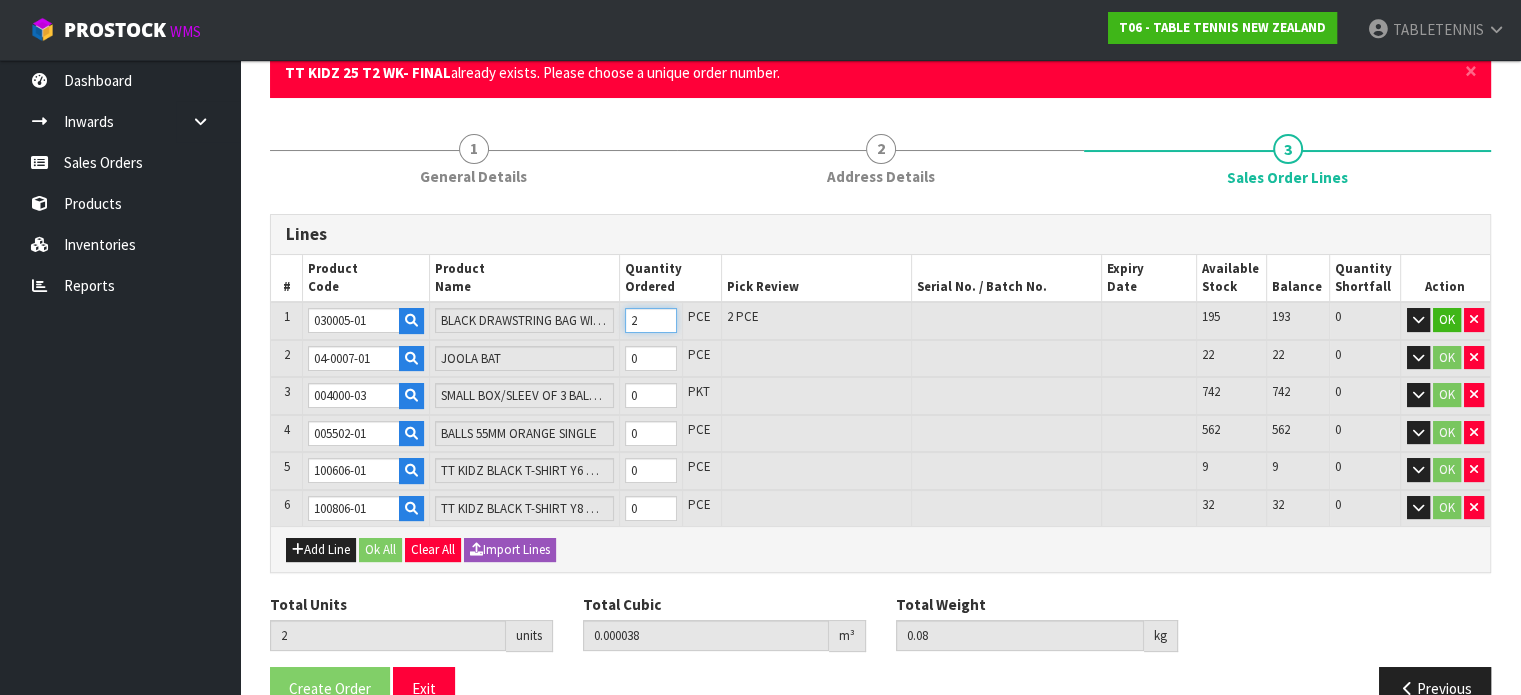 type on "2" 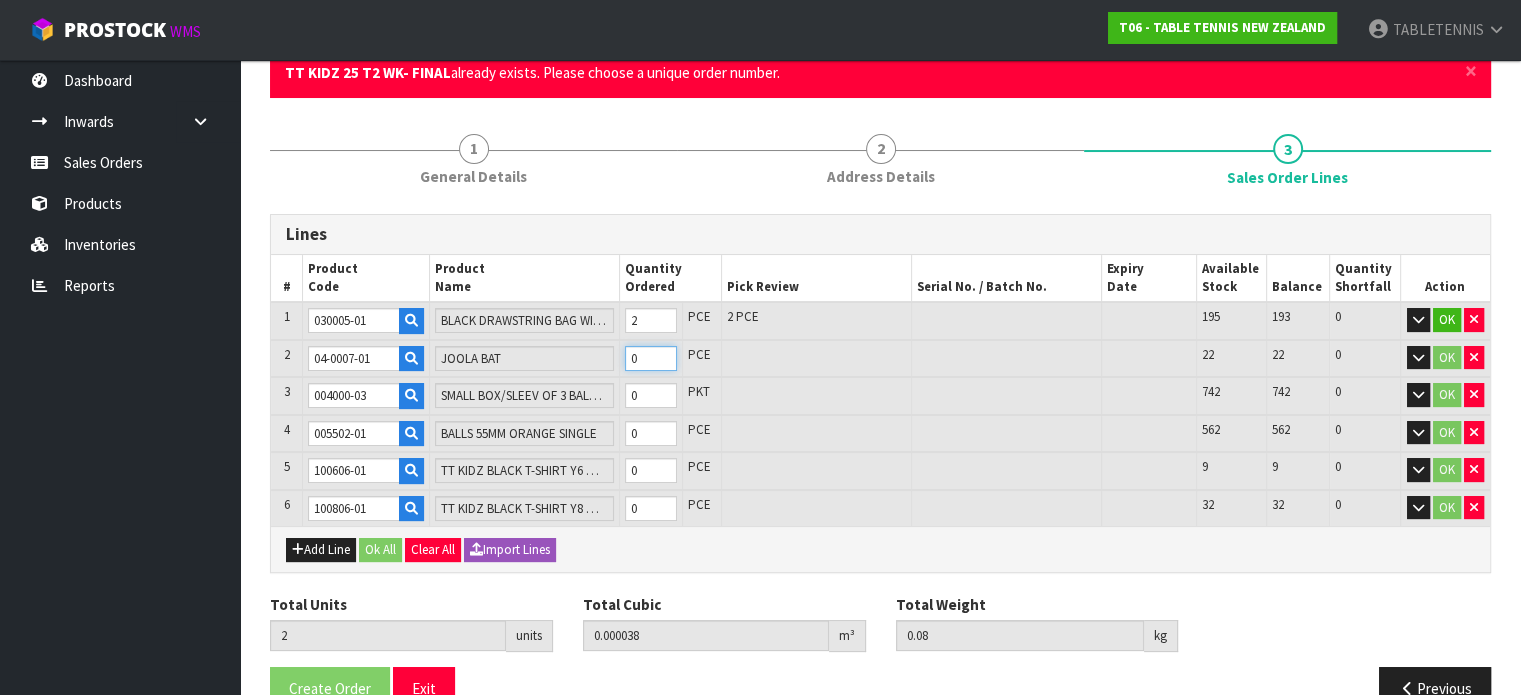 type on "3" 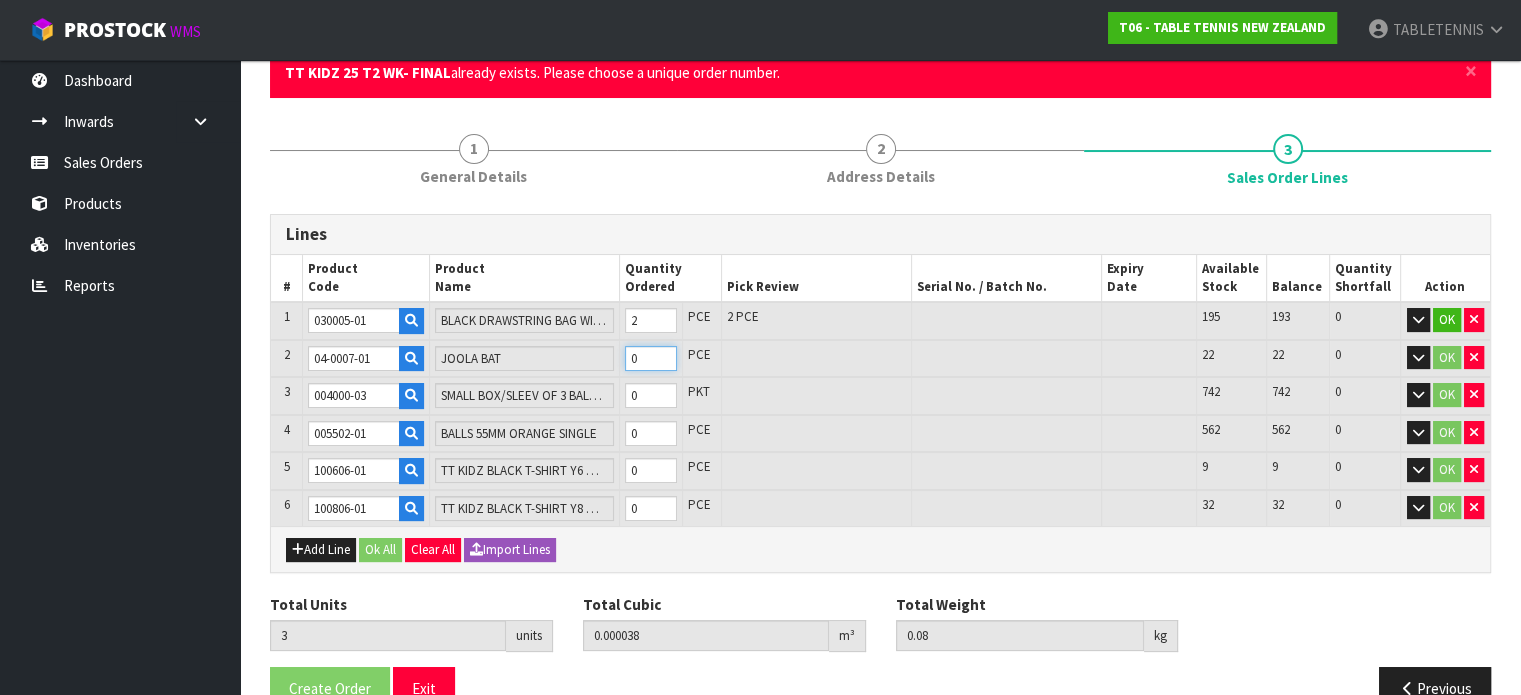type on "0.000623" 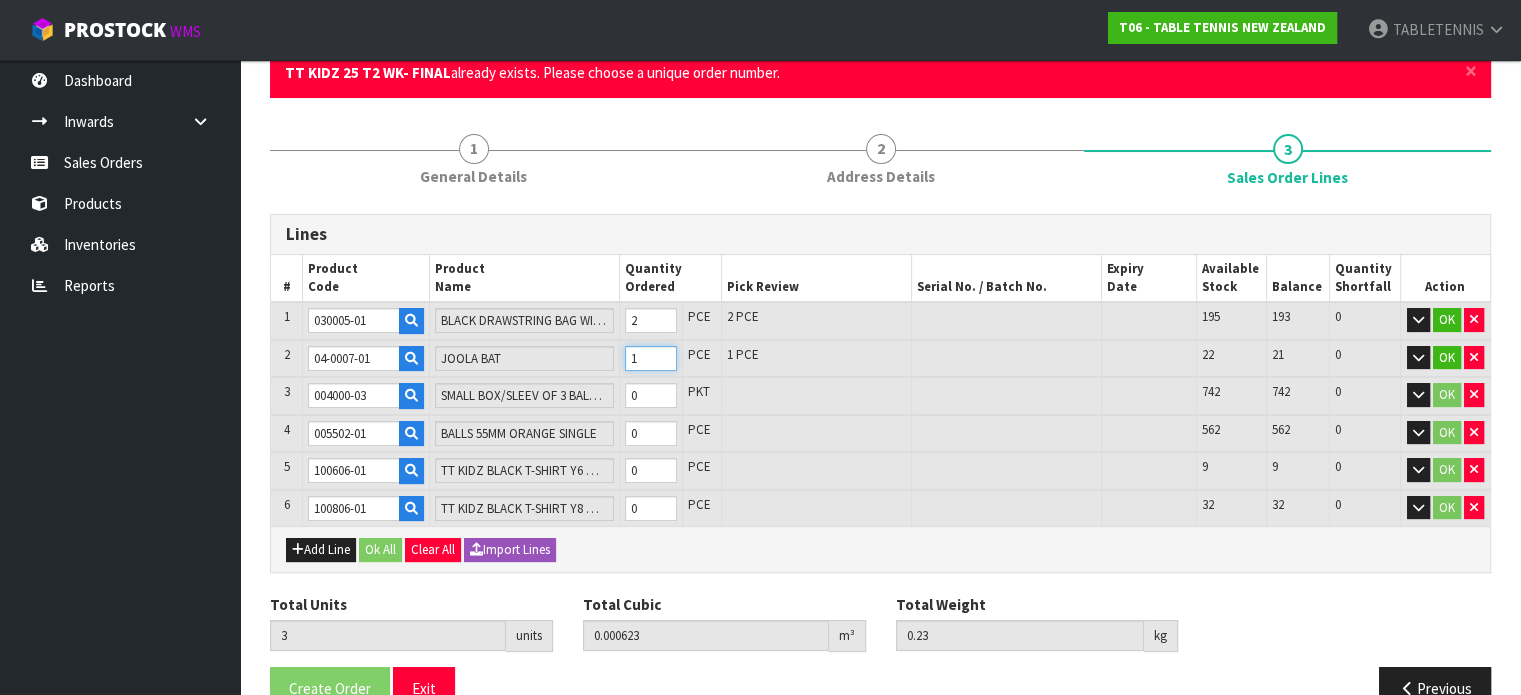 type on "1" 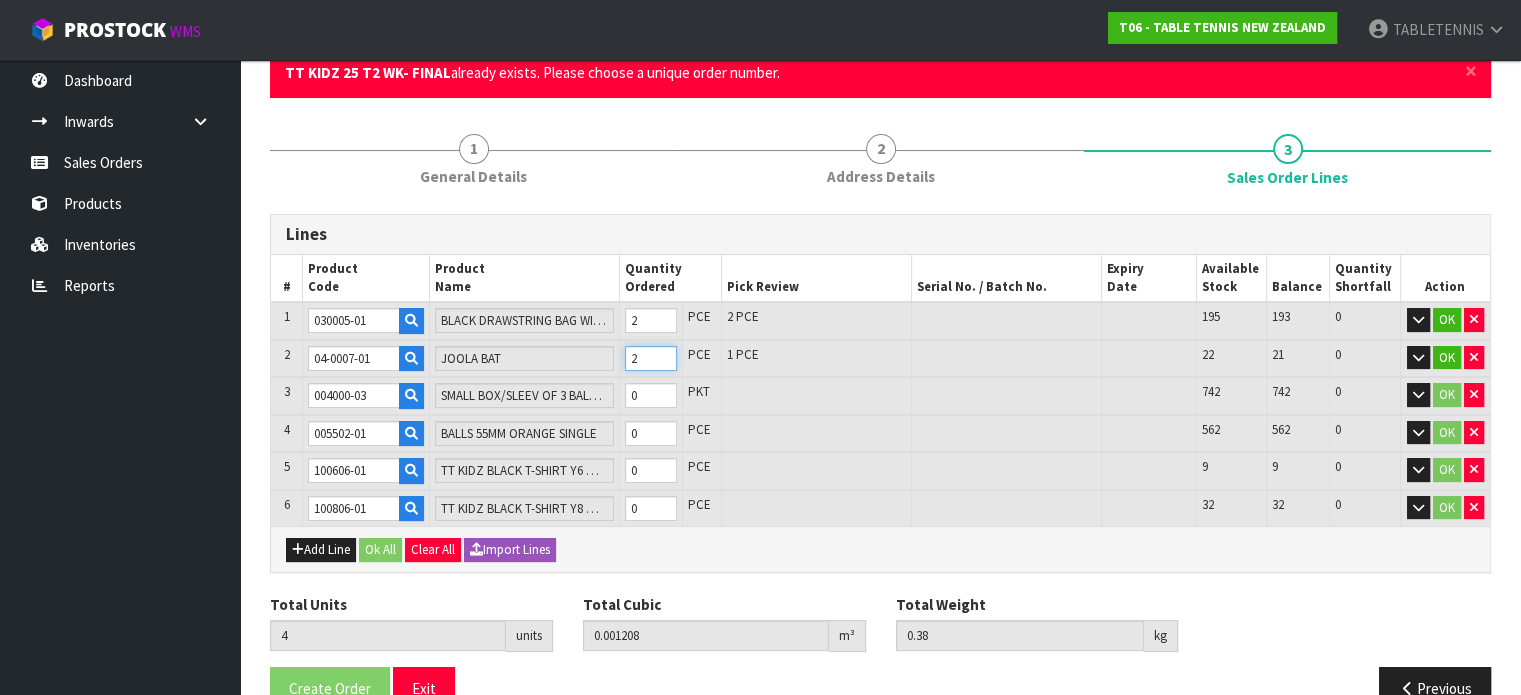 type on "2" 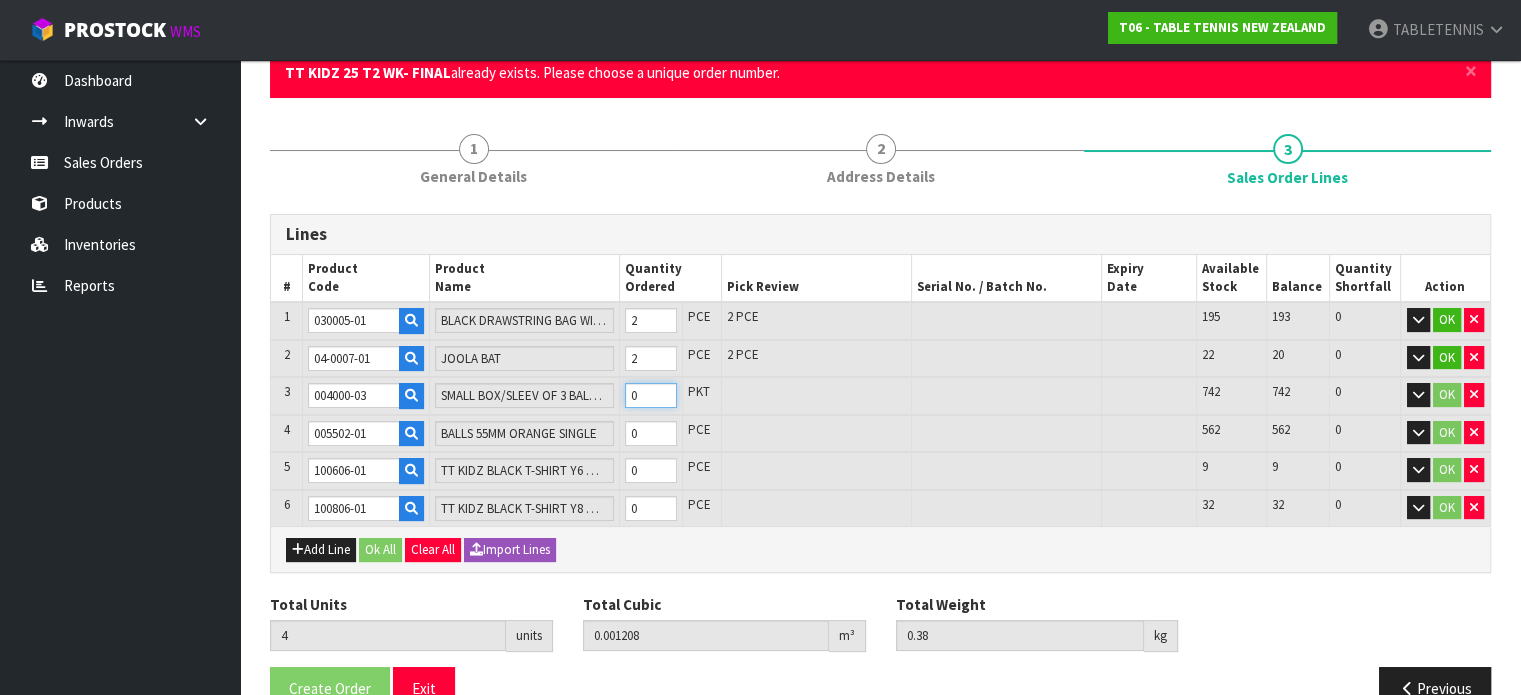 type on "5" 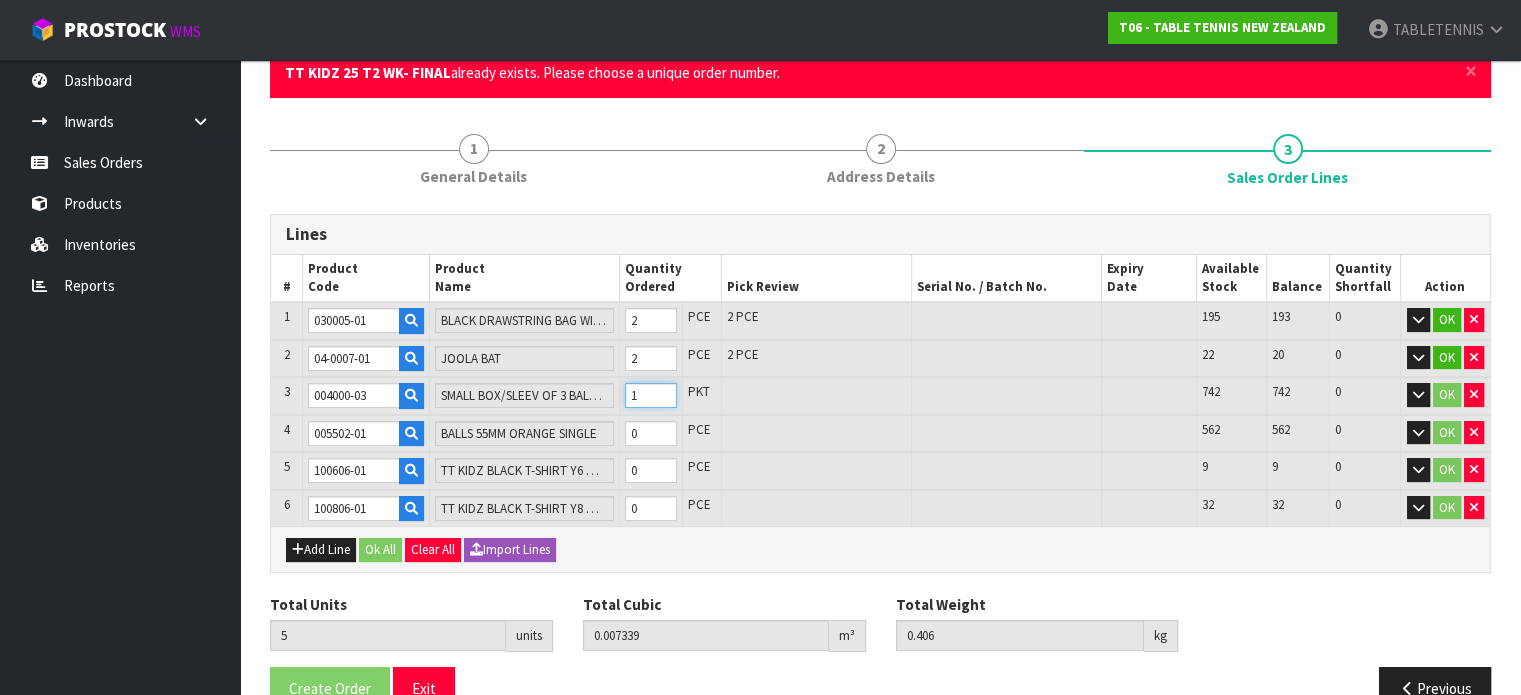 type on "1" 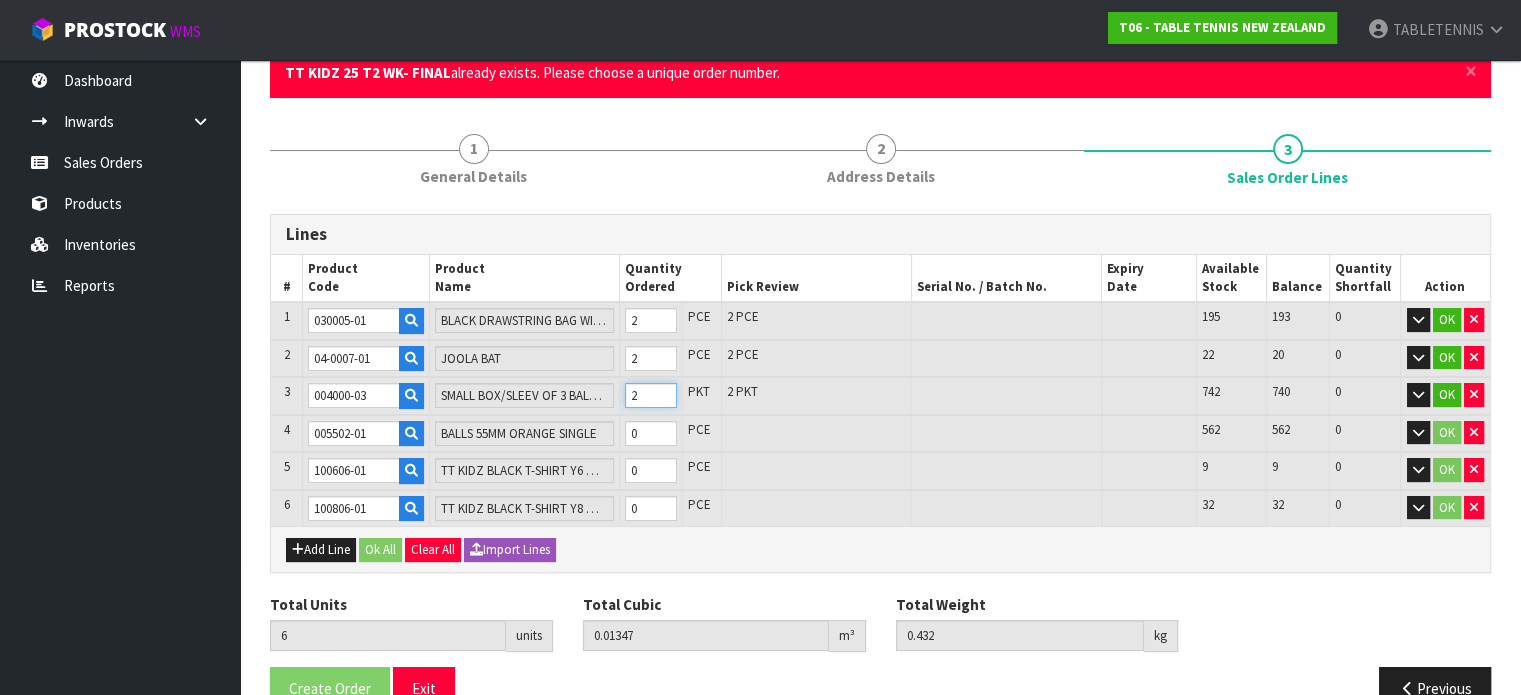 type on "2" 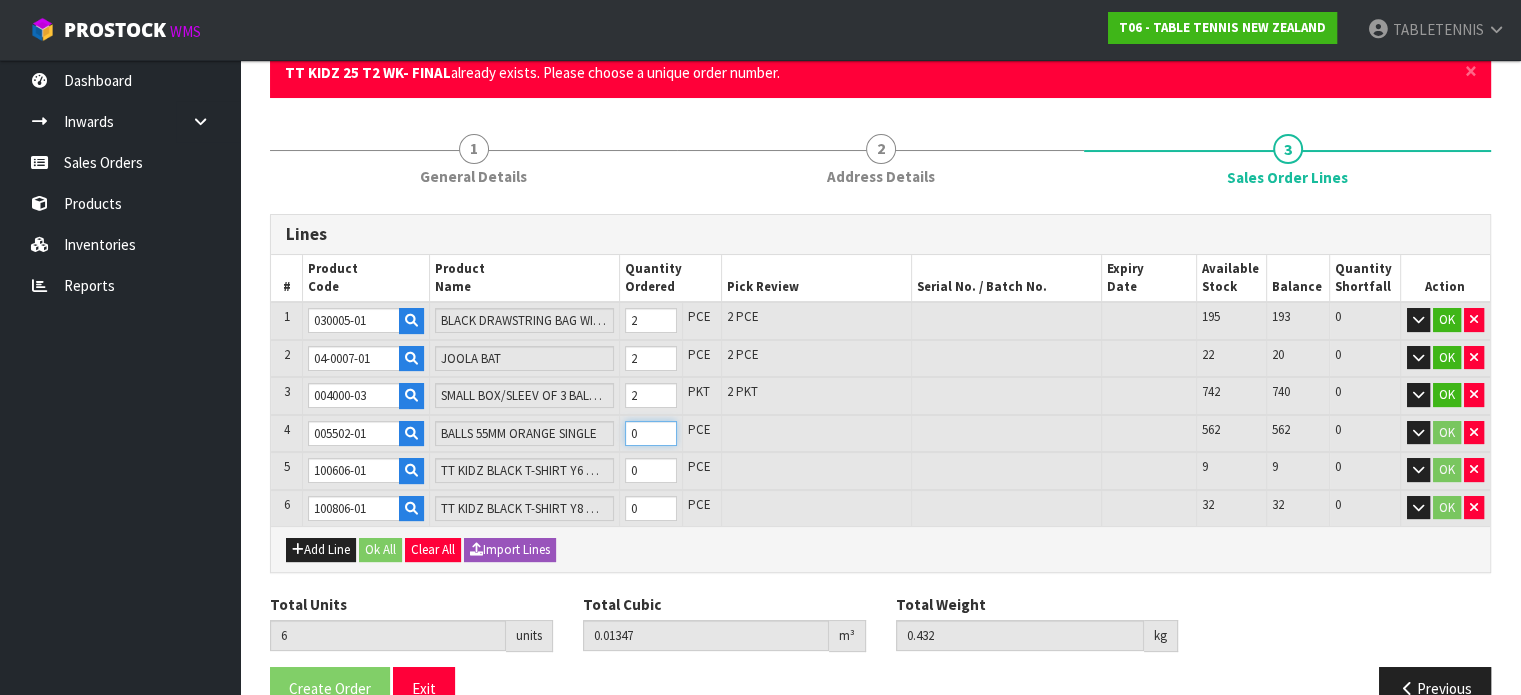 type on "7" 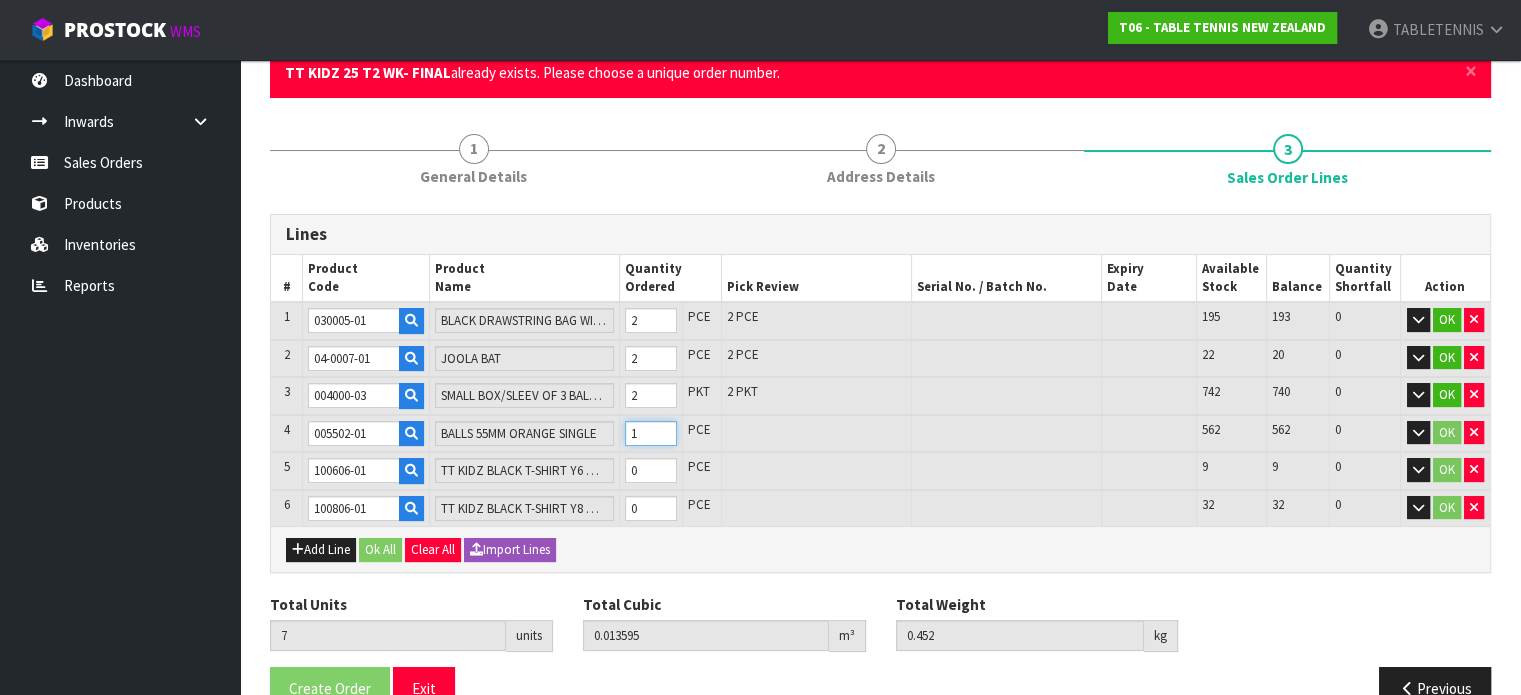 type on "1" 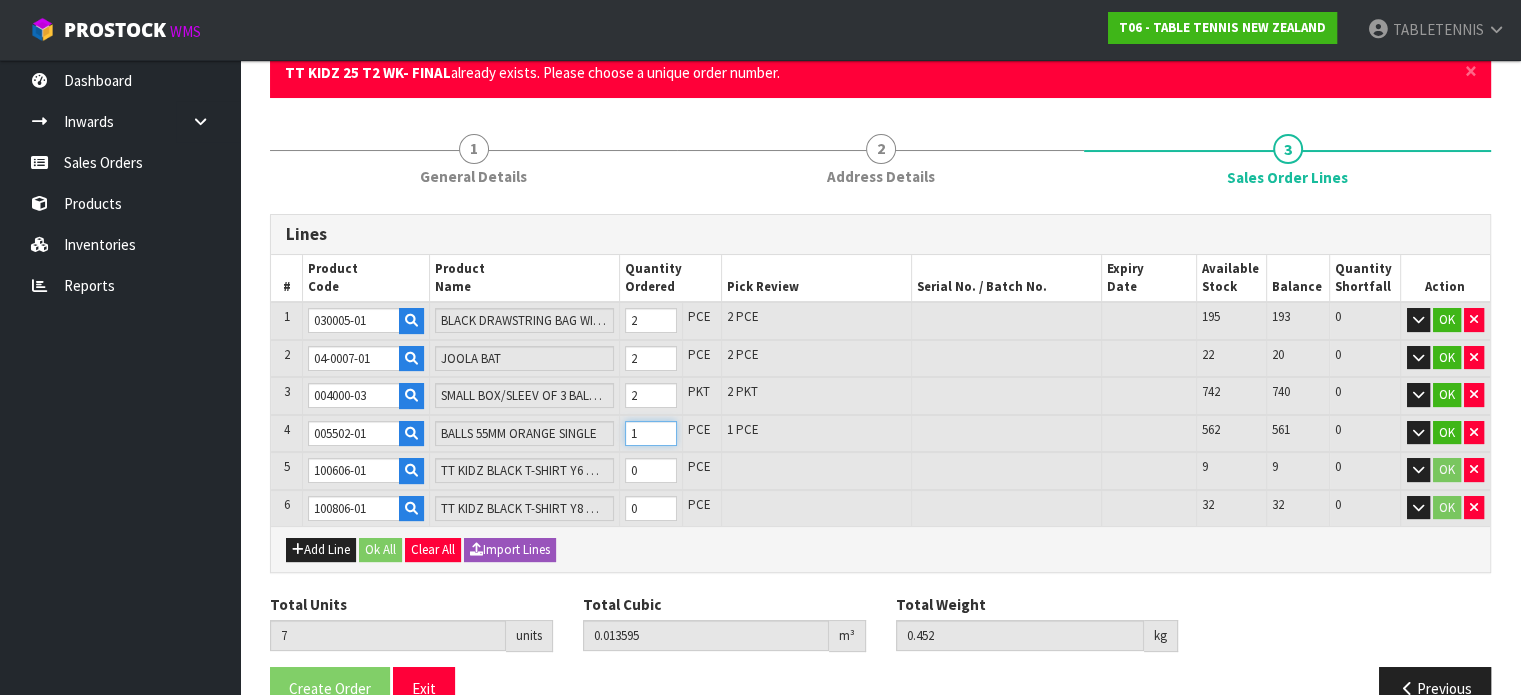 type on "8" 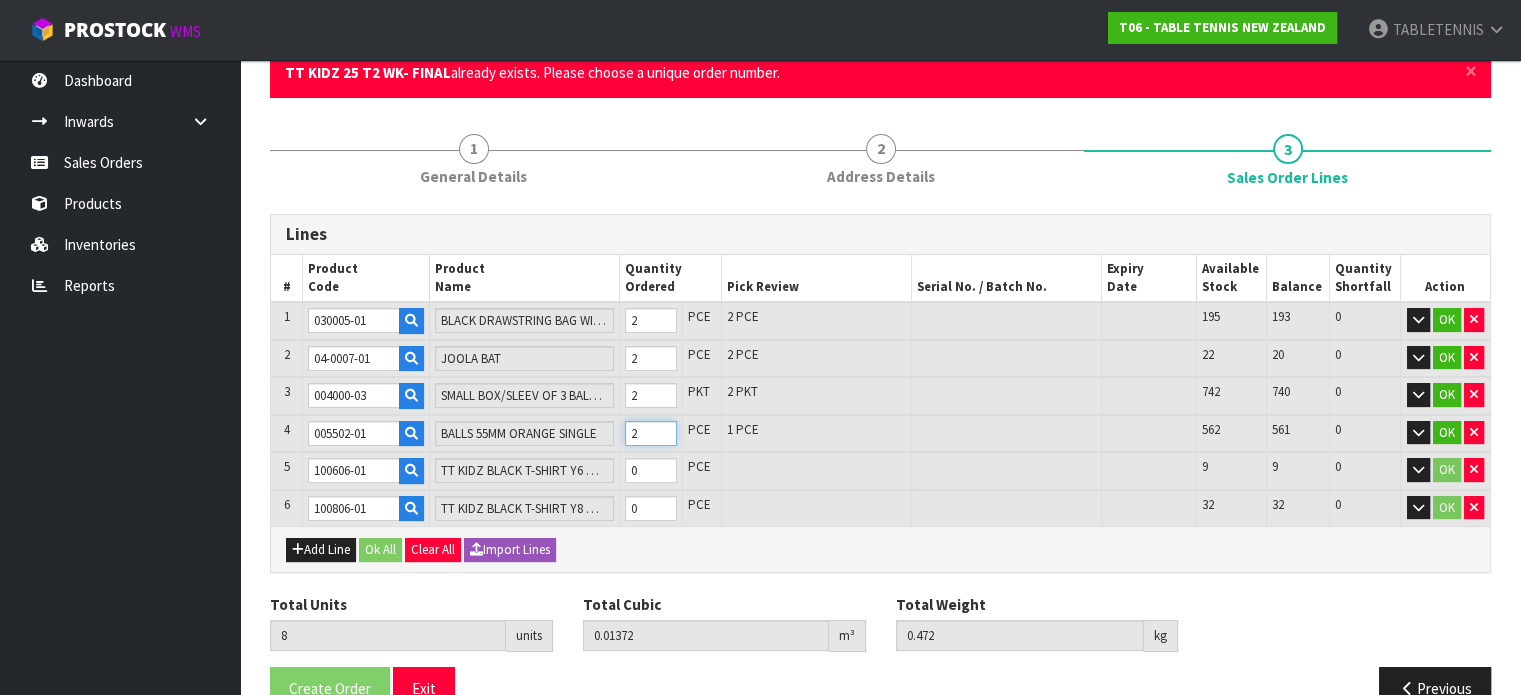 type on "2" 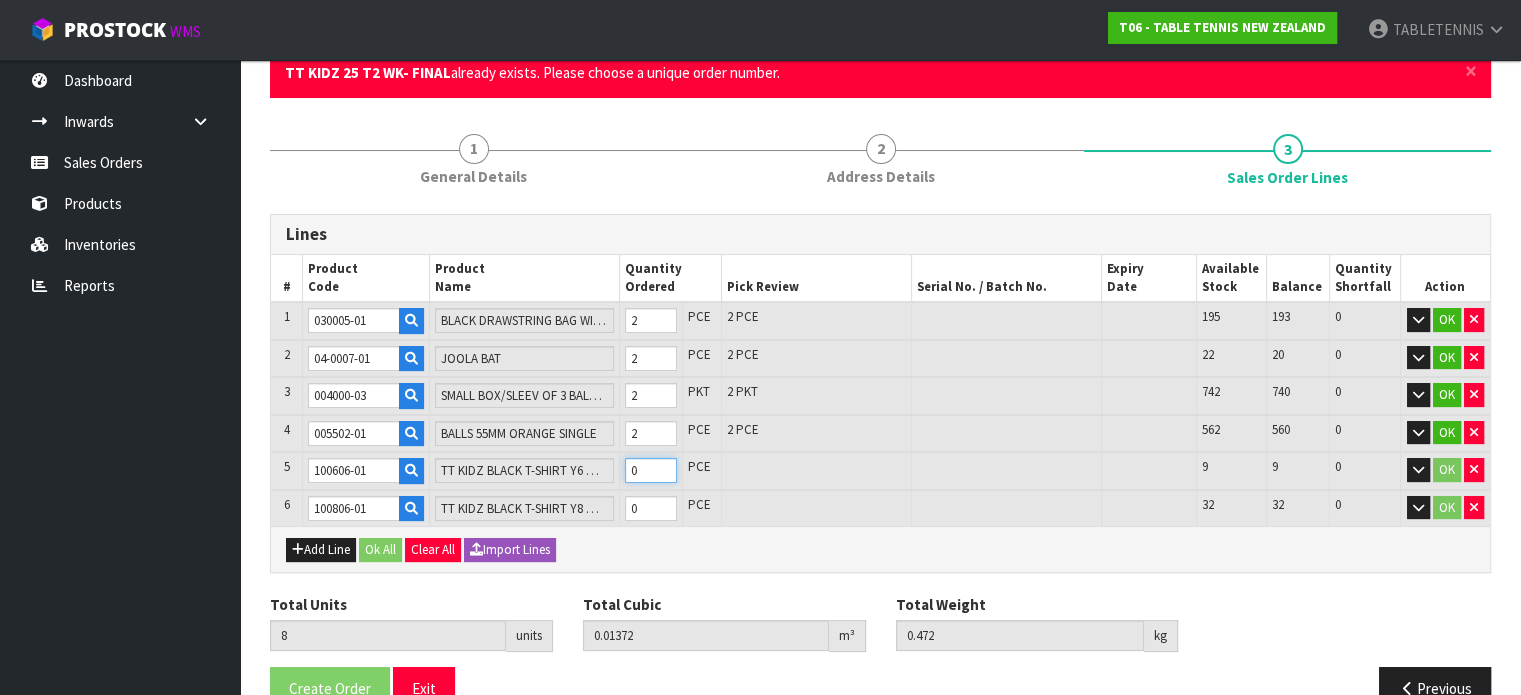 type on "9" 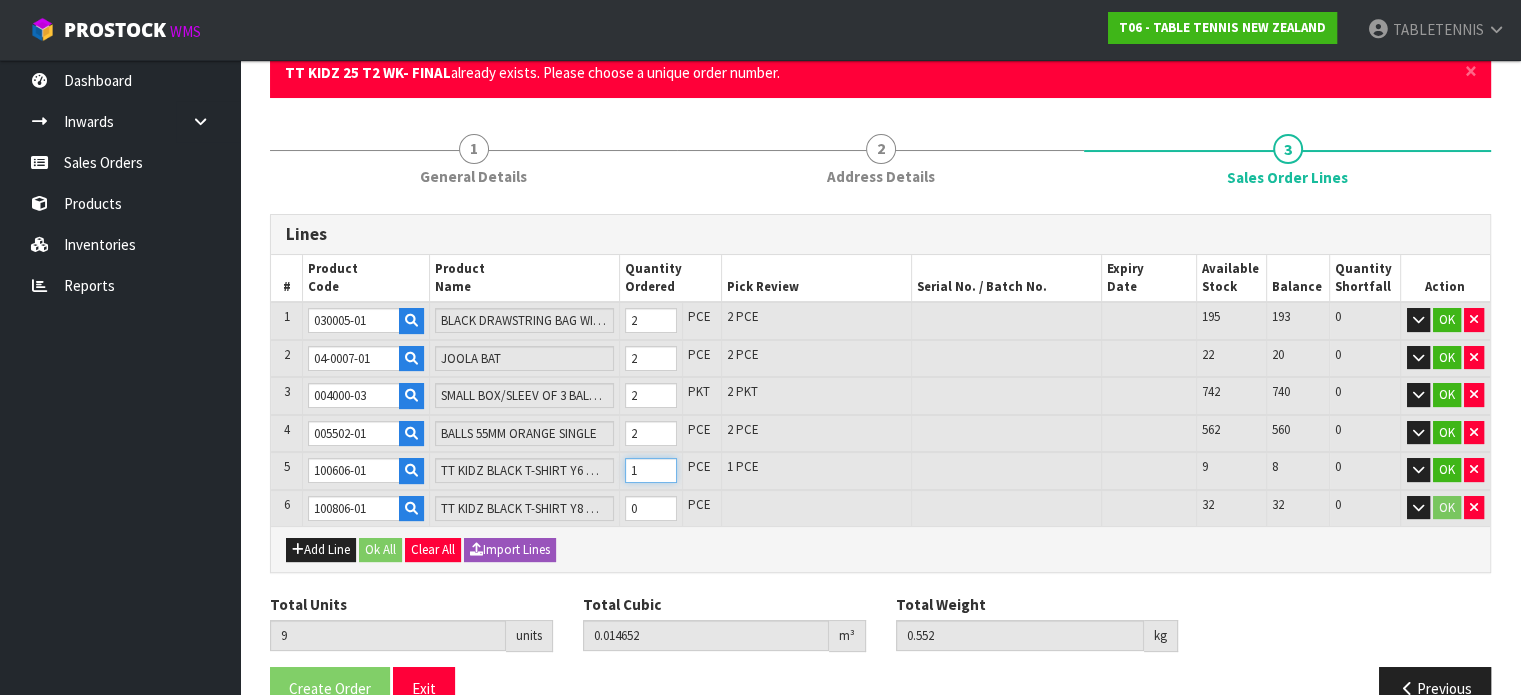 type on "1" 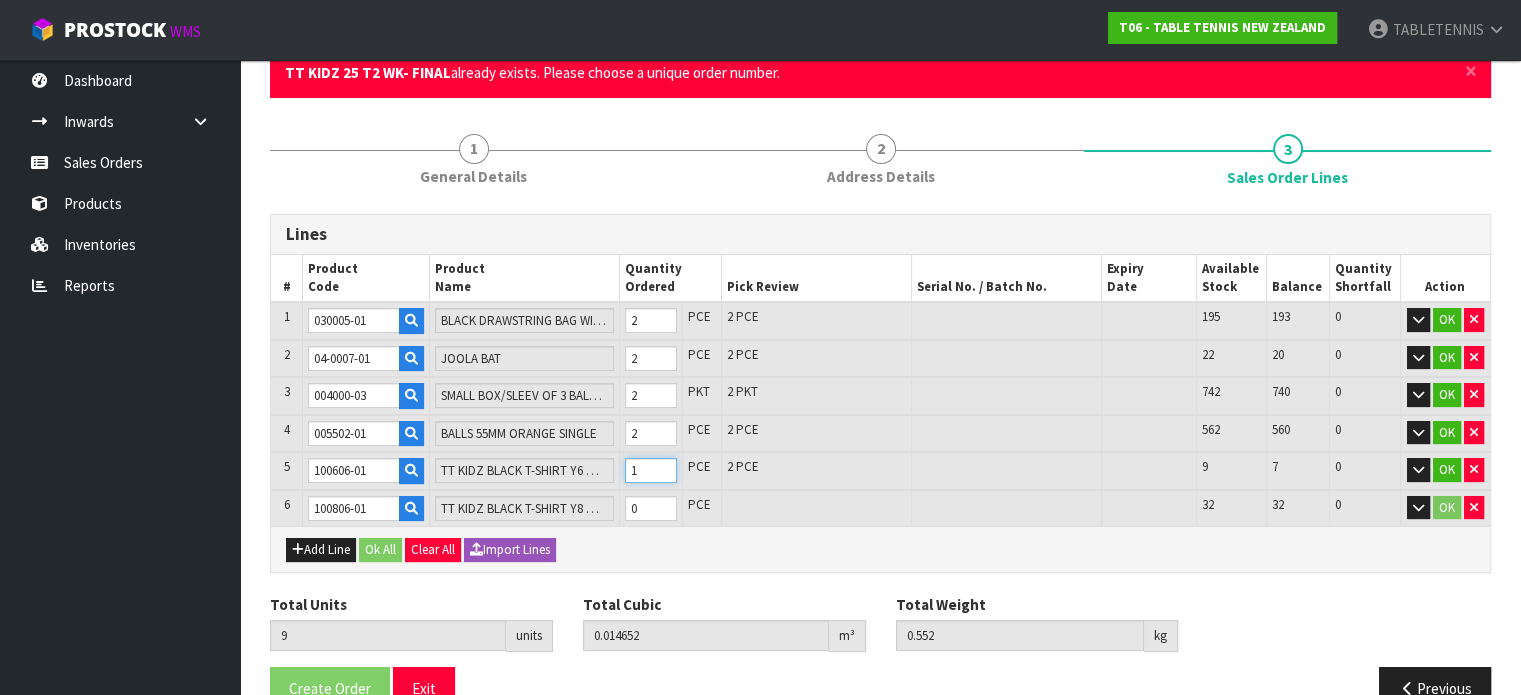type on "10" 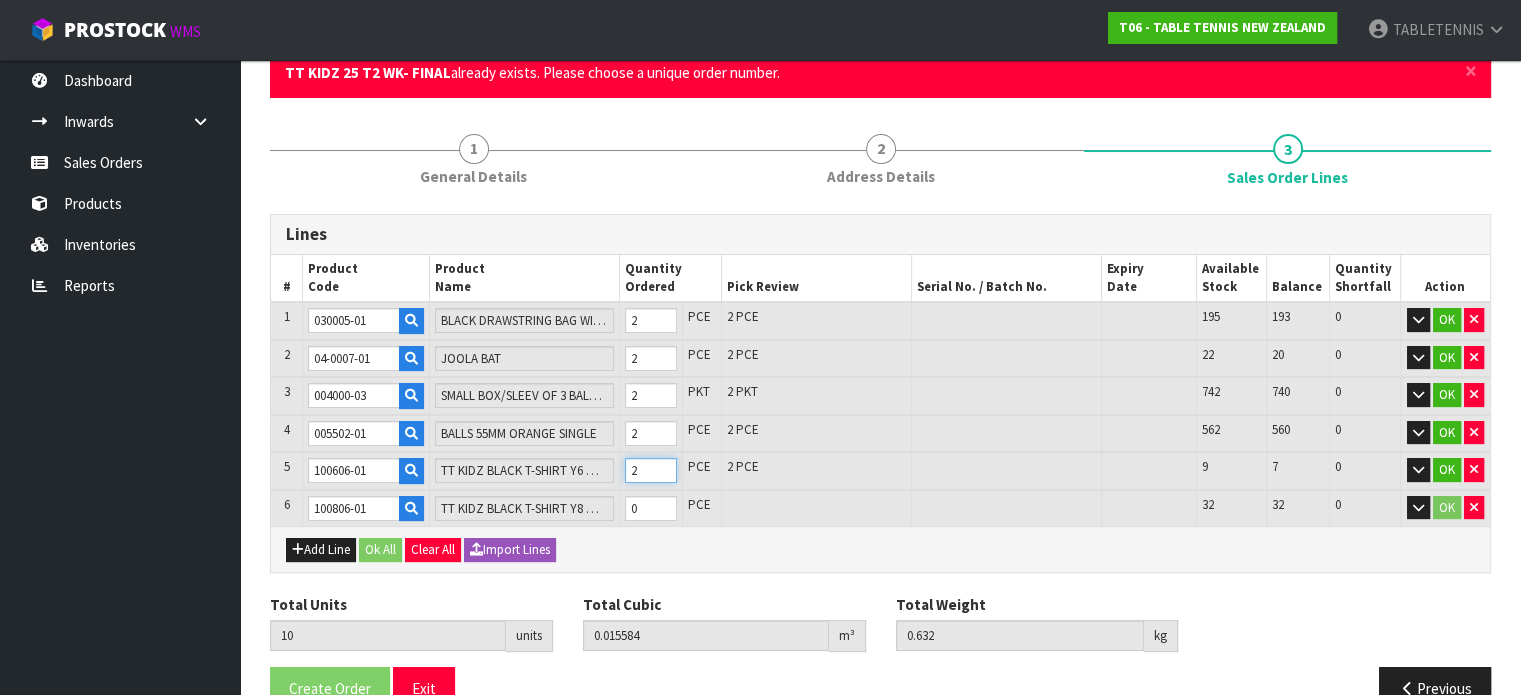 type on "2" 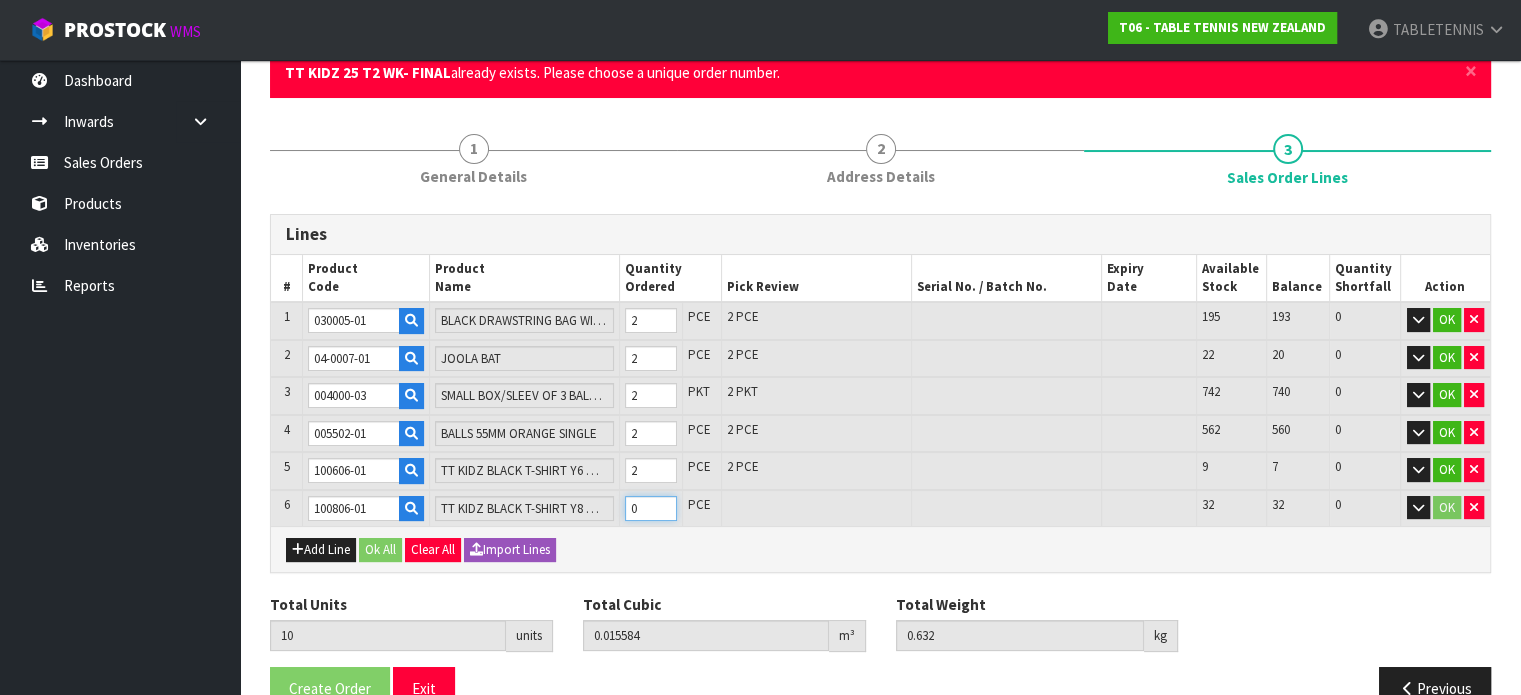 type on "11" 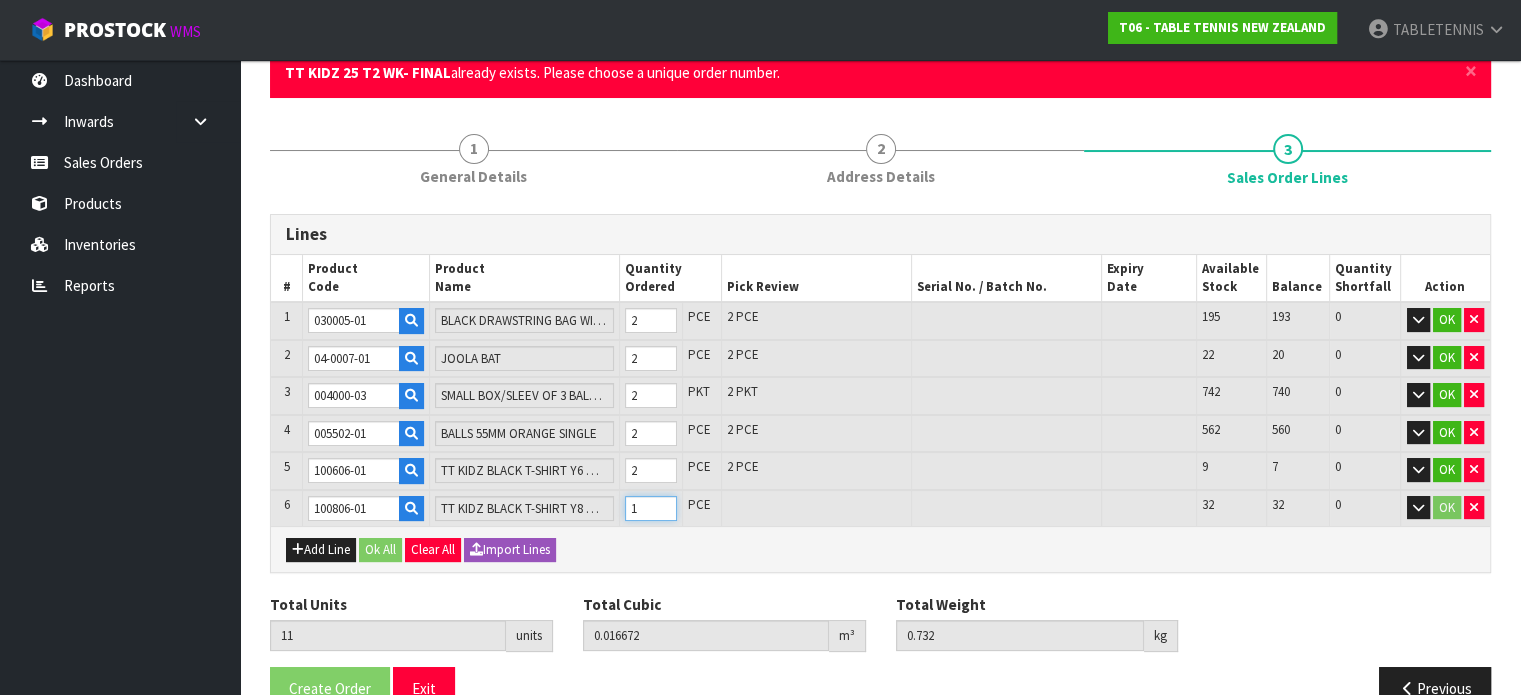 type on "1" 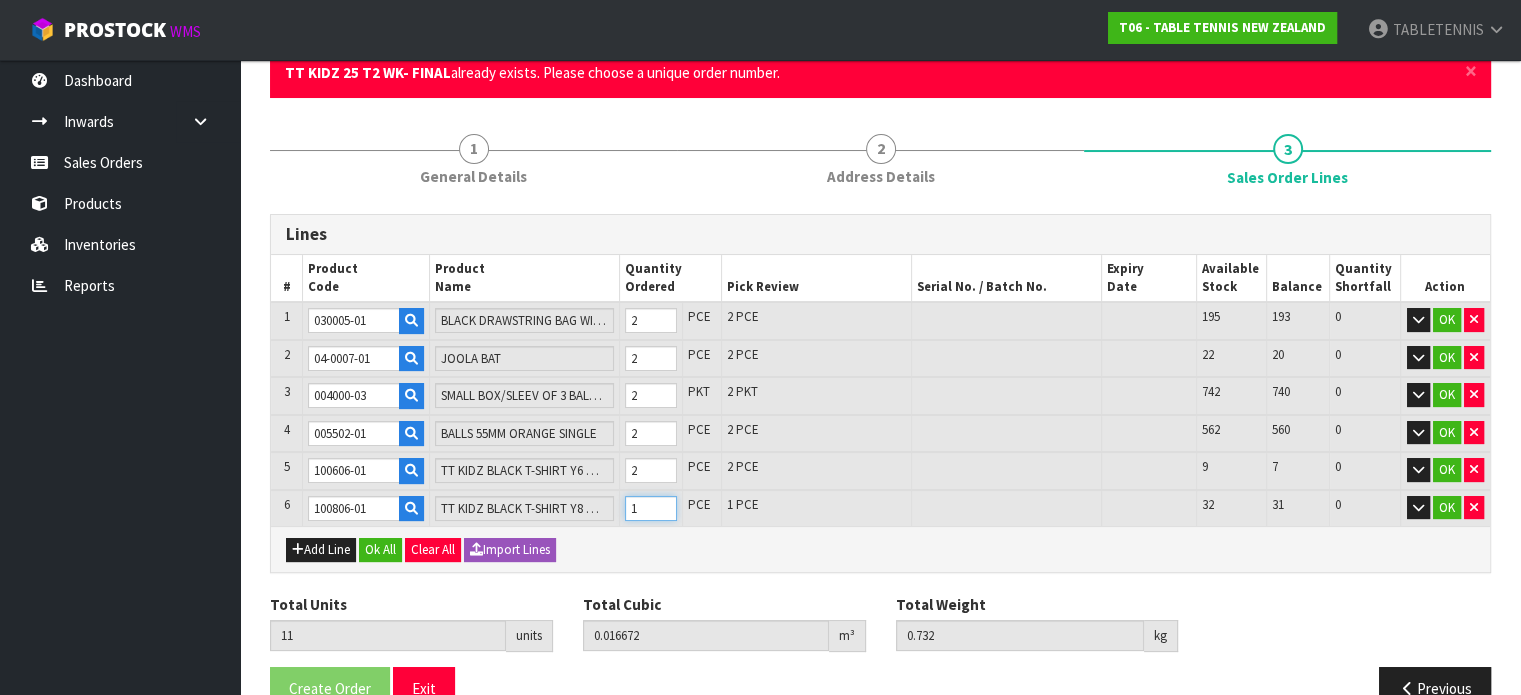 type on "12" 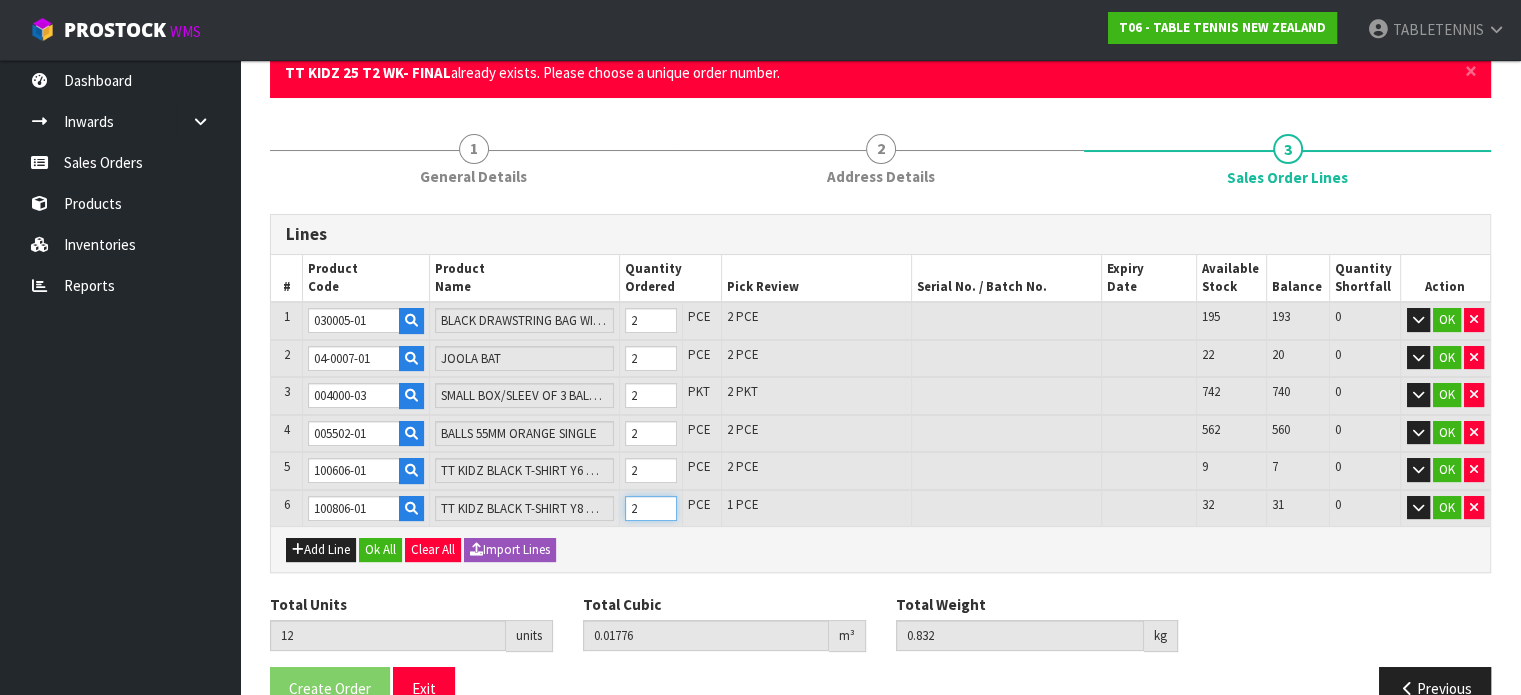 type on "2" 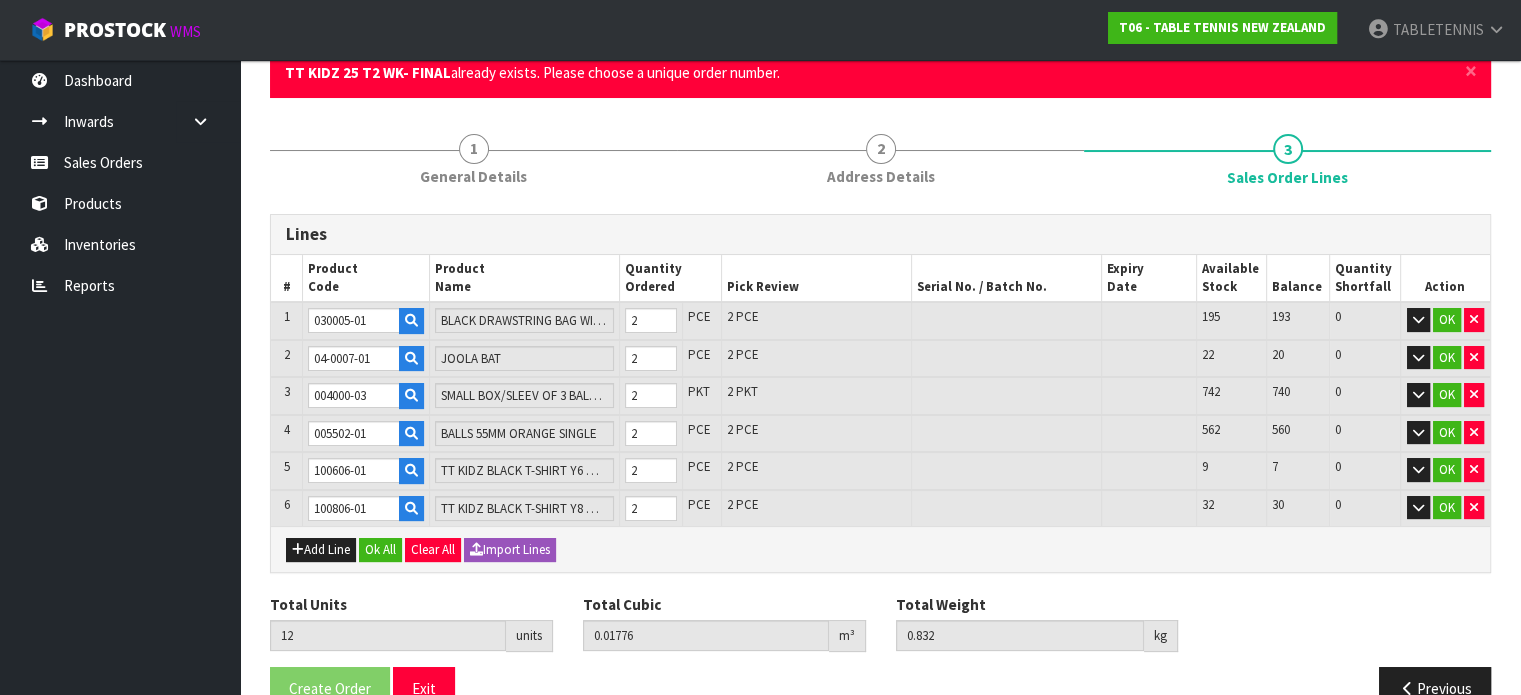 click on "2 PCE" at bounding box center [816, 471] 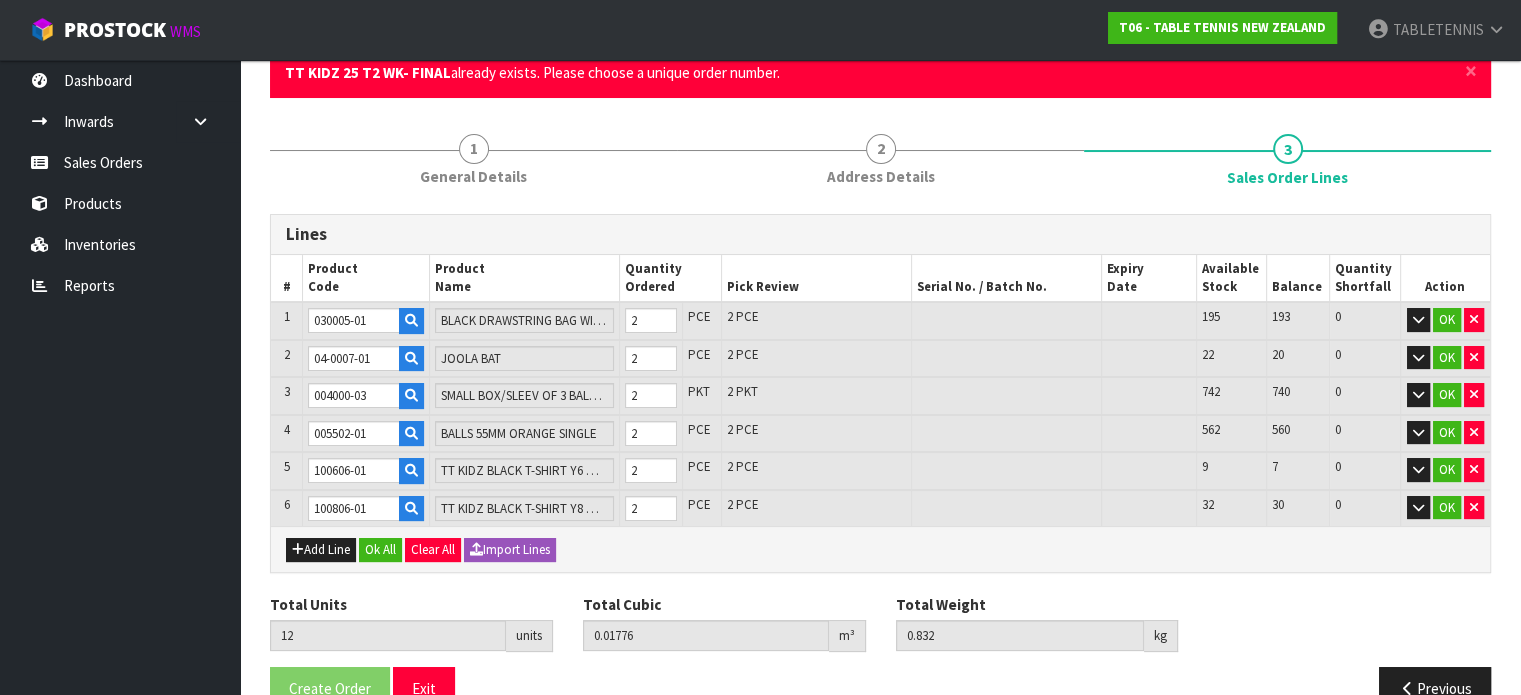 click on "2 PCE" at bounding box center [816, 434] 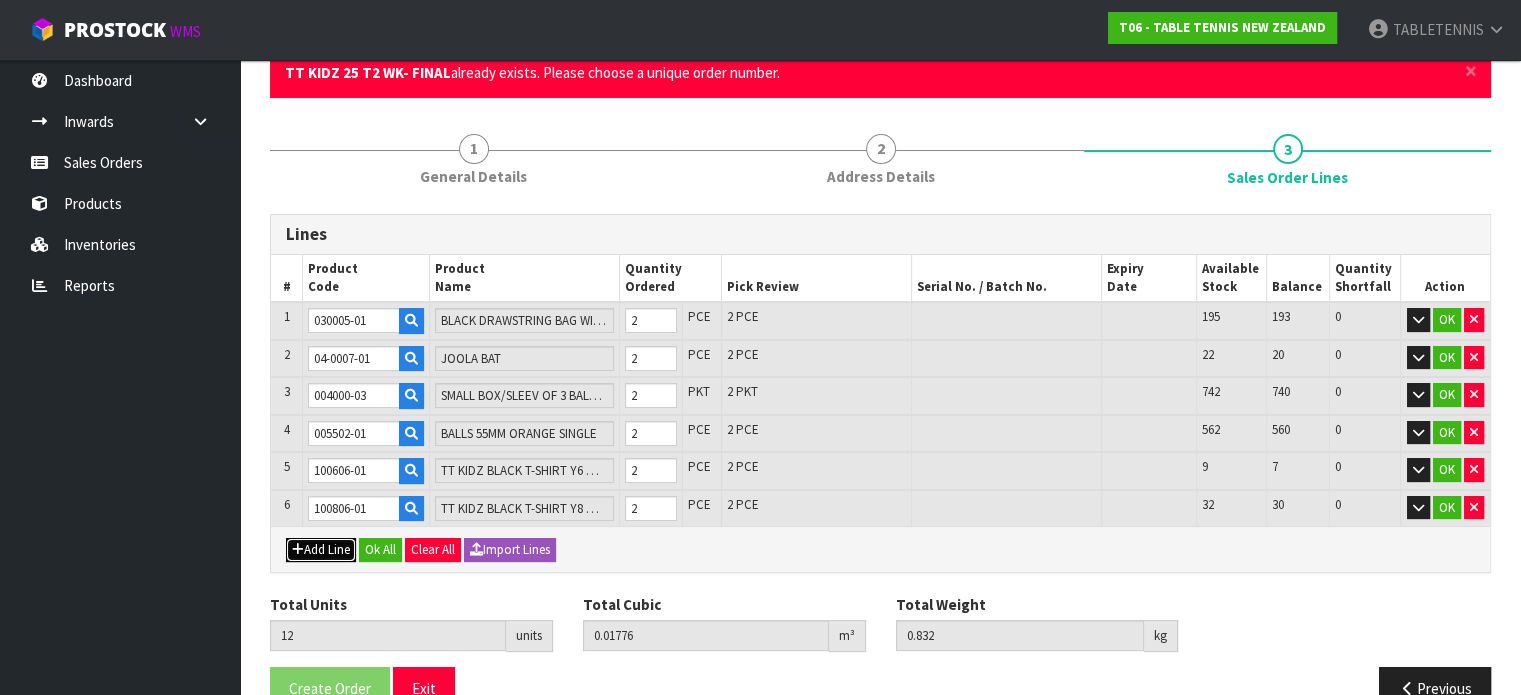 click on "Add Line" at bounding box center (321, 550) 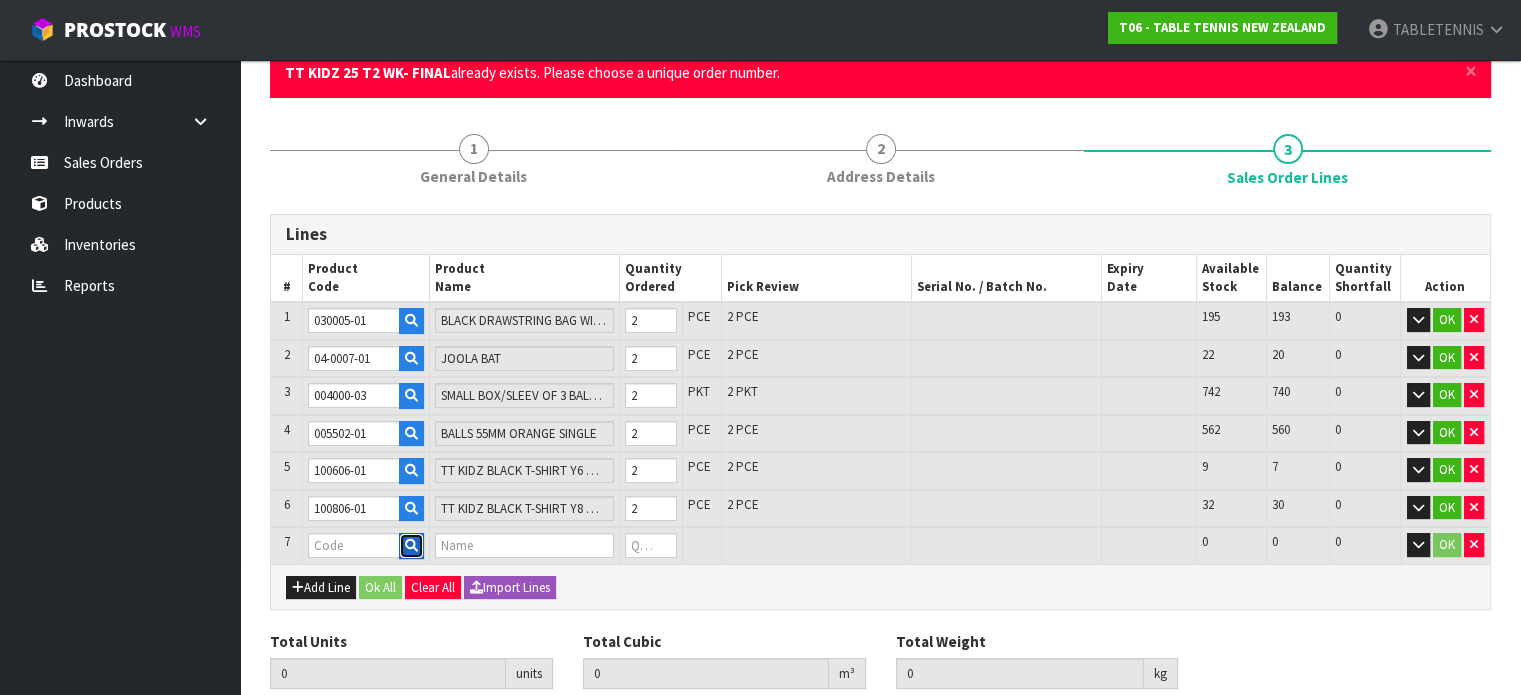 click at bounding box center (411, 545) 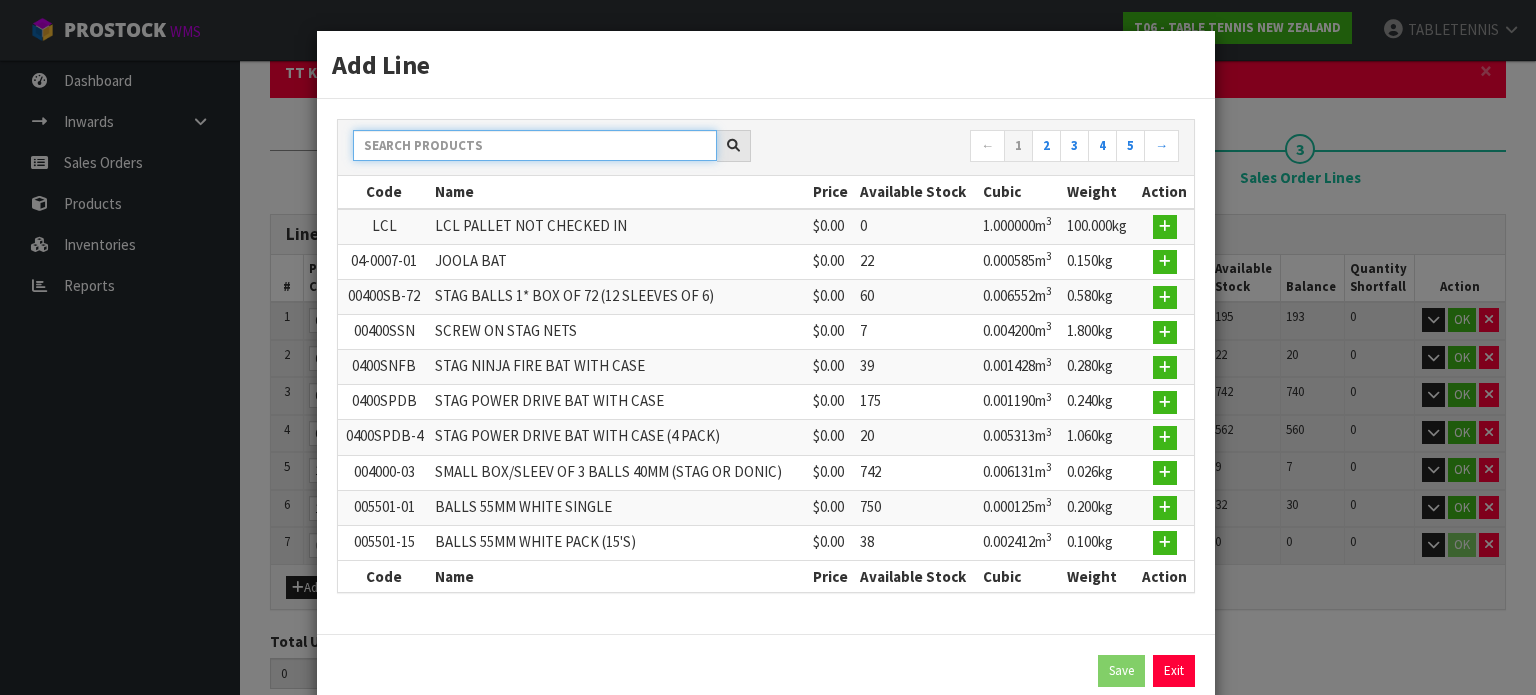 click at bounding box center [535, 145] 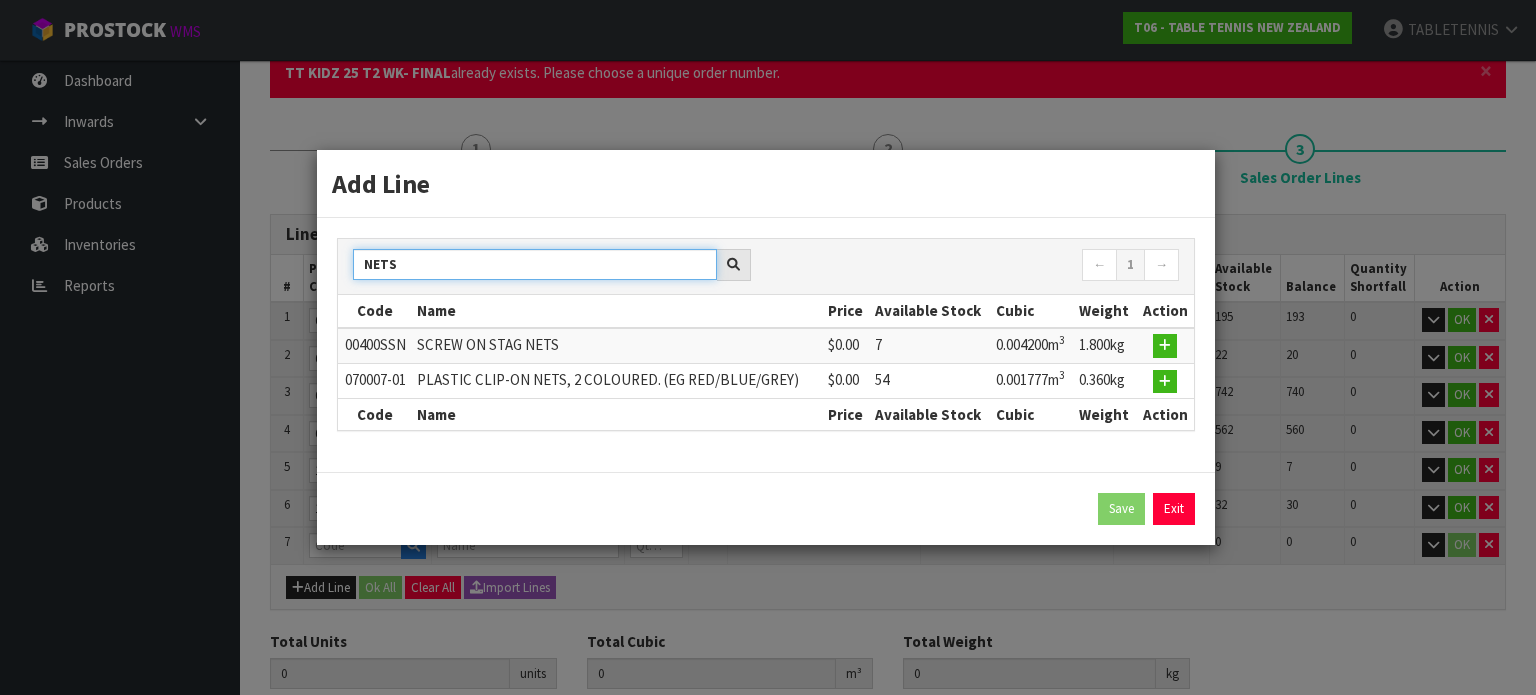 type on "NETS" 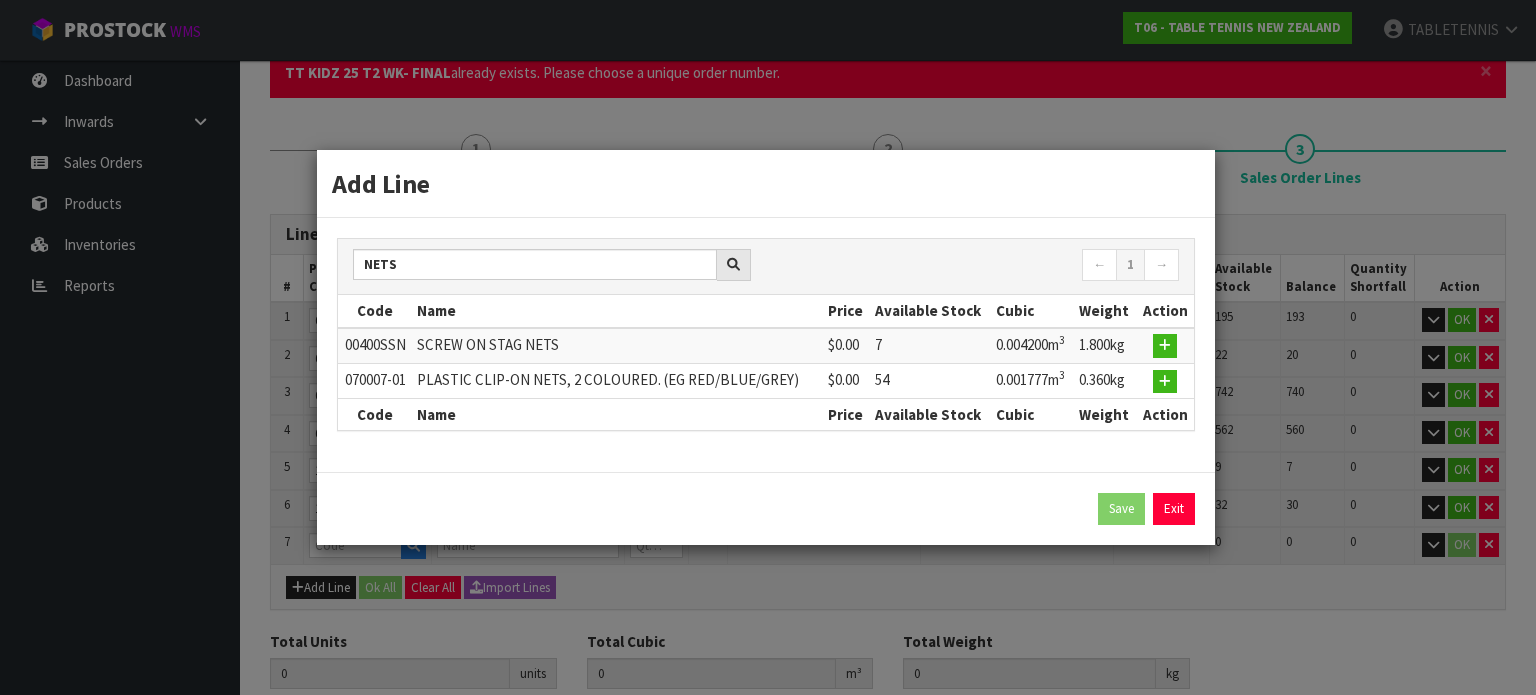 click on "Add Line
NETS
←
1
→
Code
Name
Price
Available Stock
Cubic
Weight
Action
00400SSN
SCREW ON STAG NETS
$0.00
7
0.004200m 3
1.800kg
070007-01
PLASTIC CLIP-ON NETS, 2 COLOURED. (EG RED/BLUE/GREY)
$0.00
54
0.001777m 3
0.360kg
Code
Name
Price
Available Stock
Cubic
Weight
Action
New Product
Reference Code  *
*" at bounding box center [768, 347] 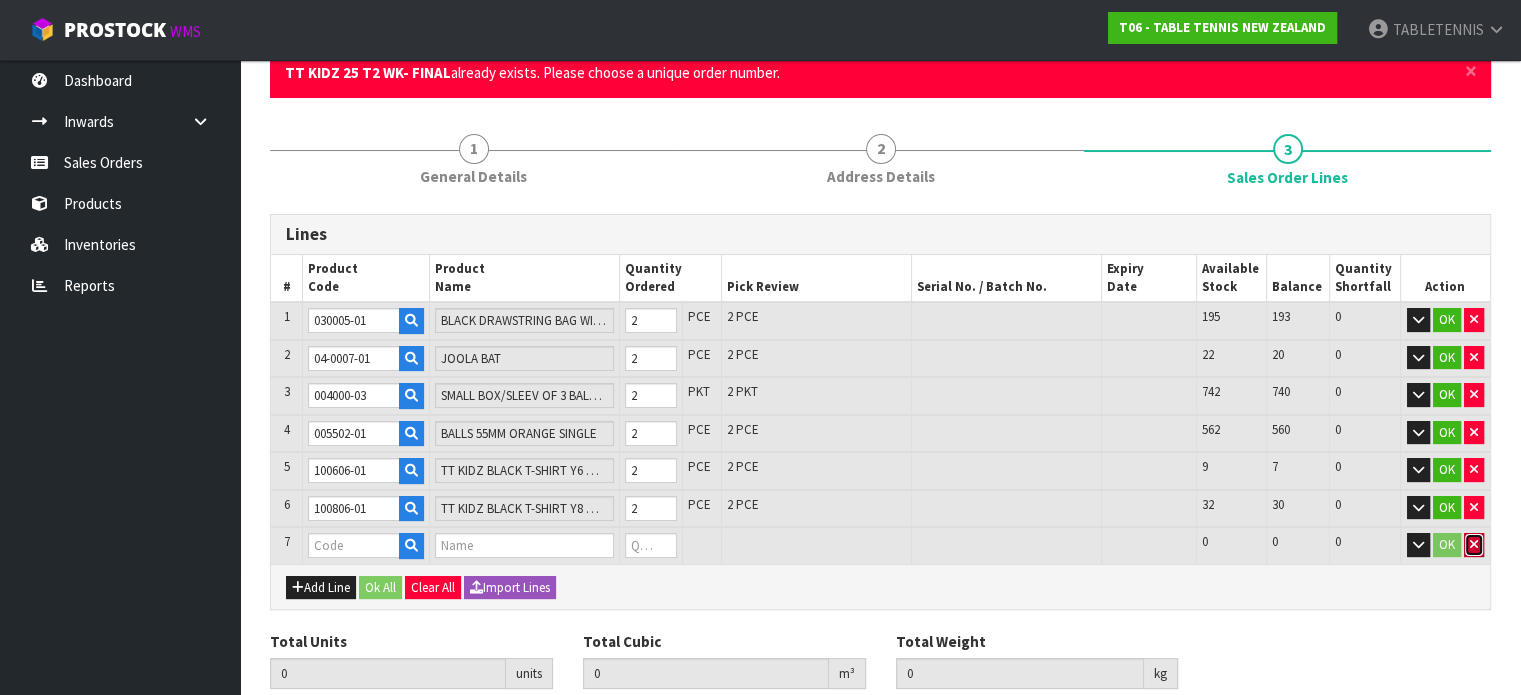 click at bounding box center [1474, 544] 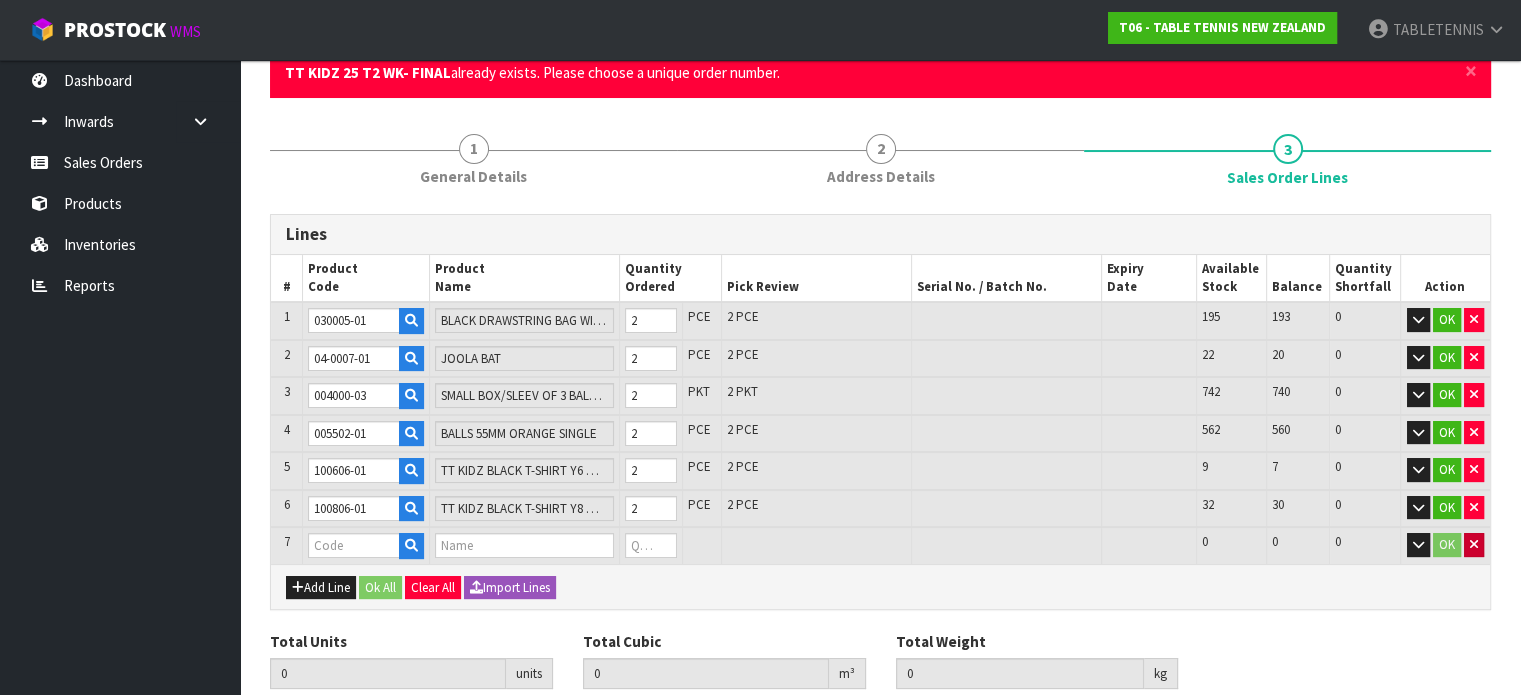 type on "12" 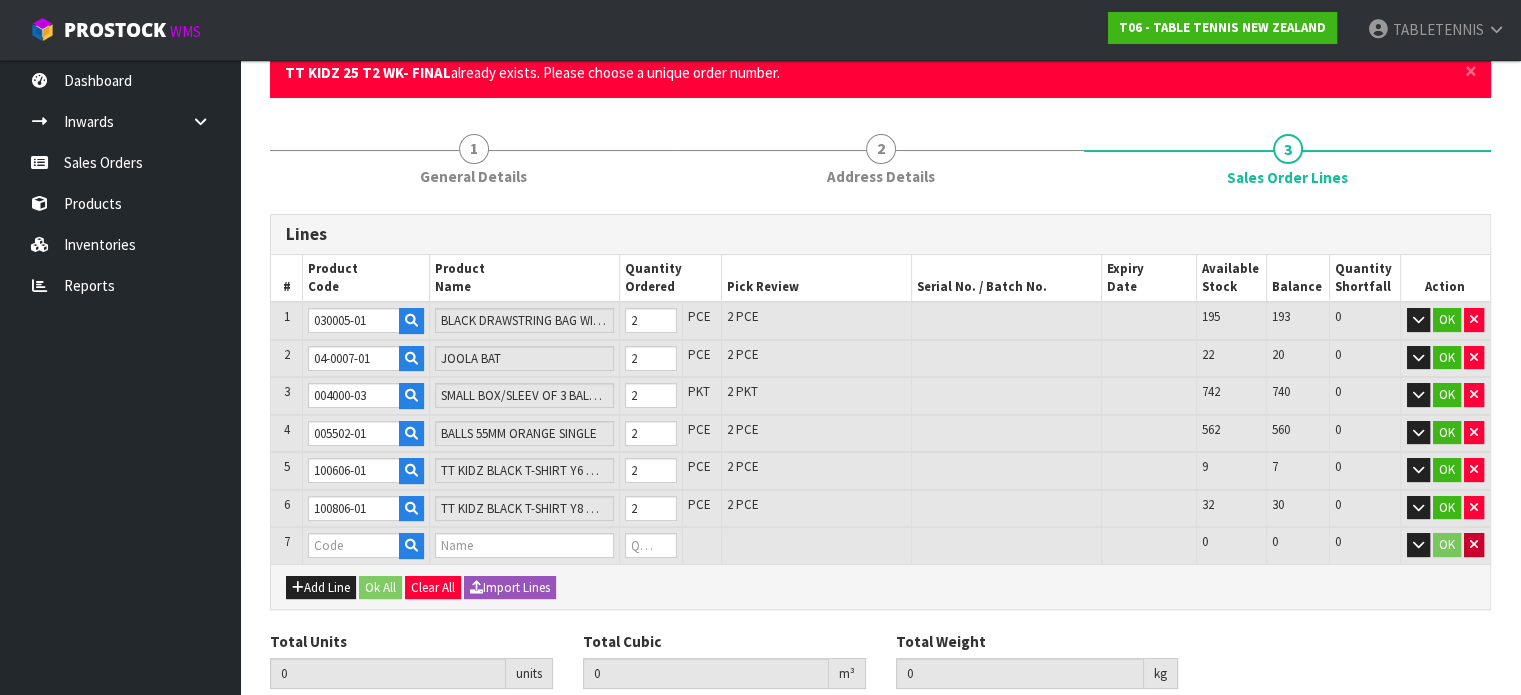 type on "0.01776" 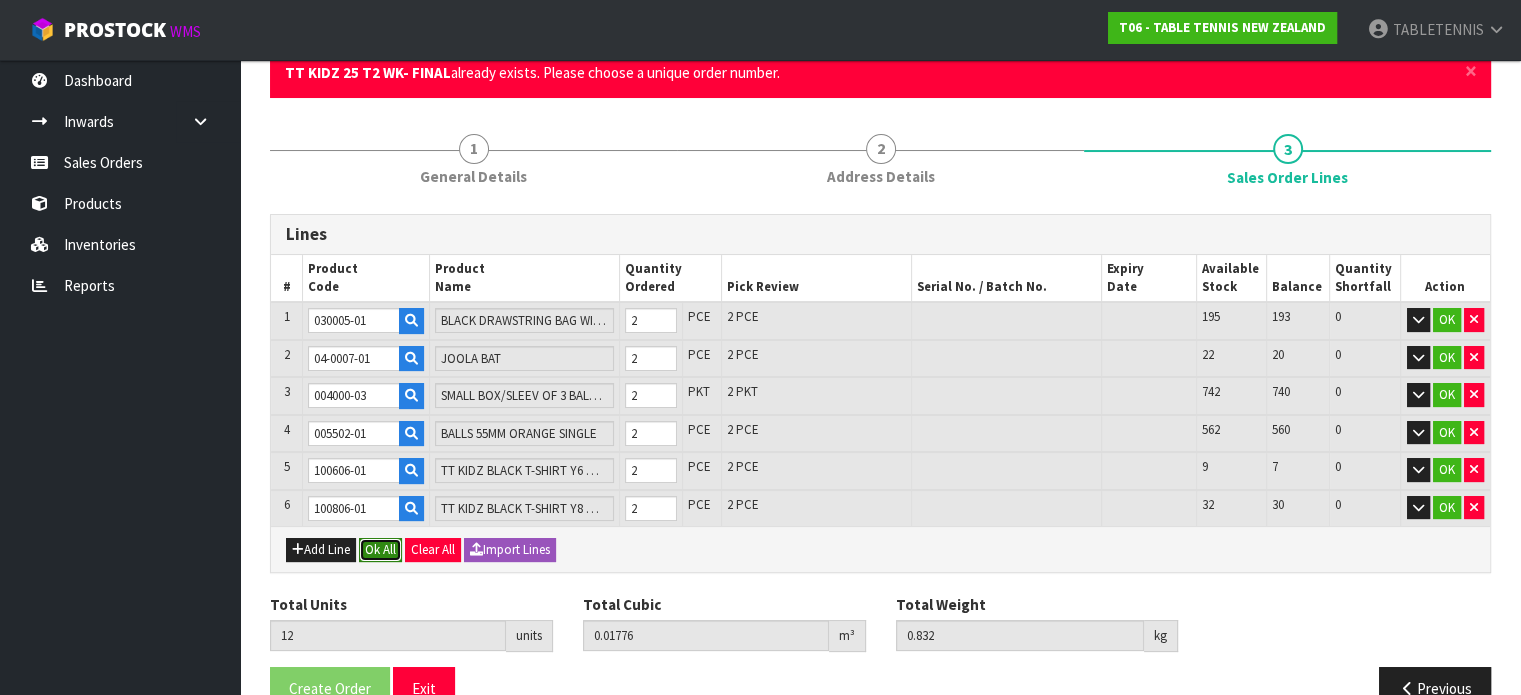 click on "Ok All" at bounding box center [380, 550] 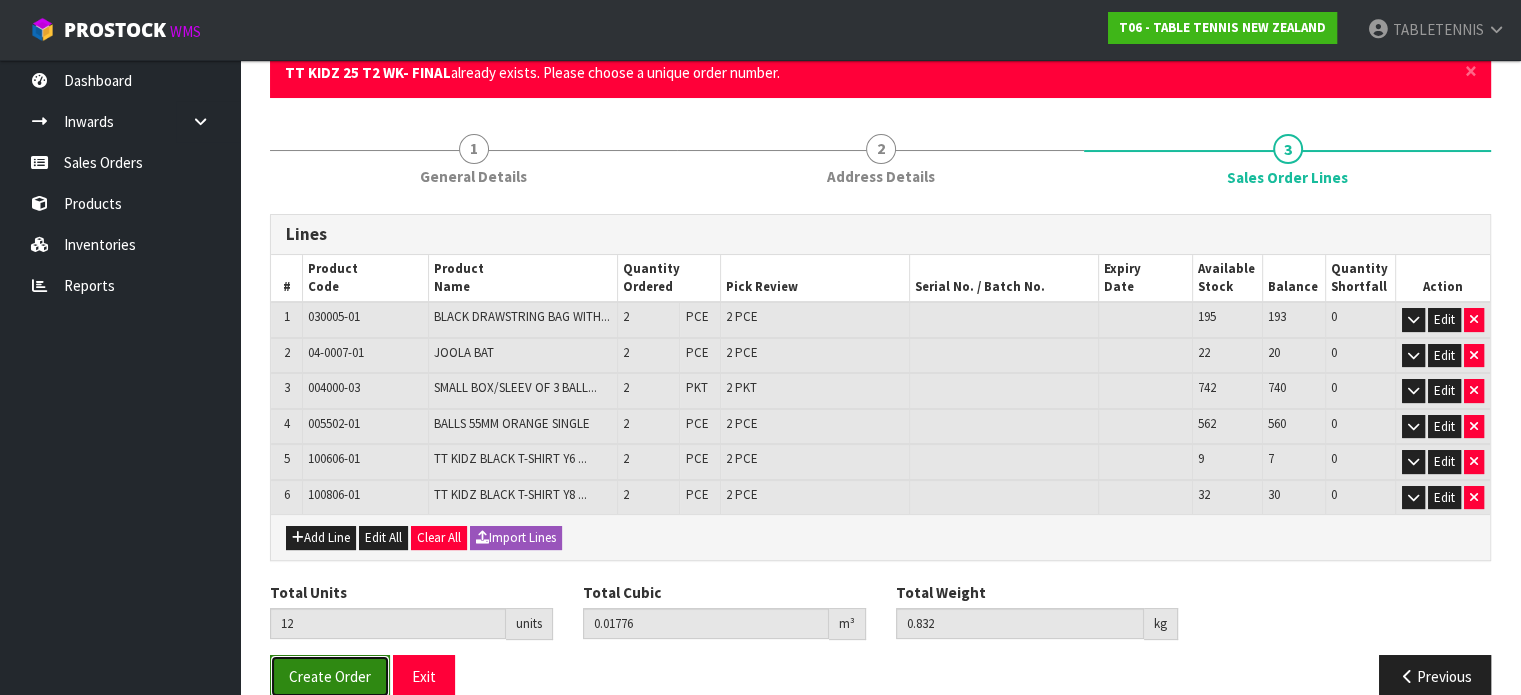 click on "Create Order" at bounding box center [330, 676] 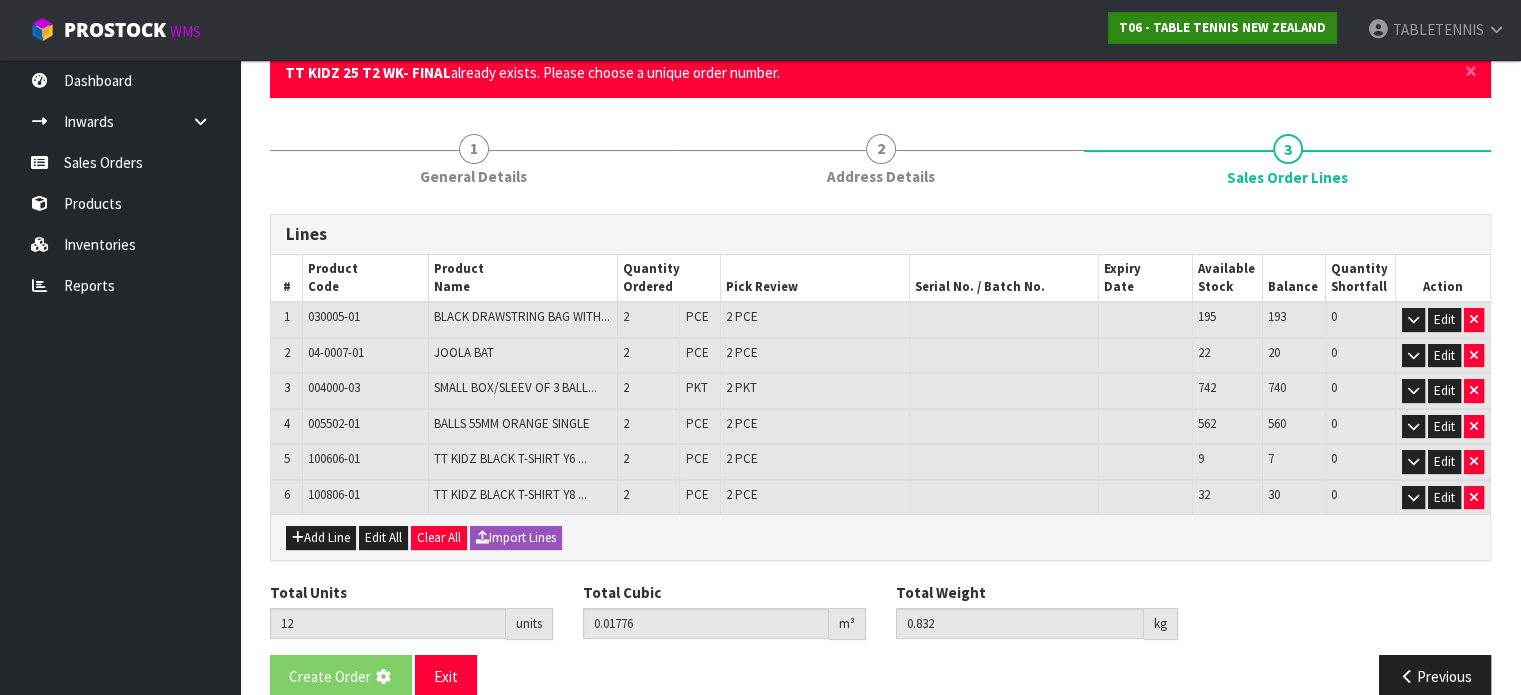 scroll, scrollTop: 0, scrollLeft: 0, axis: both 